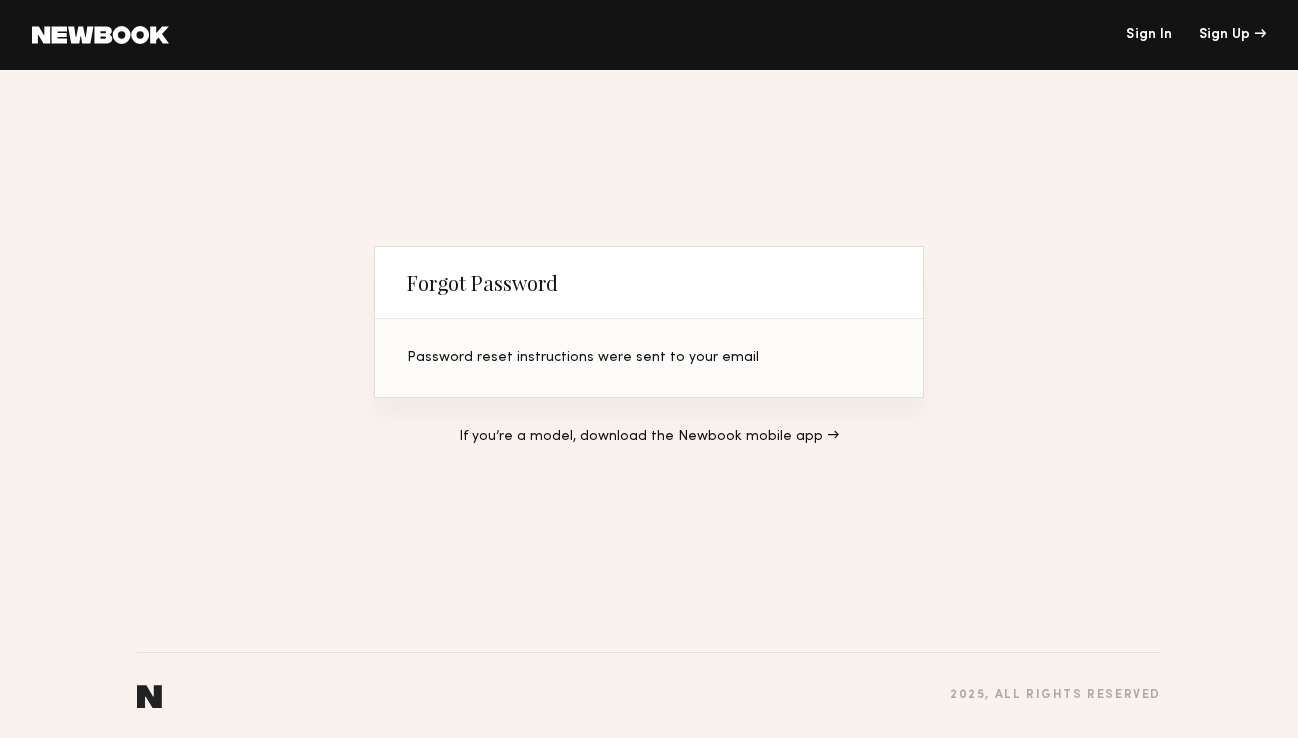 scroll, scrollTop: 0, scrollLeft: 0, axis: both 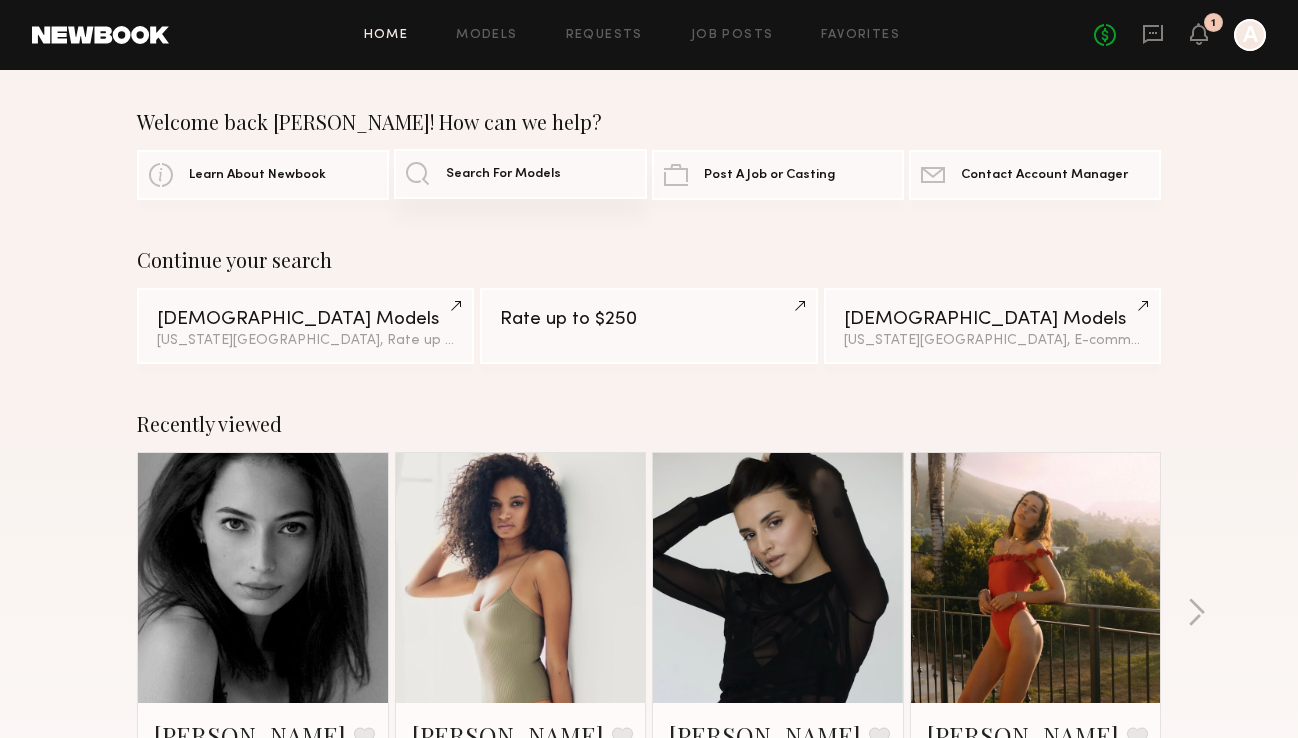 click on "Search For Models" 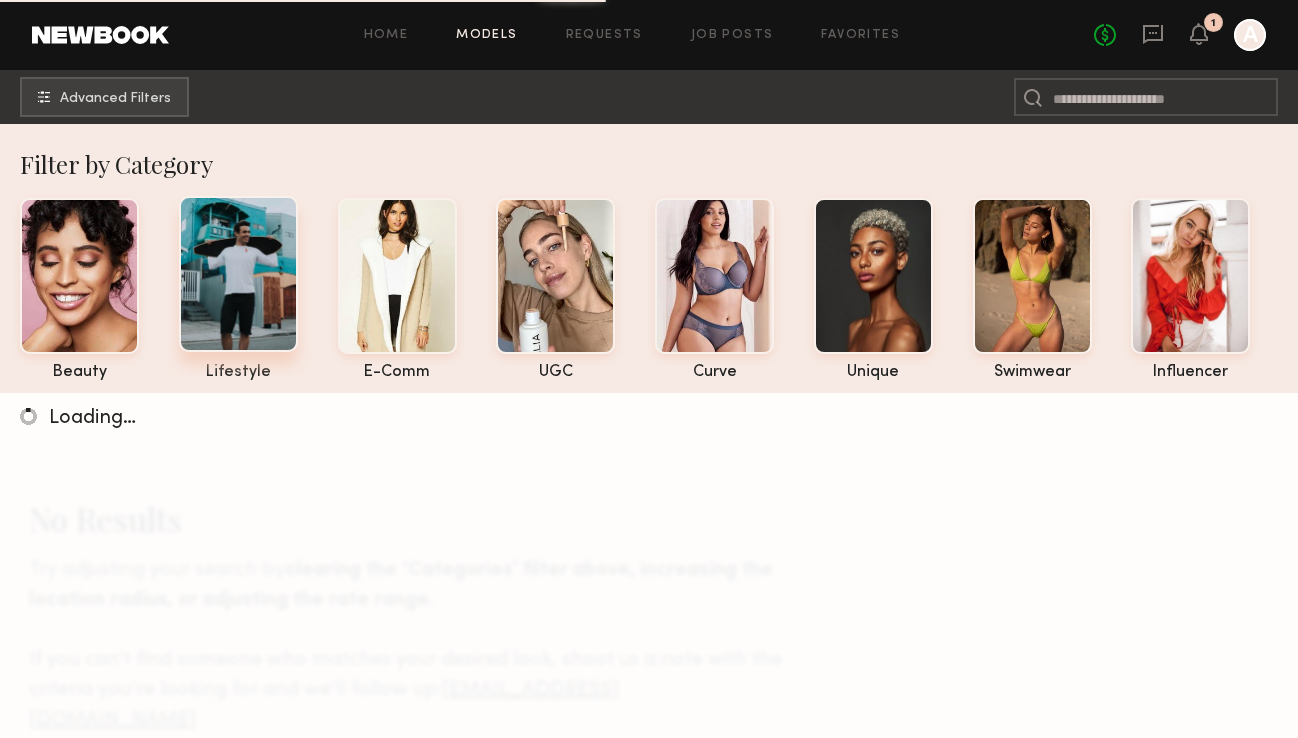 click 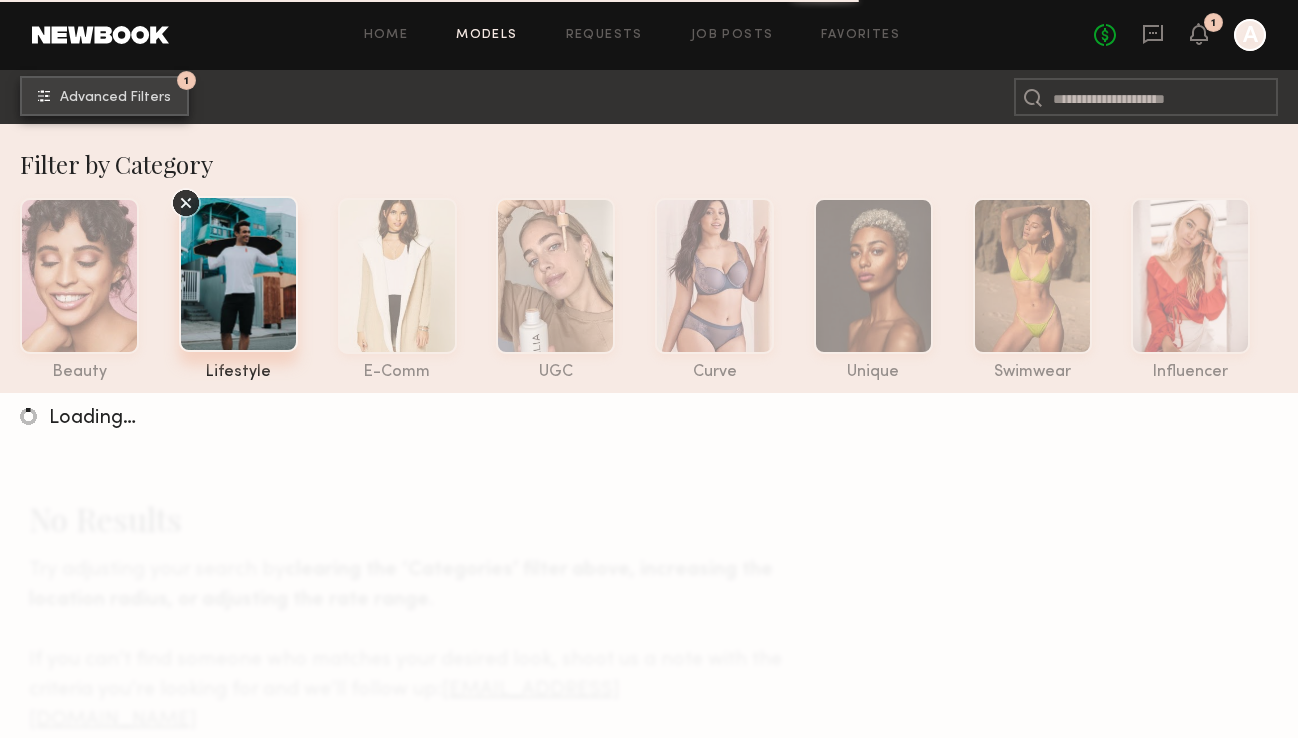 click on "Advanced Filters" 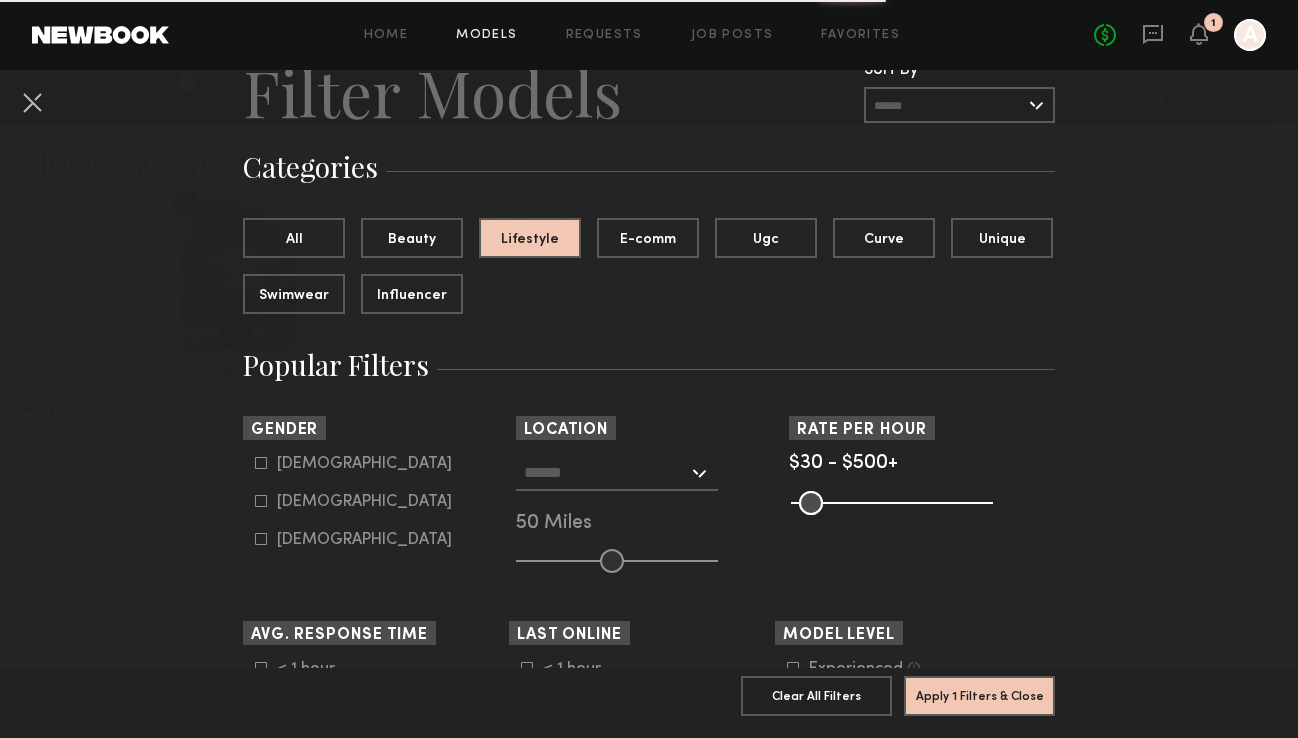 scroll, scrollTop: 97, scrollLeft: 0, axis: vertical 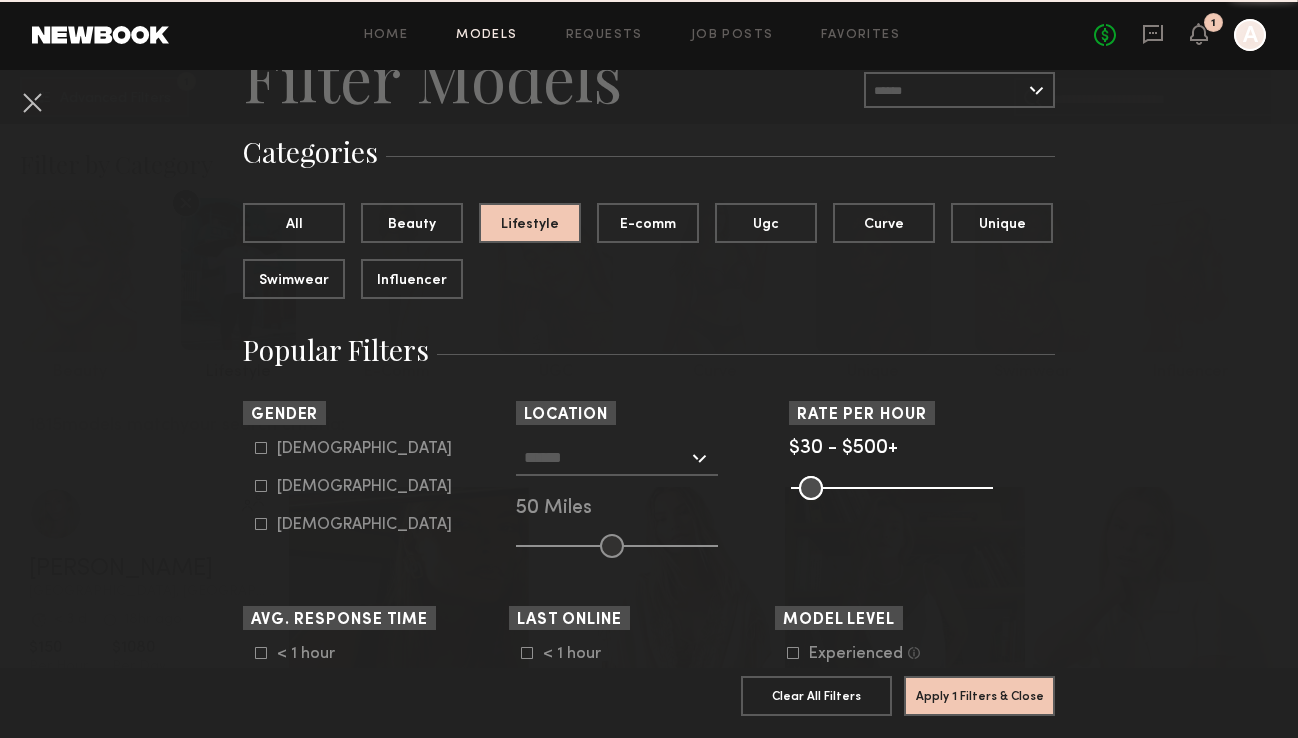 click 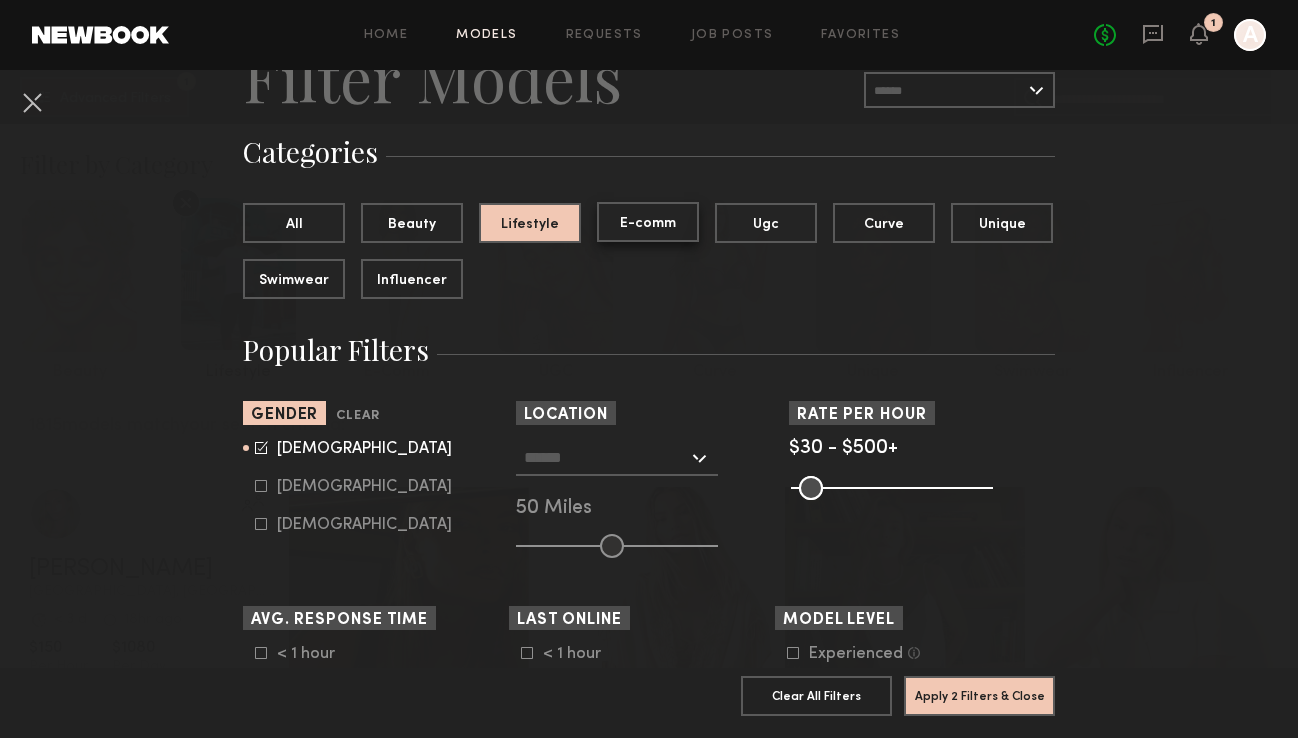 click on "E-comm" 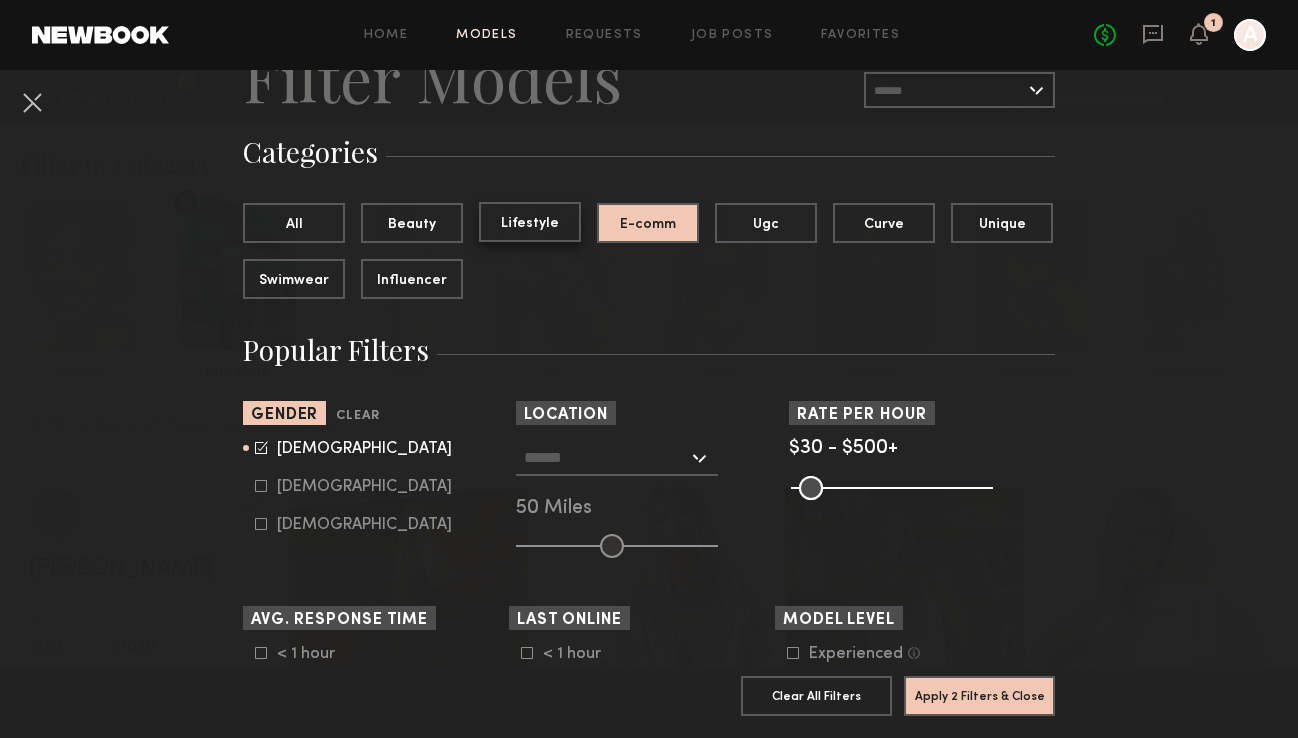 click on "Lifestyle" 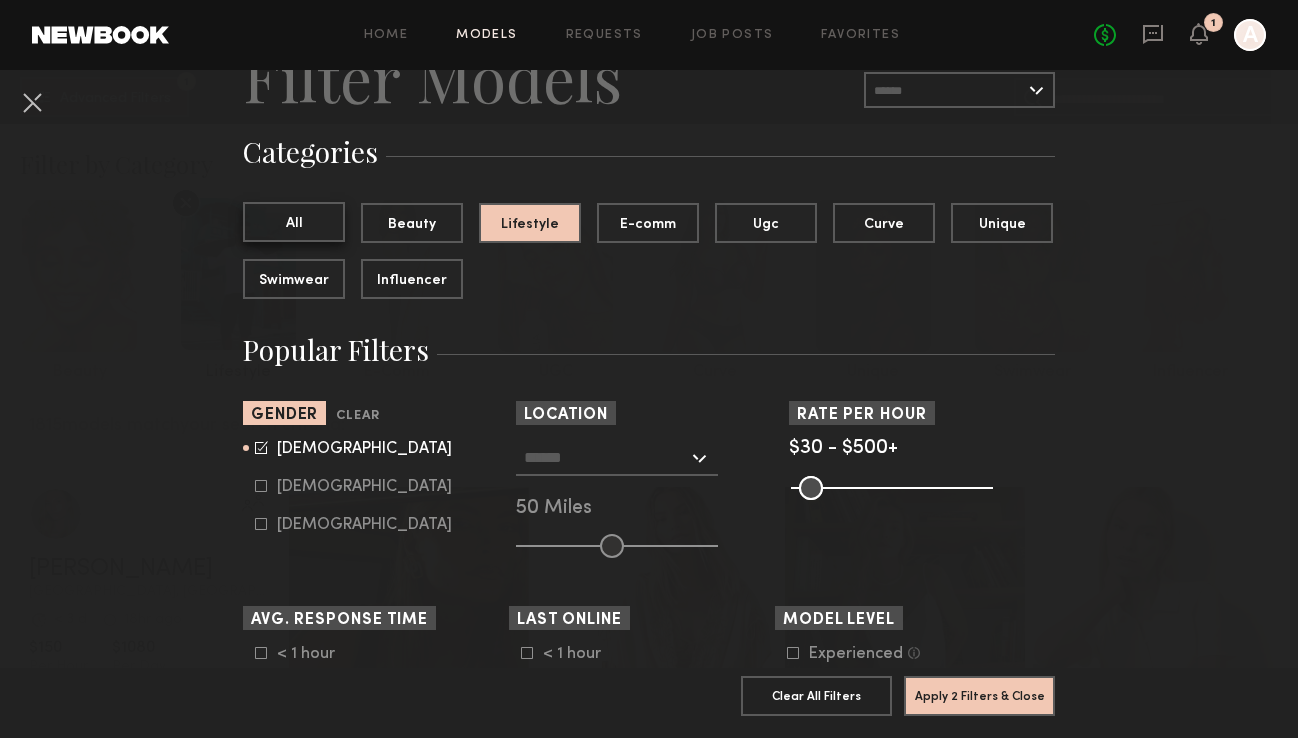 click on "All" 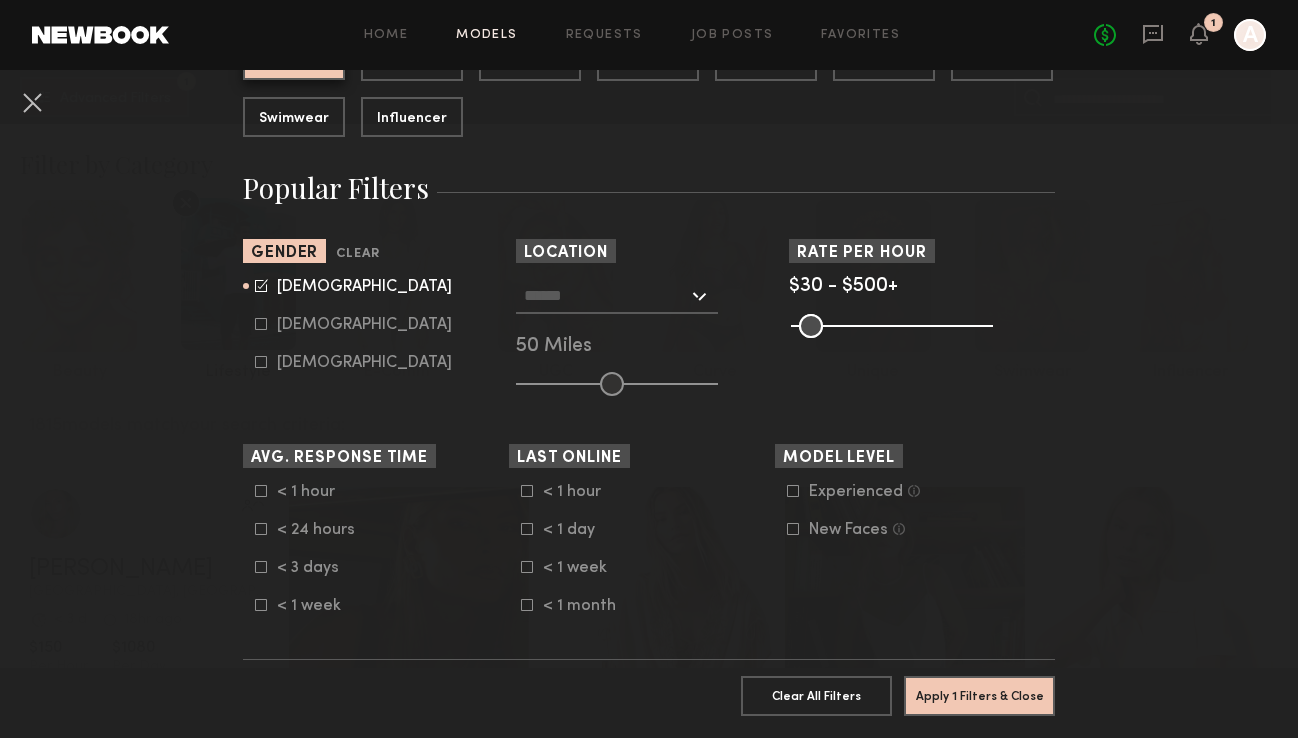 scroll, scrollTop: 297, scrollLeft: 0, axis: vertical 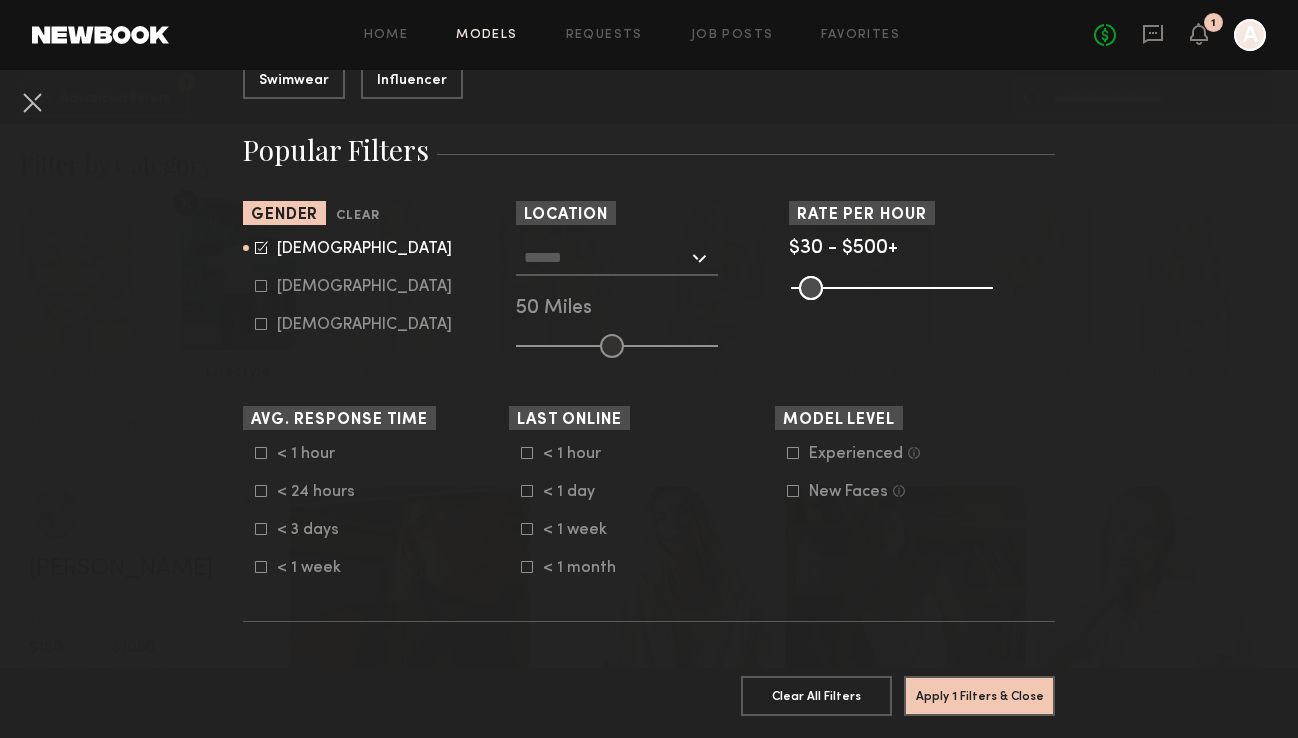 click 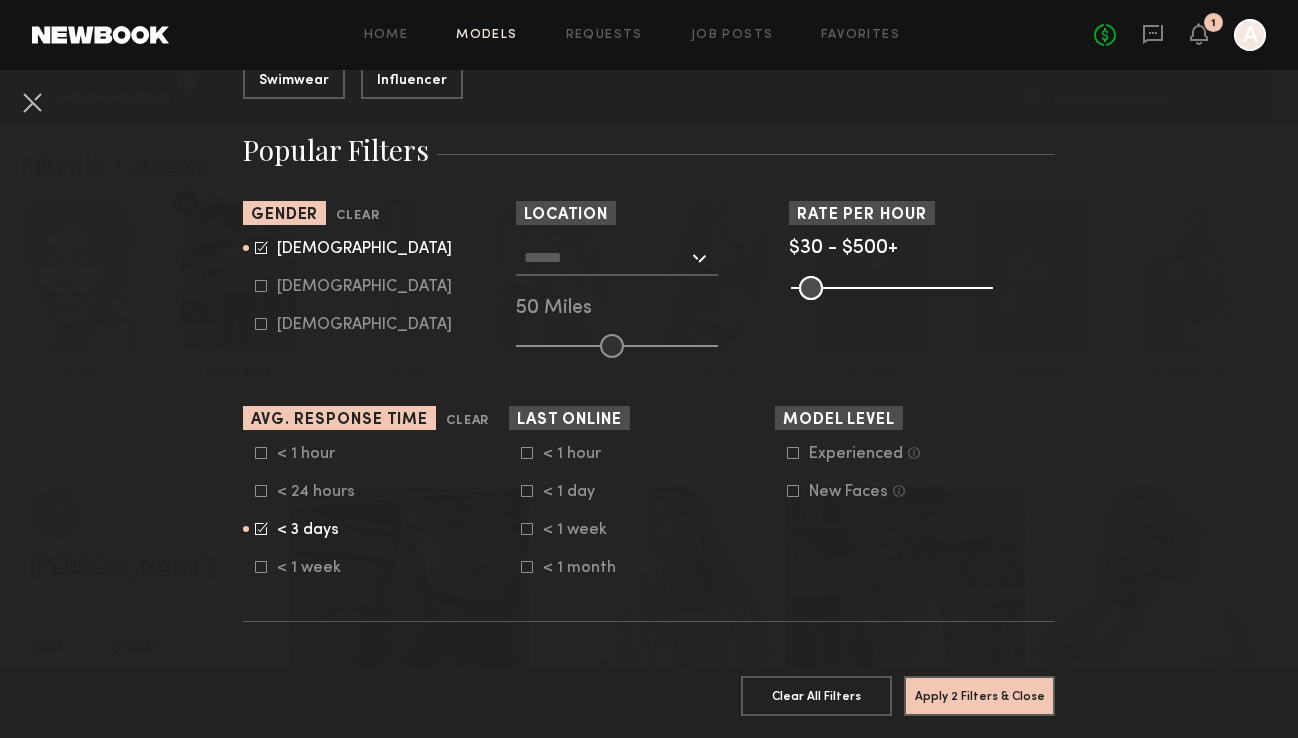 click 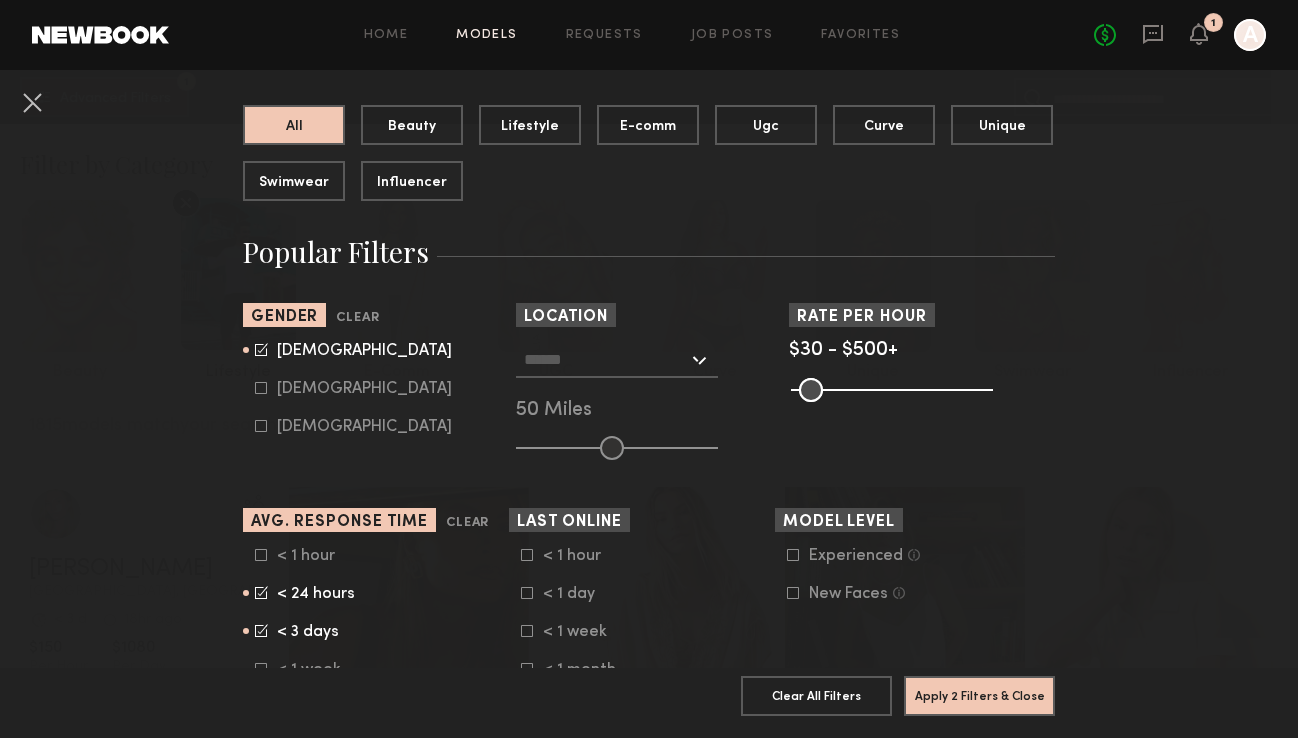 scroll, scrollTop: 181, scrollLeft: 0, axis: vertical 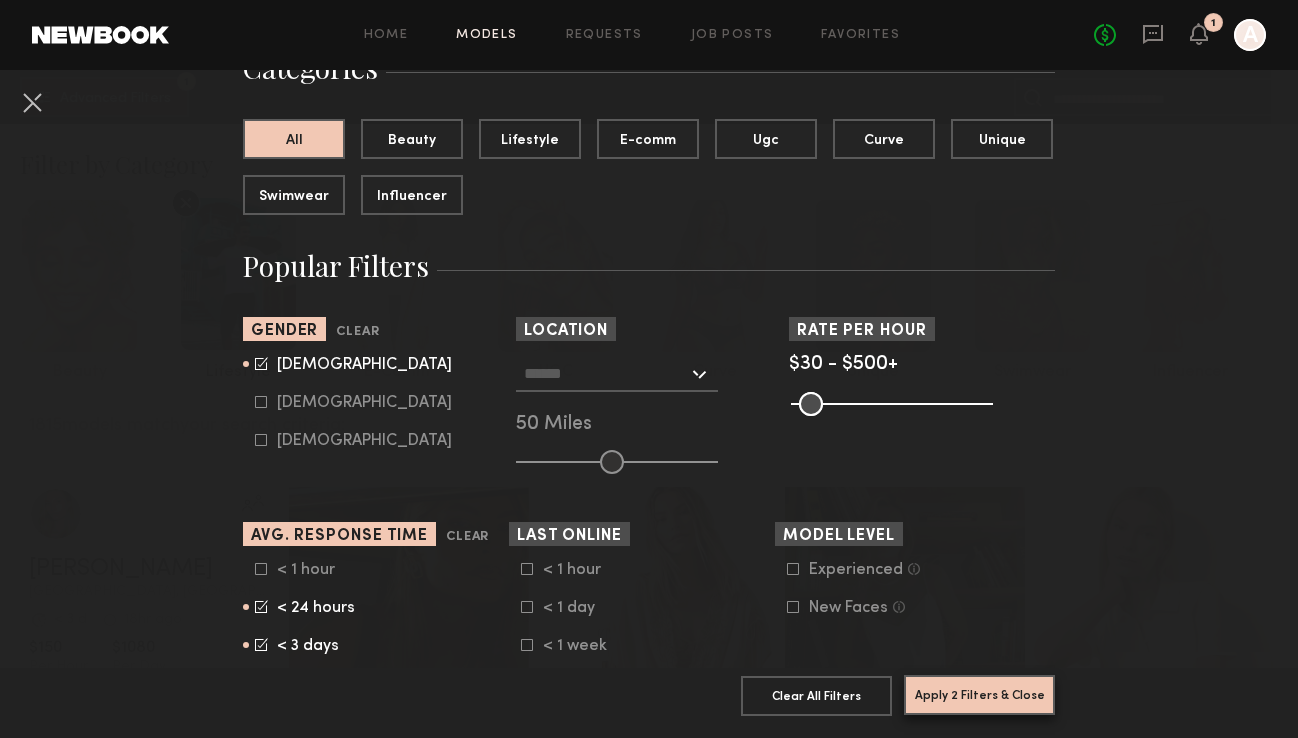 click on "Apply 2 Filters & Close" 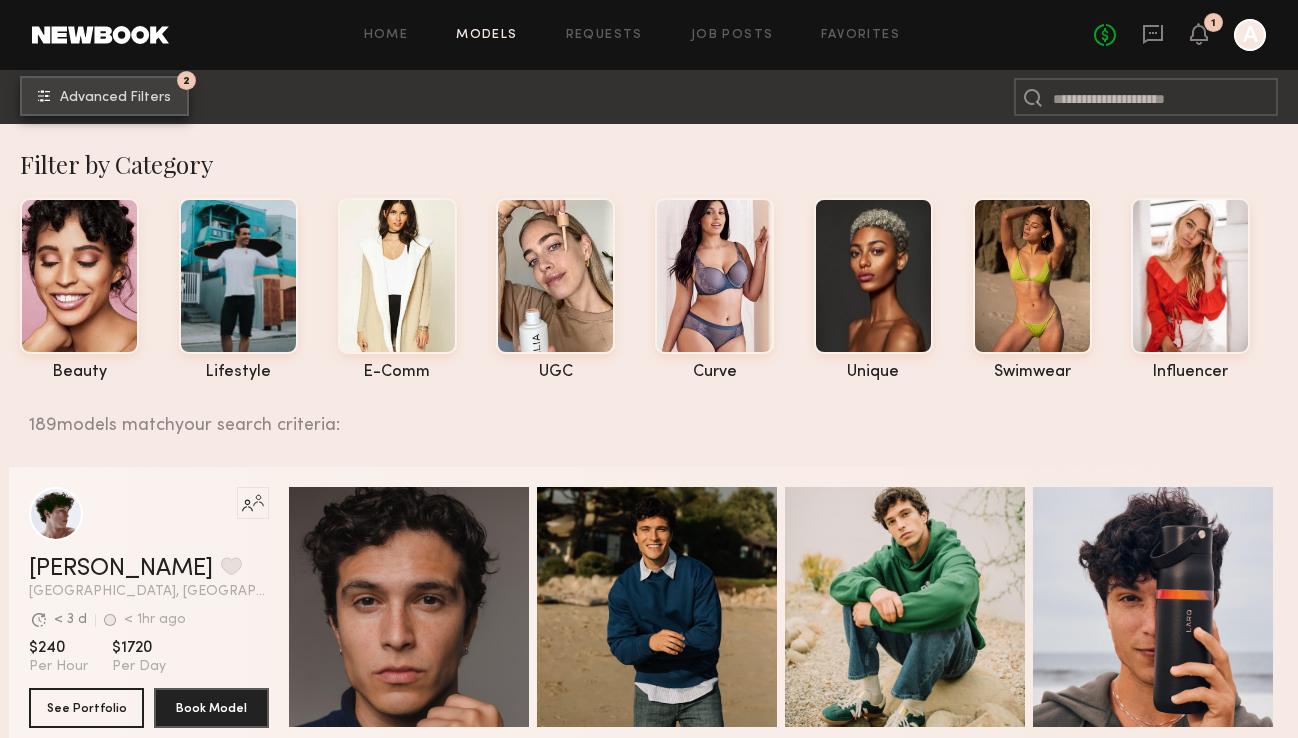 click on "2 Advanced Filters" 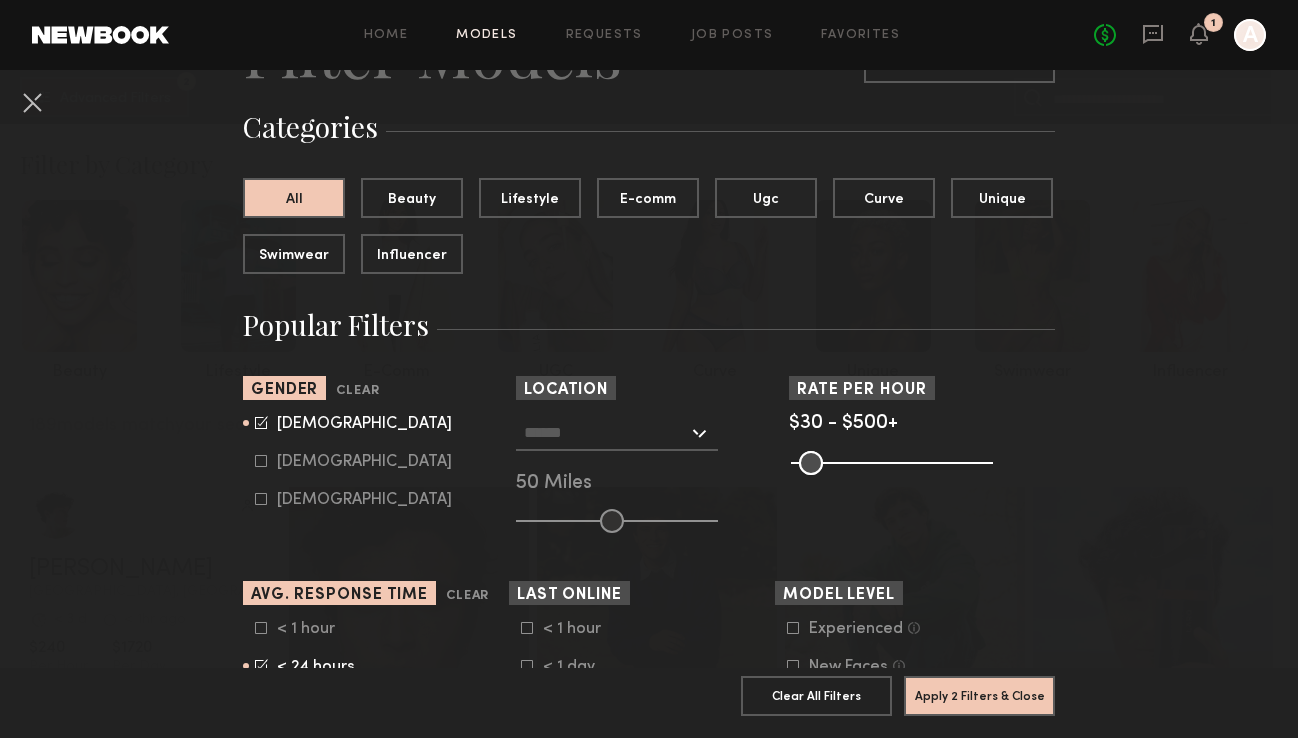 scroll, scrollTop: 123, scrollLeft: 0, axis: vertical 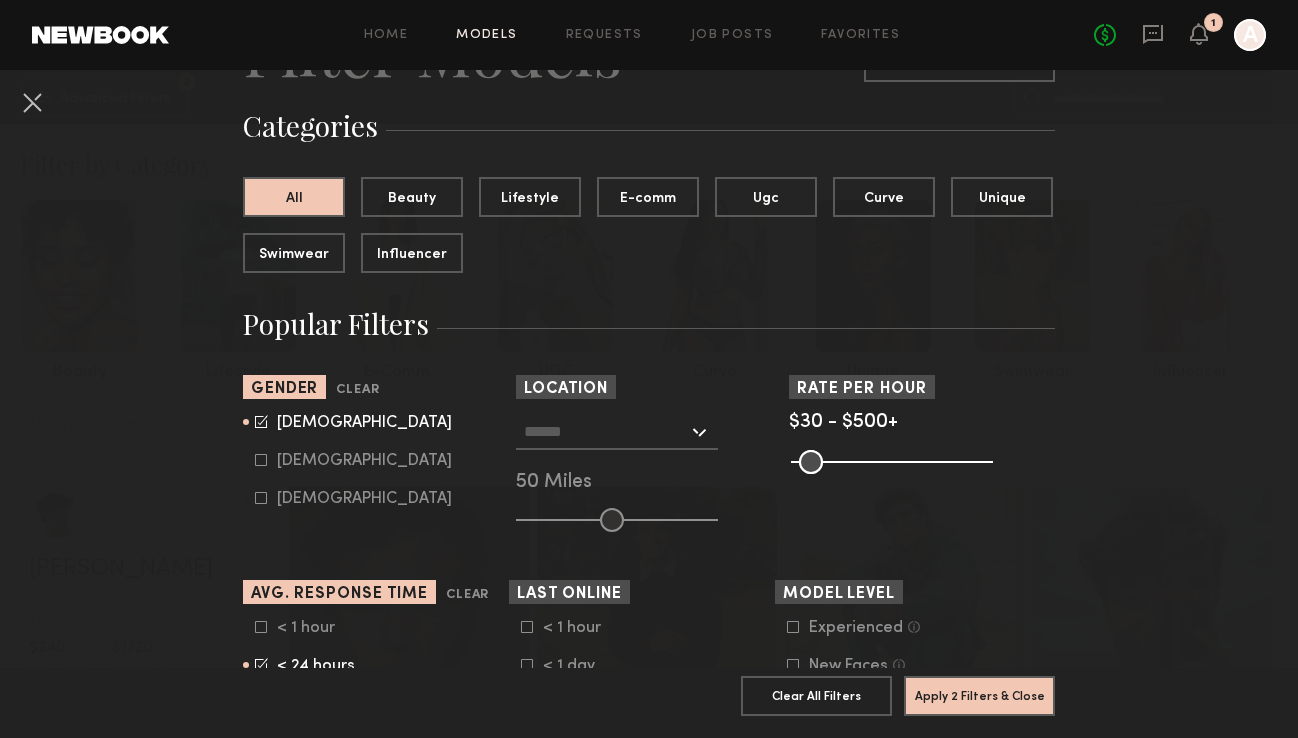 click 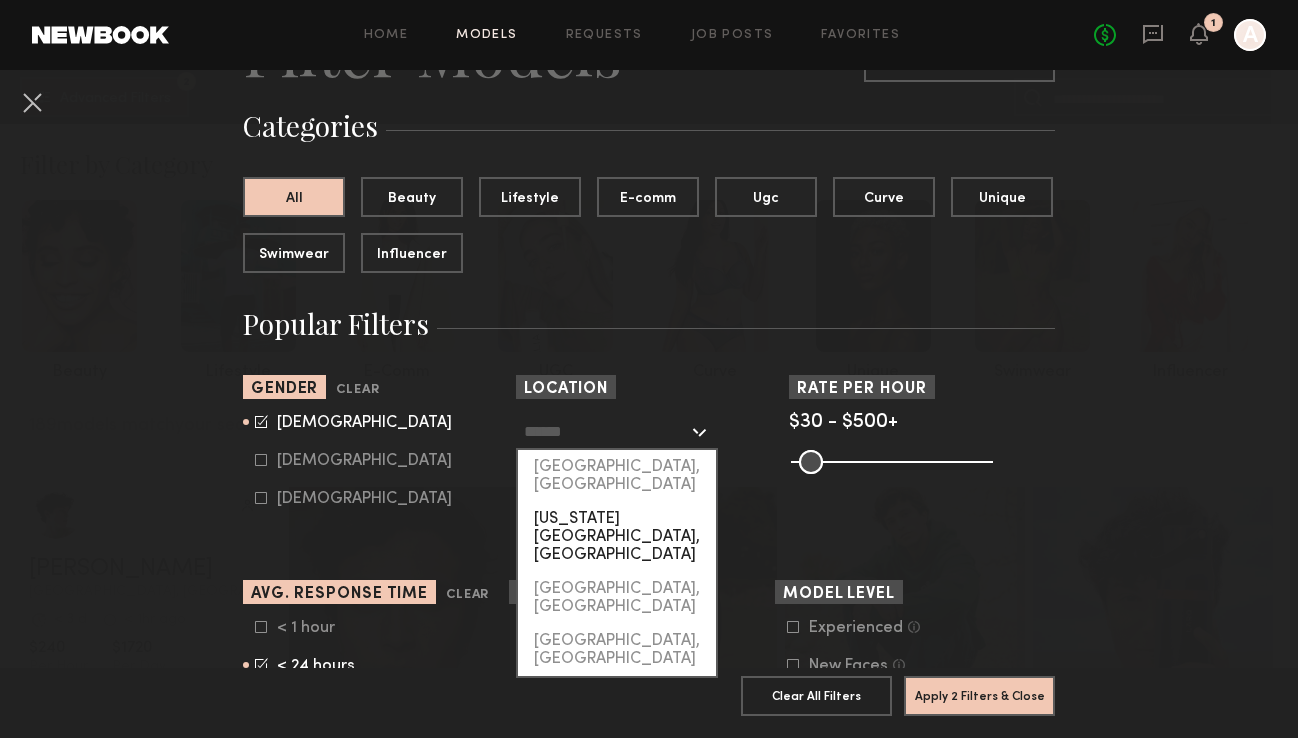 click on "New York City, NY" 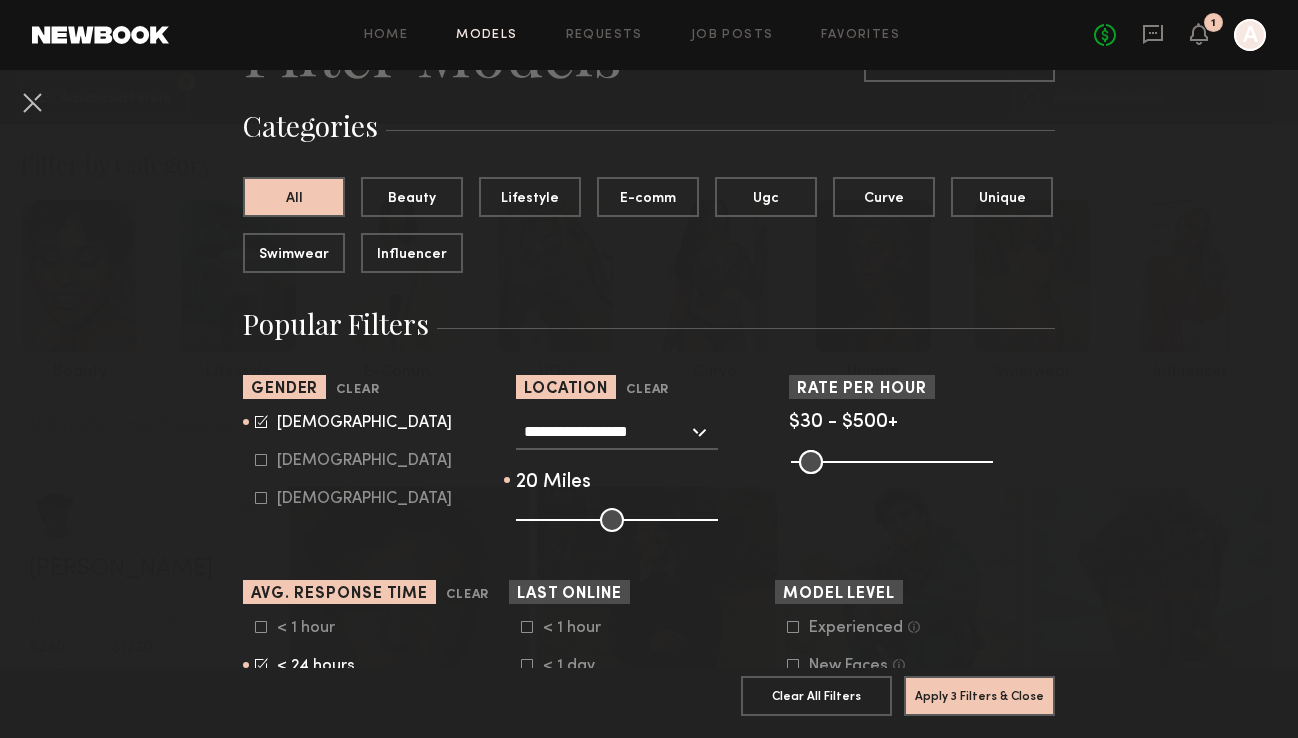 drag, startPoint x: 611, startPoint y: 520, endPoint x: 557, endPoint y: 526, distance: 54.33231 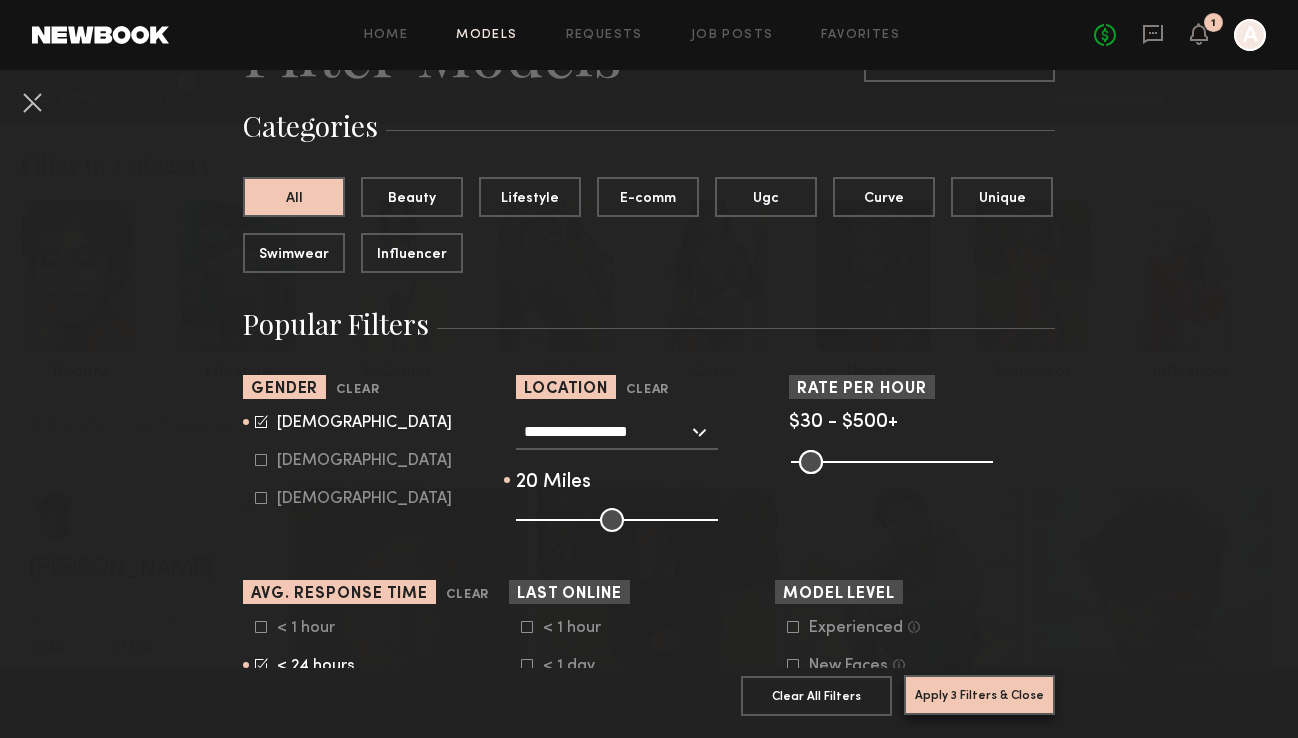 click on "Apply 3 Filters & Close" 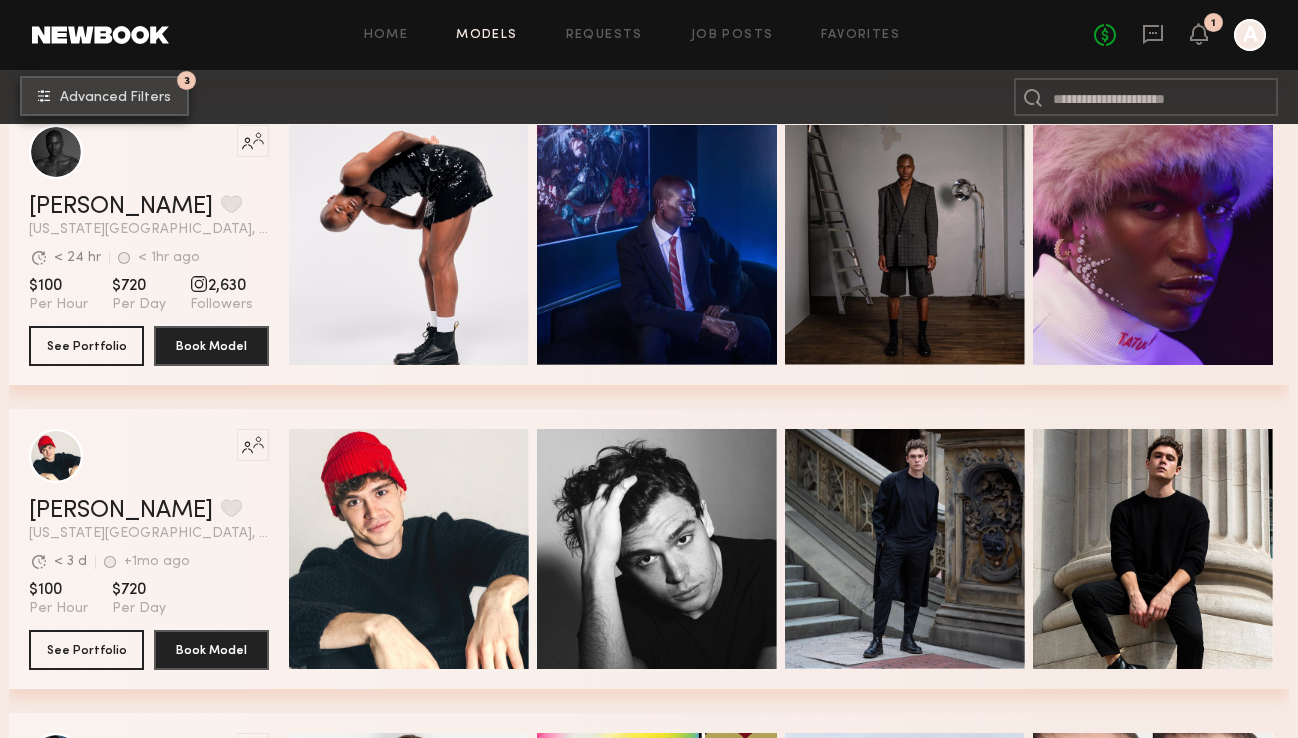 scroll, scrollTop: 686, scrollLeft: 0, axis: vertical 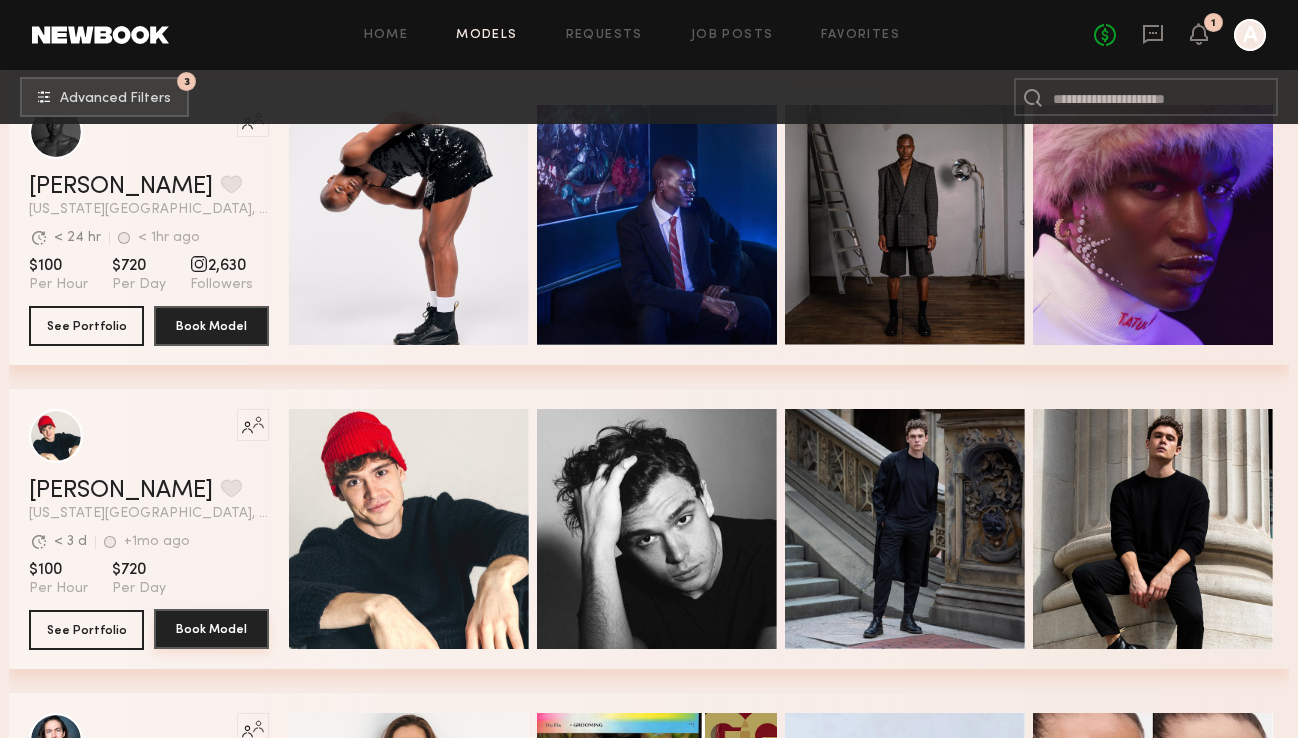 click on "Book Model" 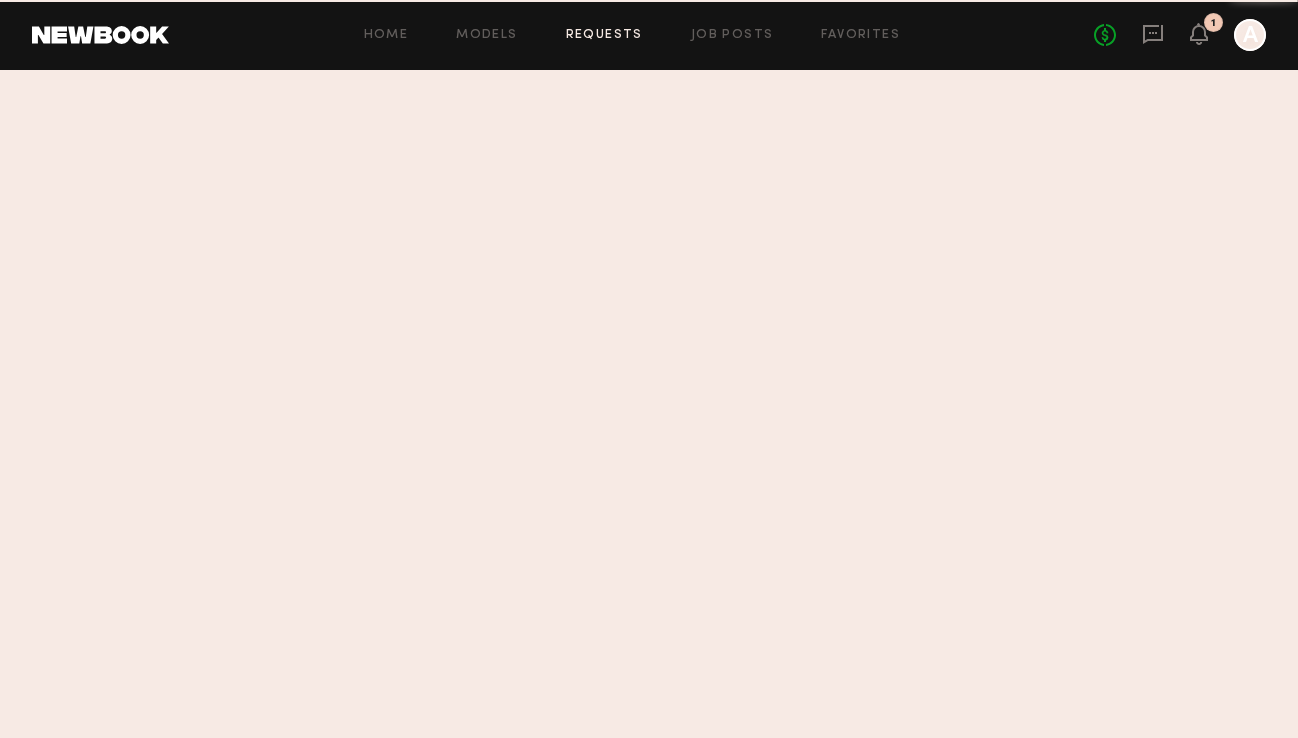 scroll, scrollTop: 0, scrollLeft: 0, axis: both 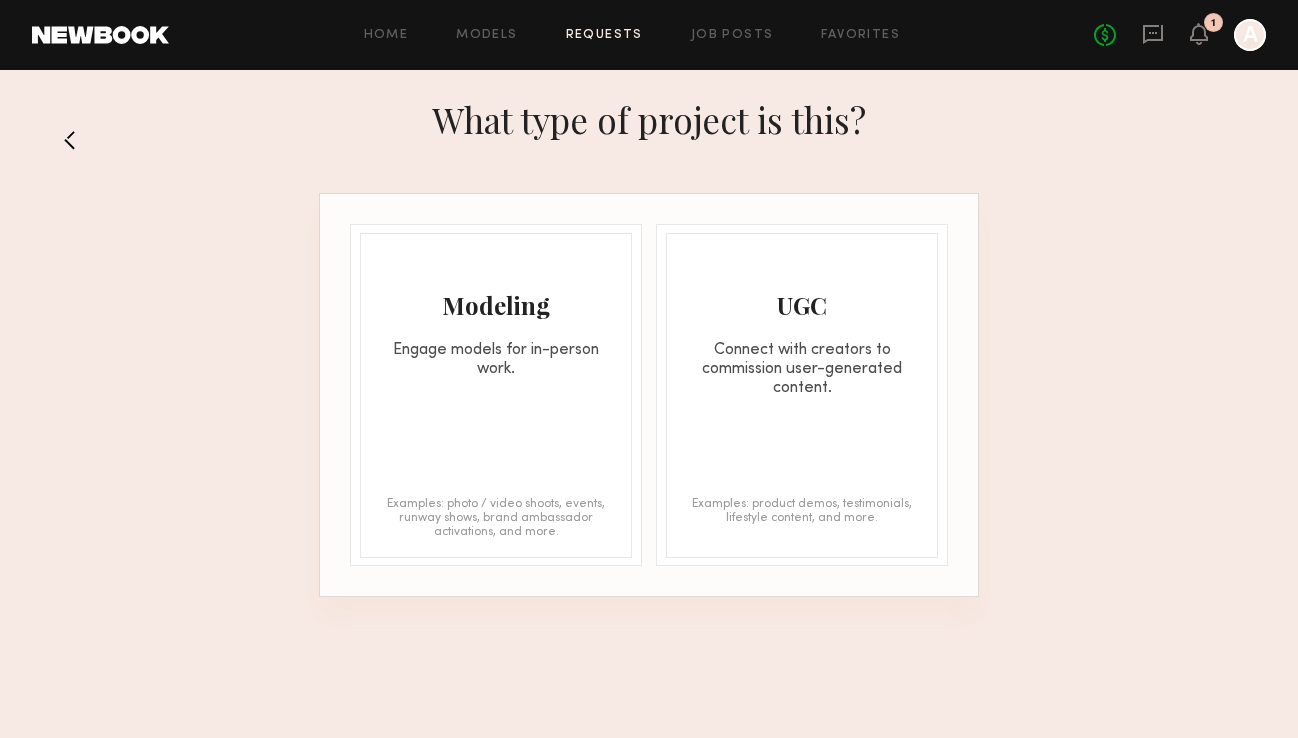 click on "Modeling Engage models for in-person work. Examples: photo / video shoots, events, runway shows, brand ambassador activations, and more." 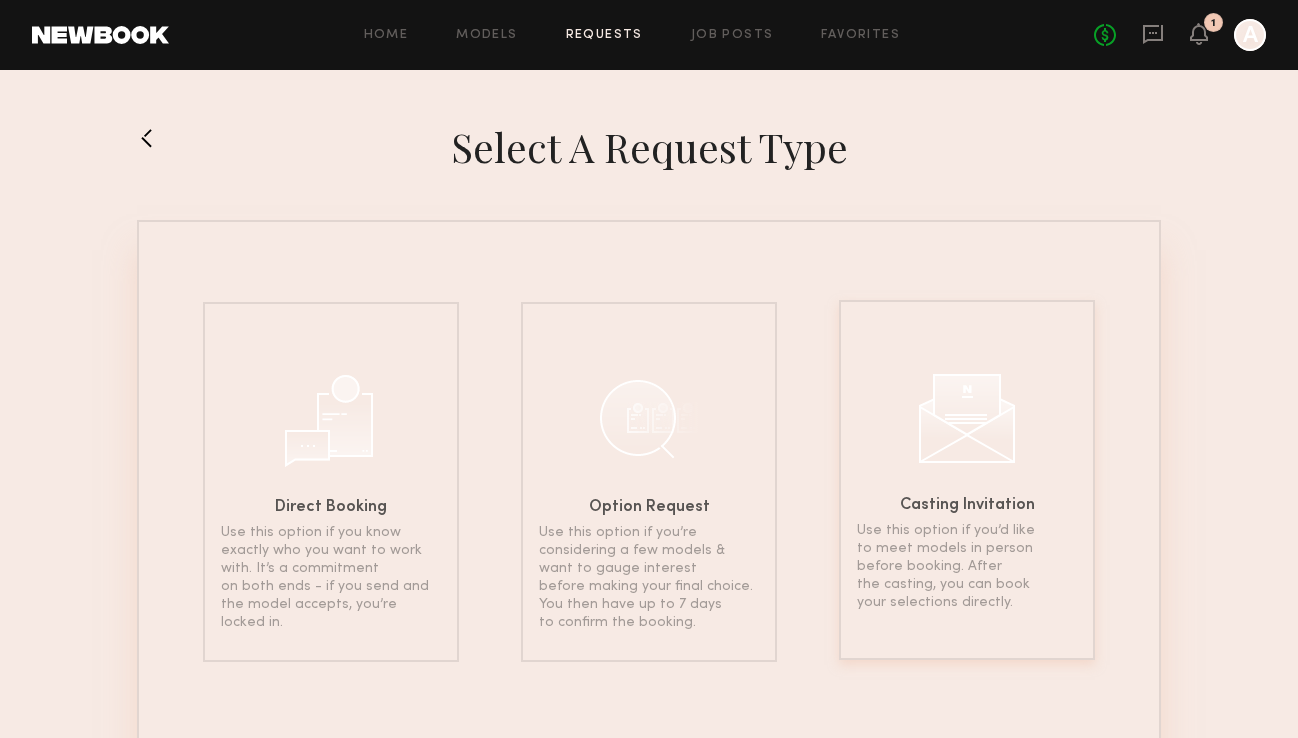 click on "Use this option if you’d like to meet models in person before booking. After the casting, you can book your selections directly." 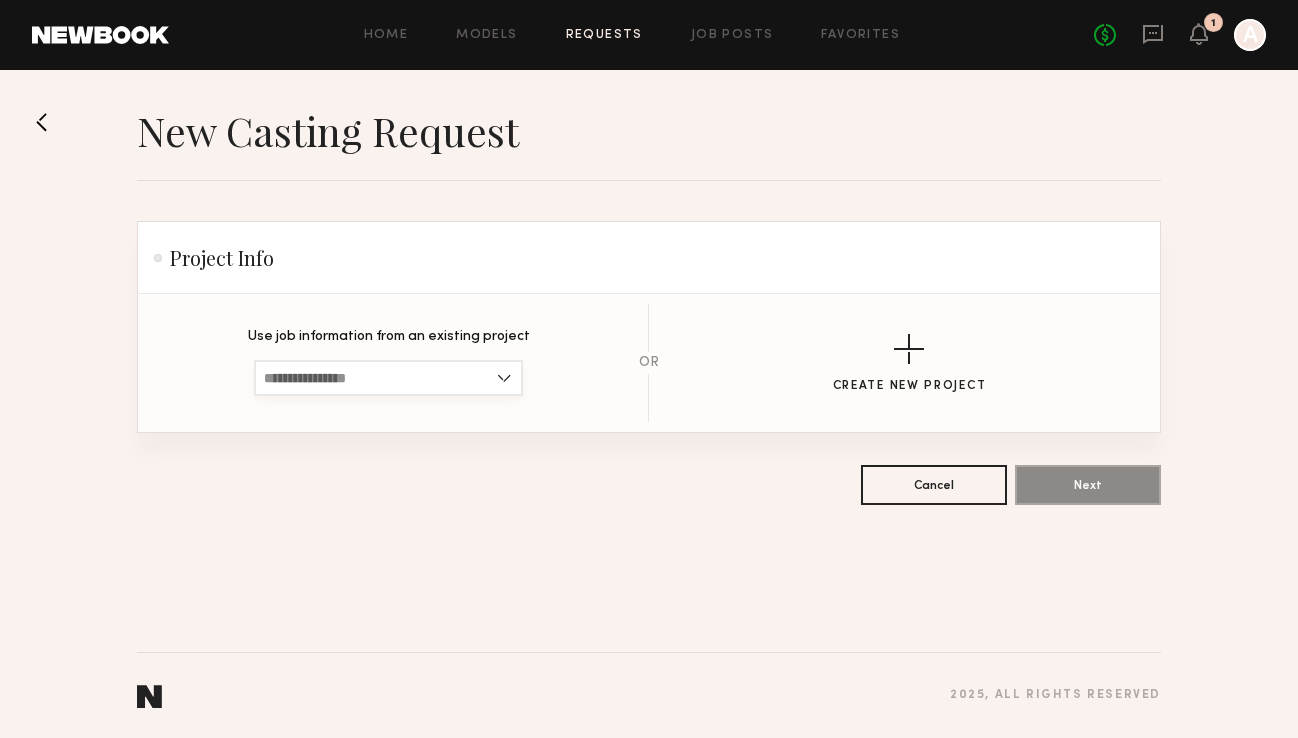 click at bounding box center [388, 378] 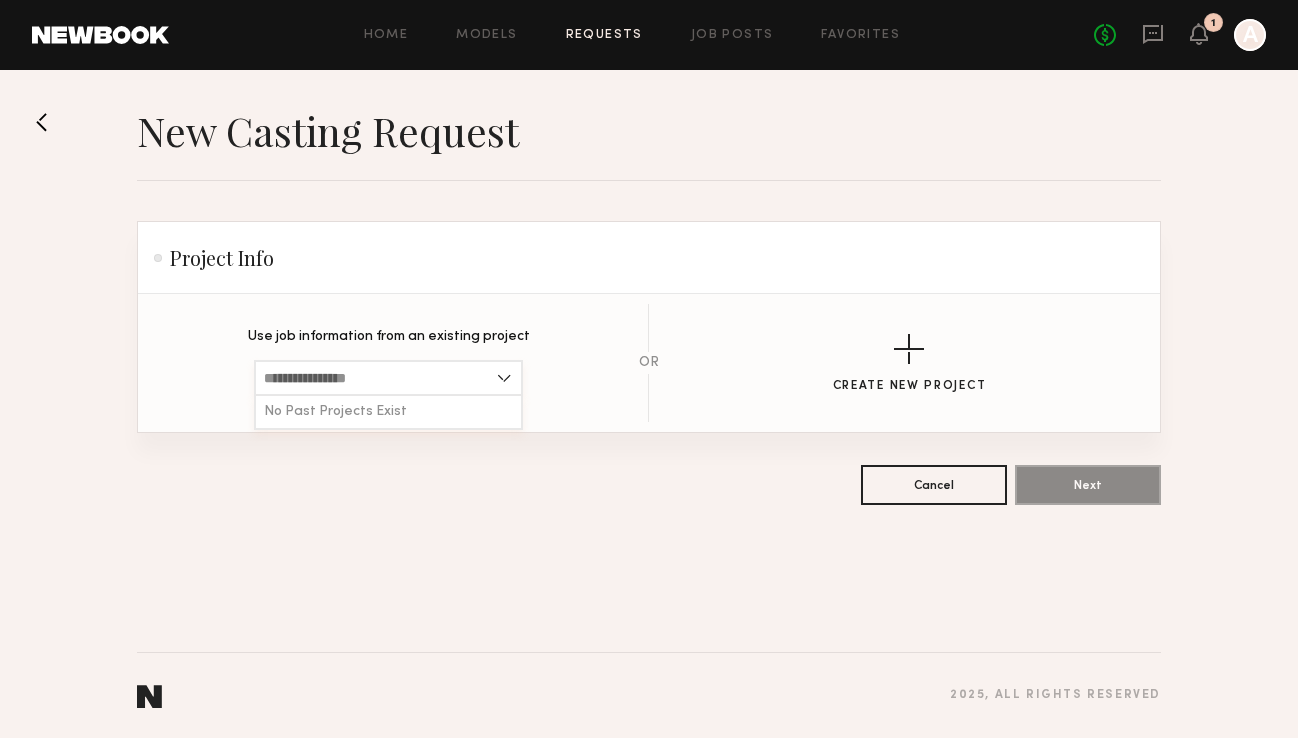 click at bounding box center (388, 378) 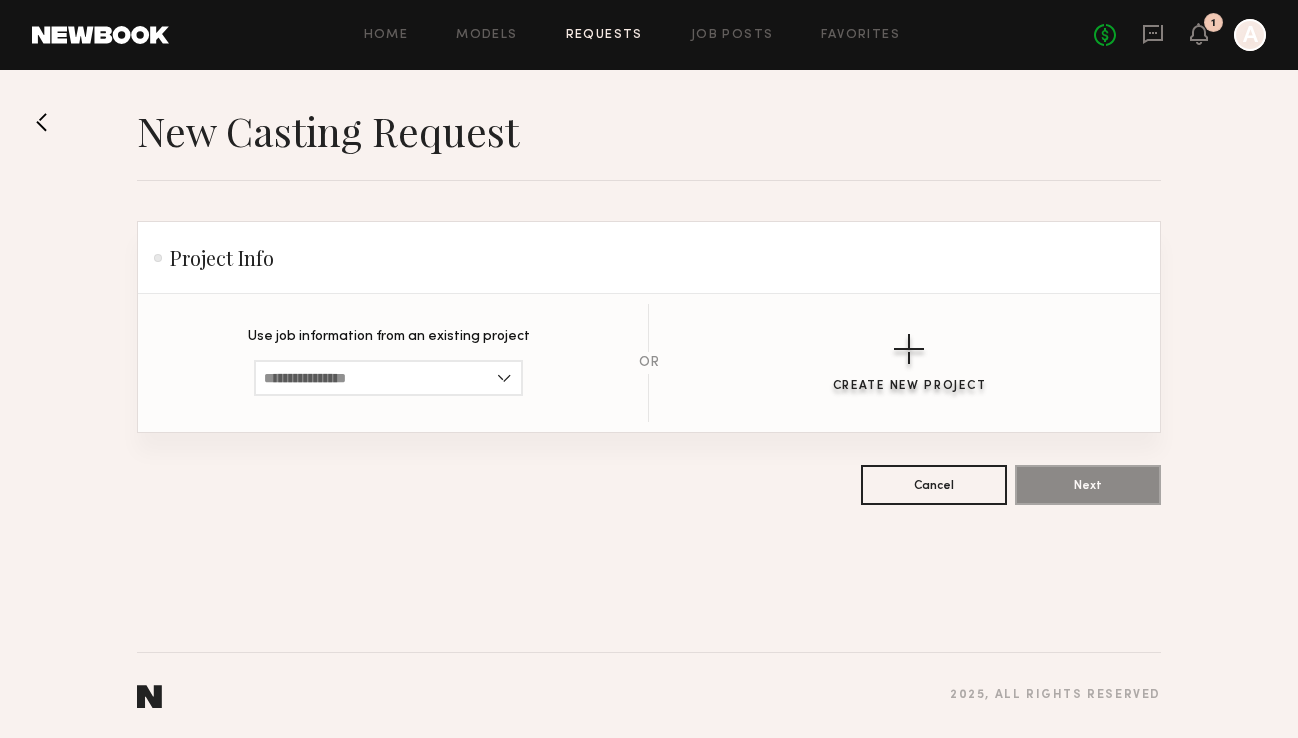 click 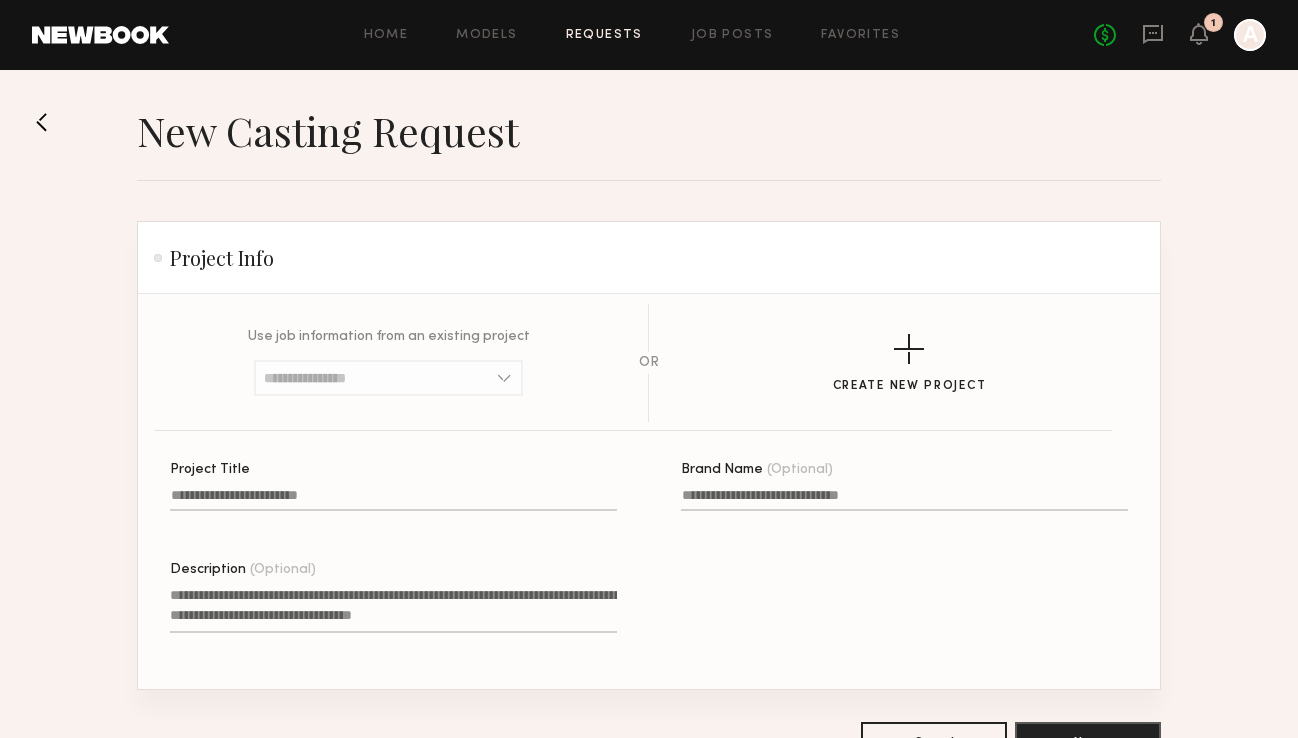 click on "Project Title" 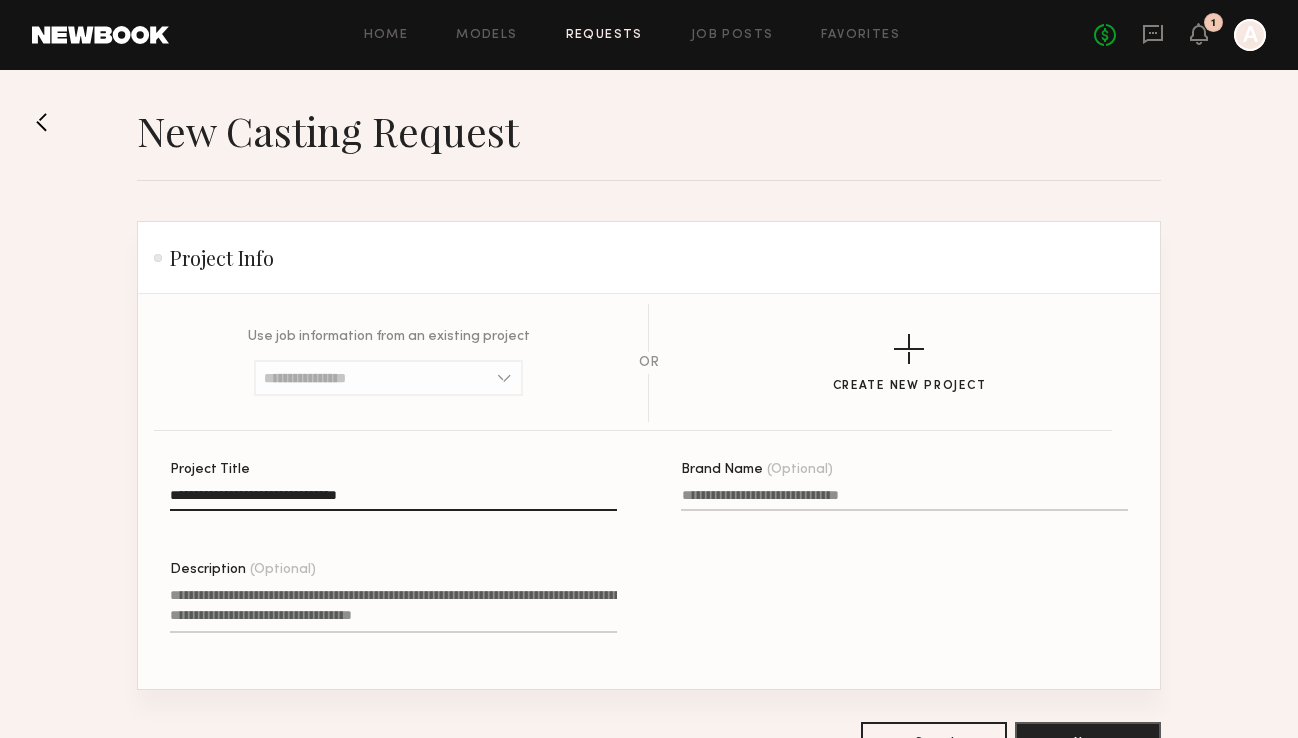 type on "**********" 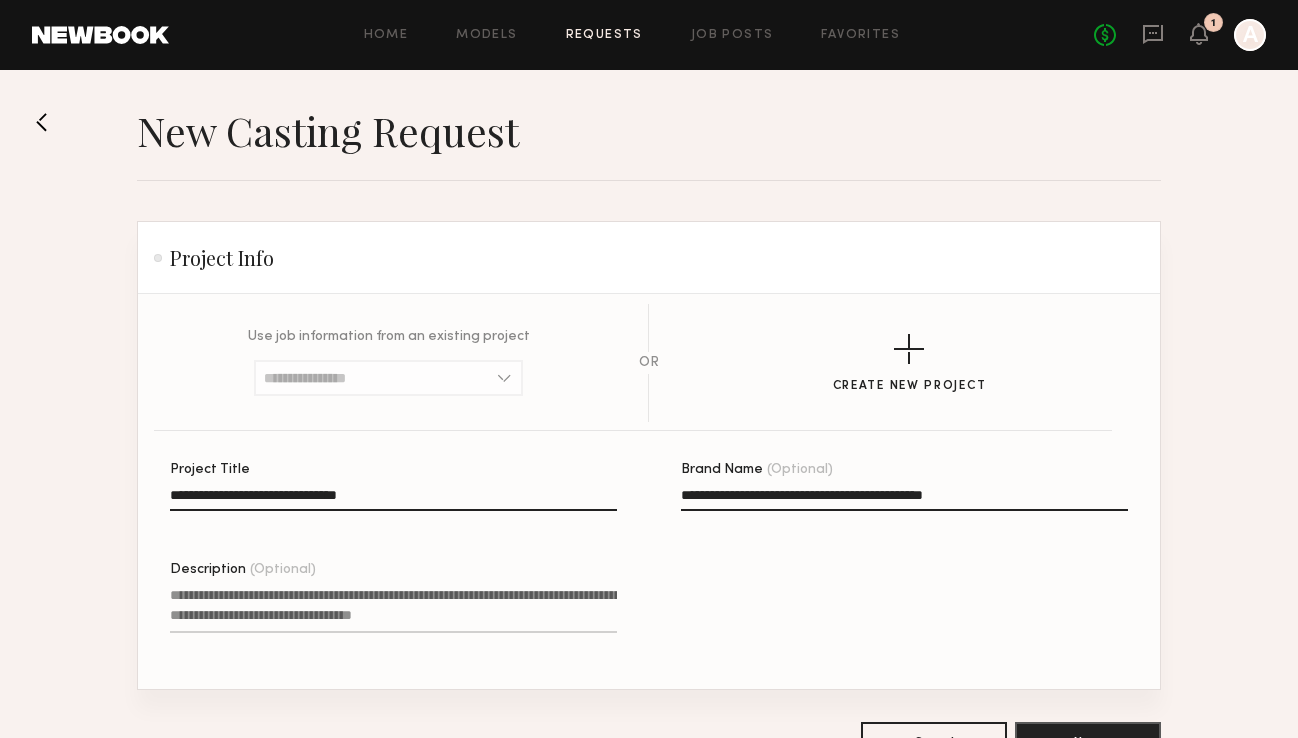 type on "**********" 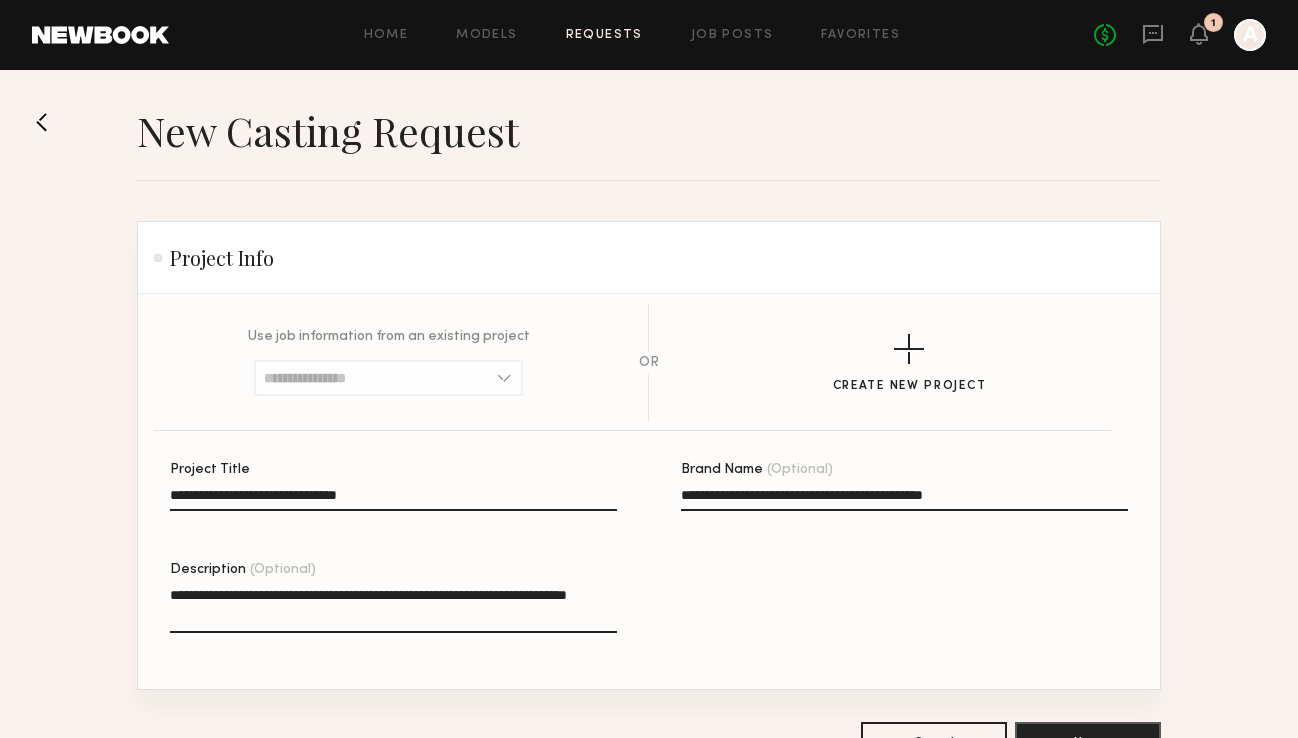 click on "**********" 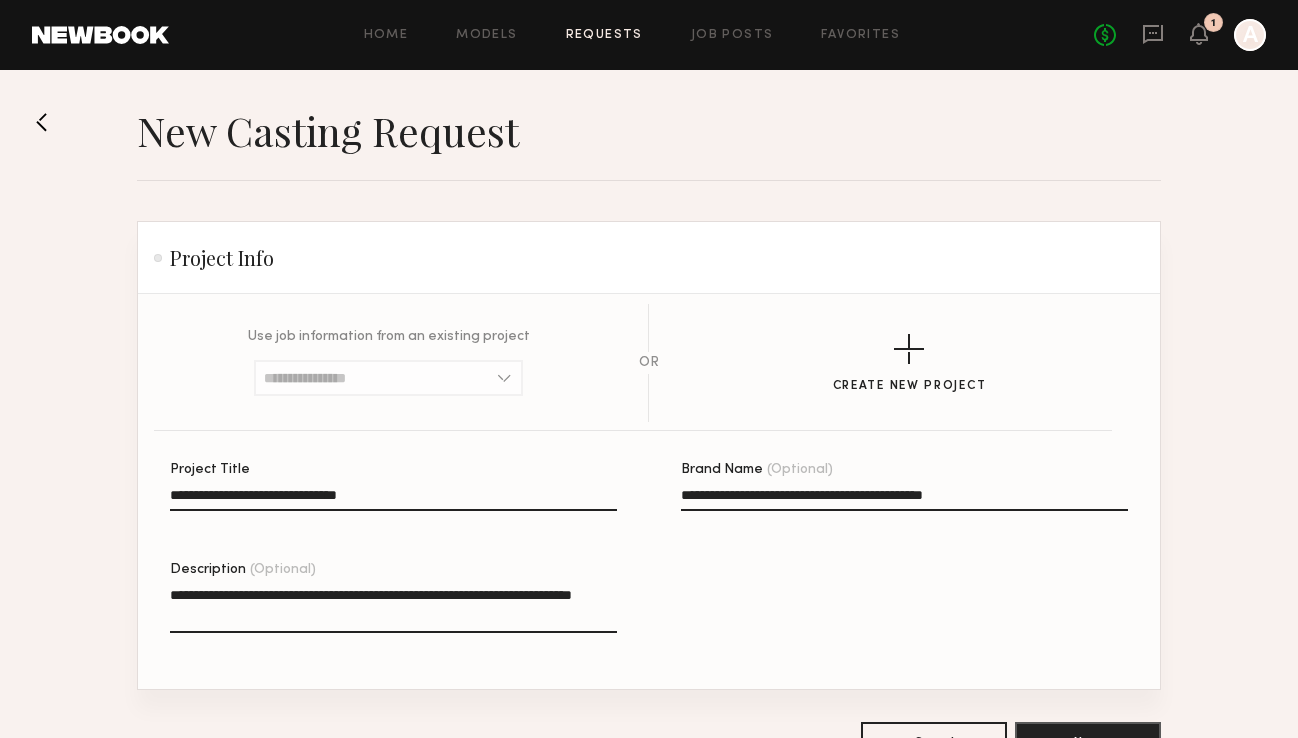 click on "**********" 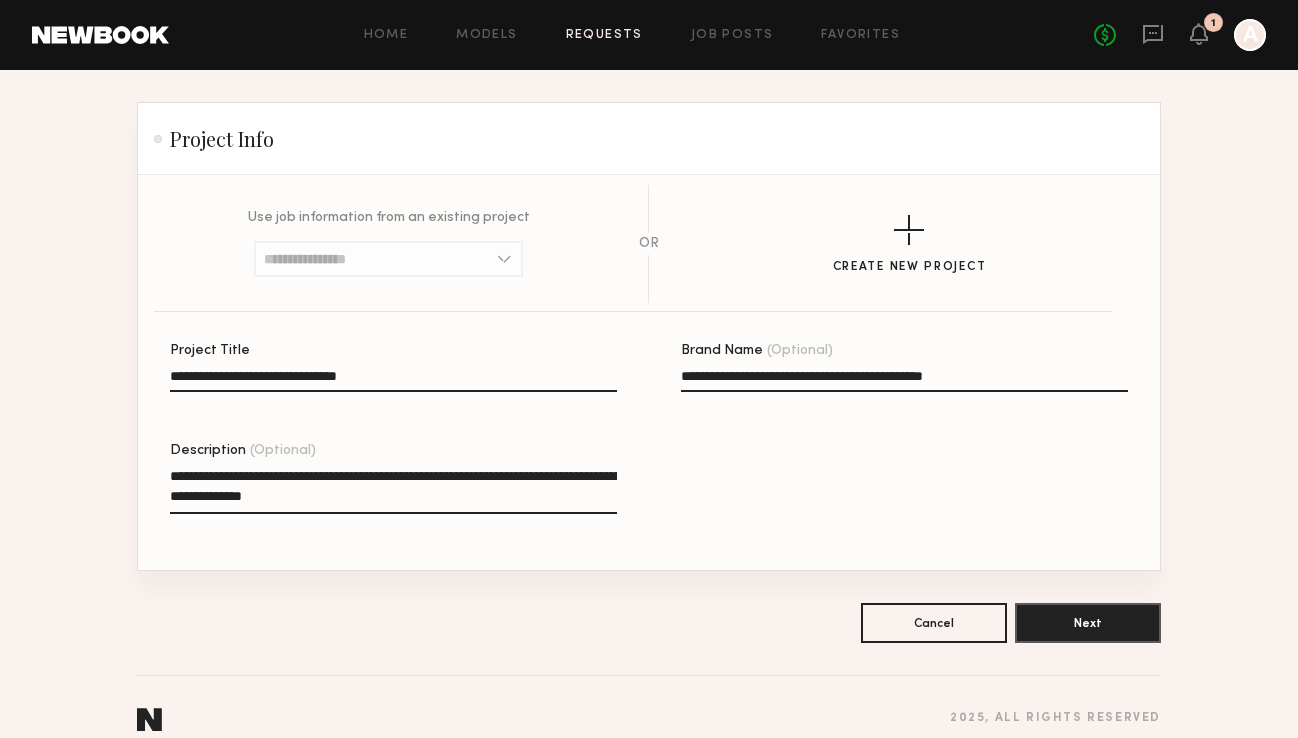 scroll, scrollTop: 128, scrollLeft: 0, axis: vertical 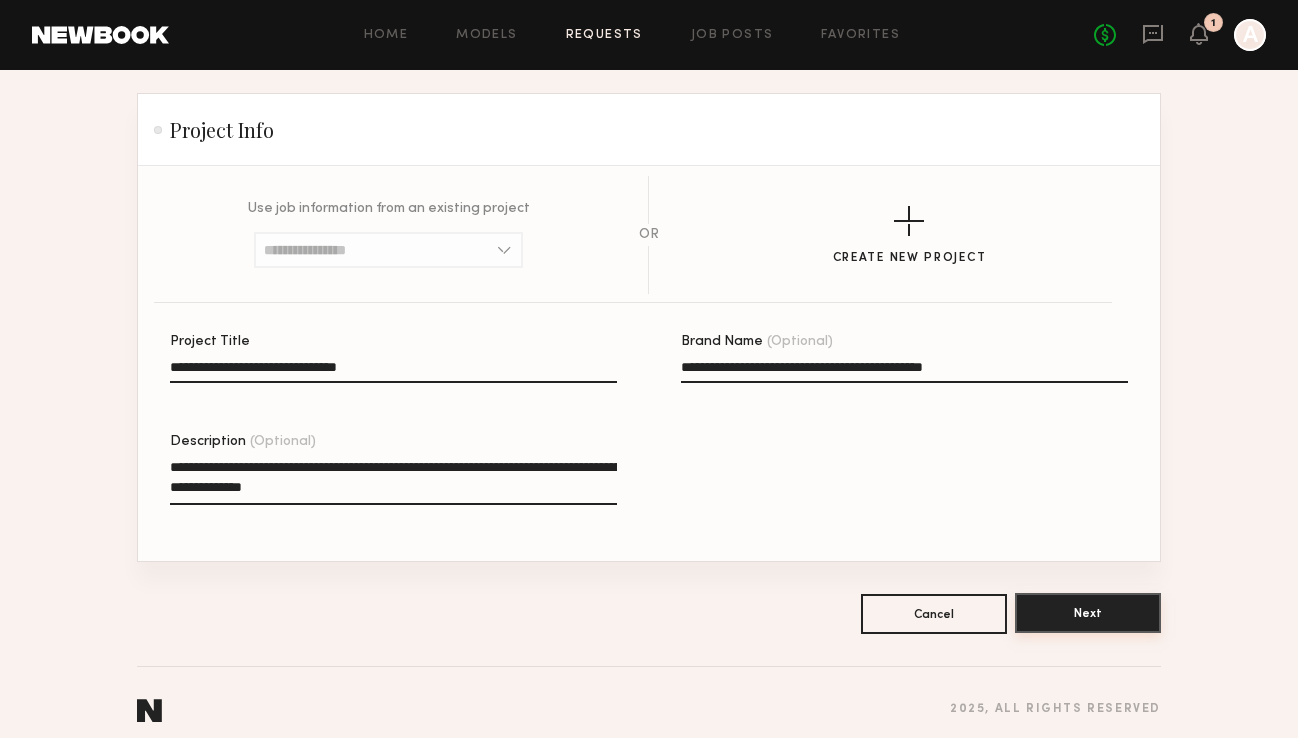 type on "**********" 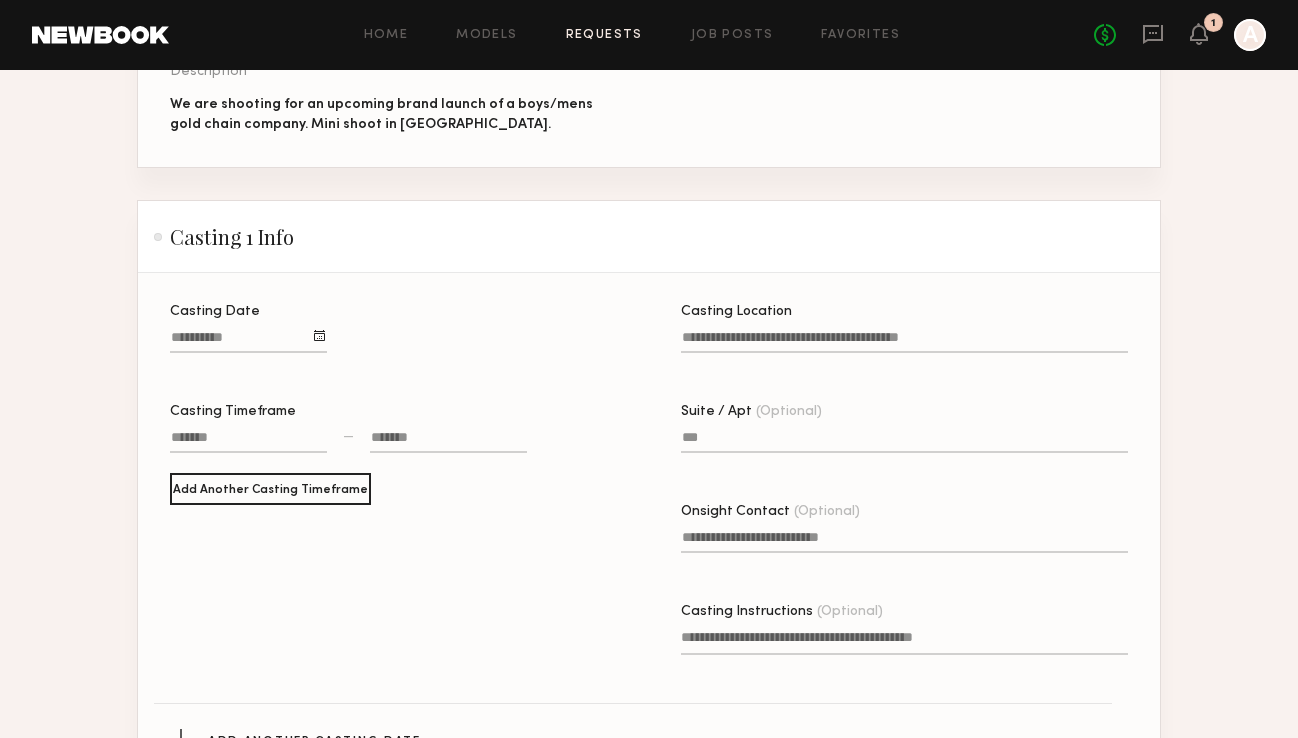 scroll, scrollTop: 345, scrollLeft: 0, axis: vertical 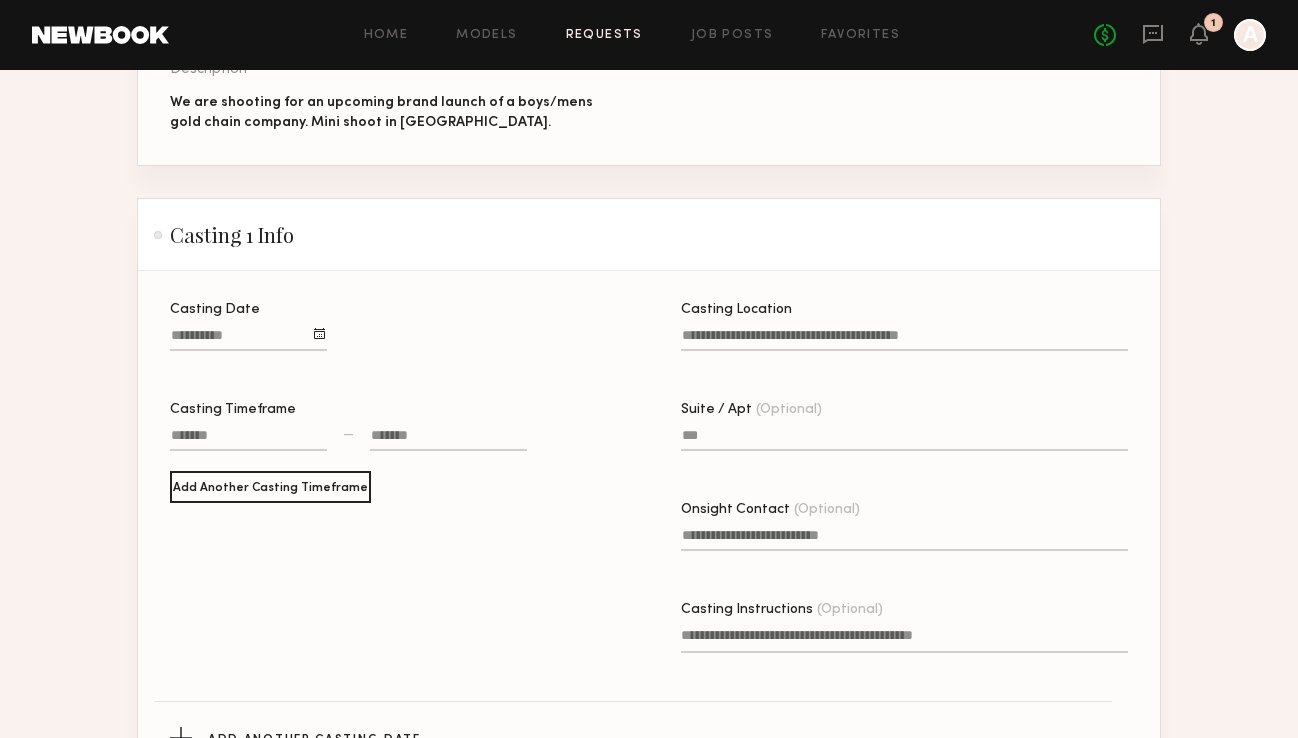 click 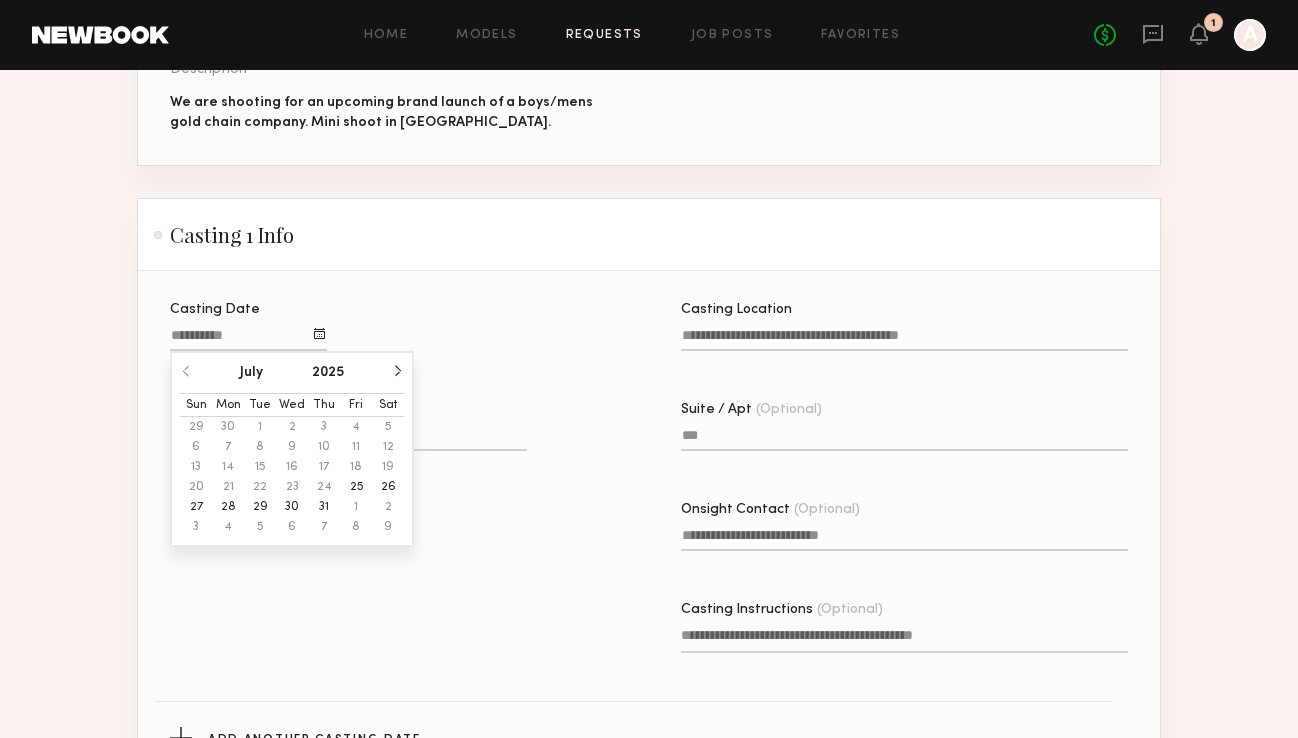click on "29" 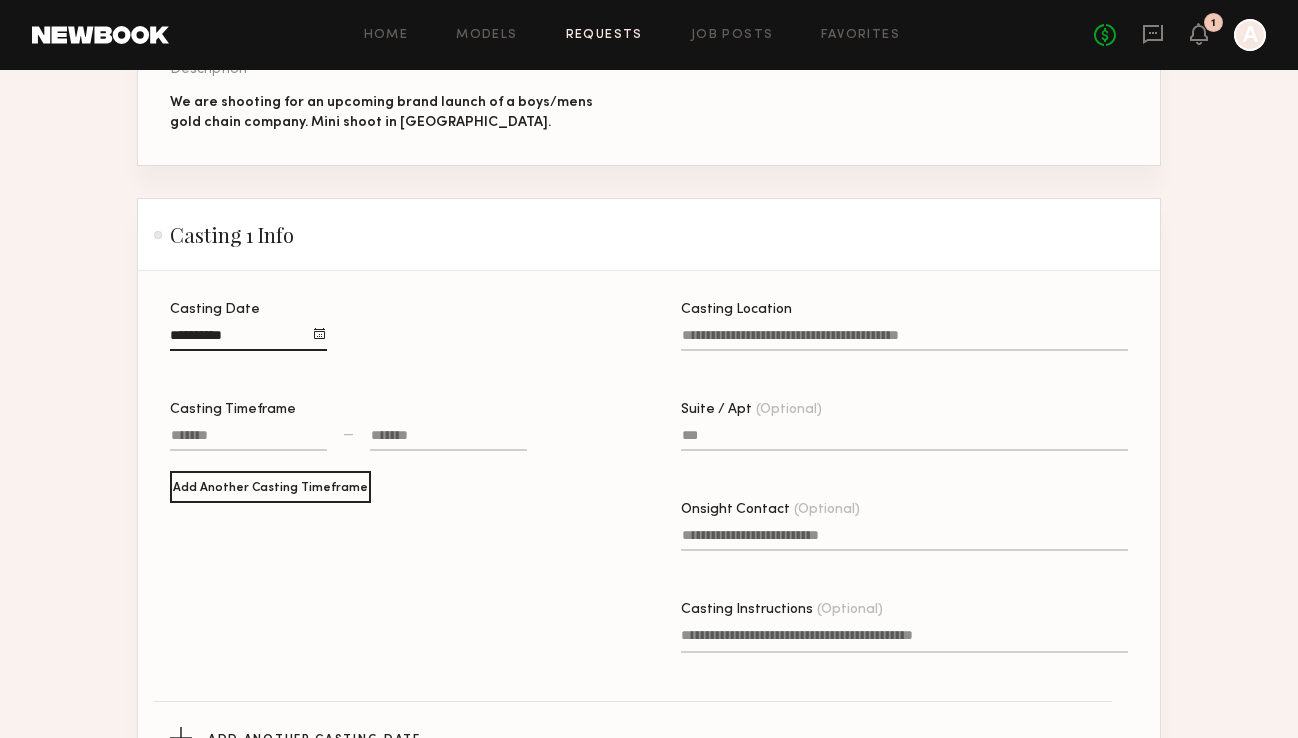 click 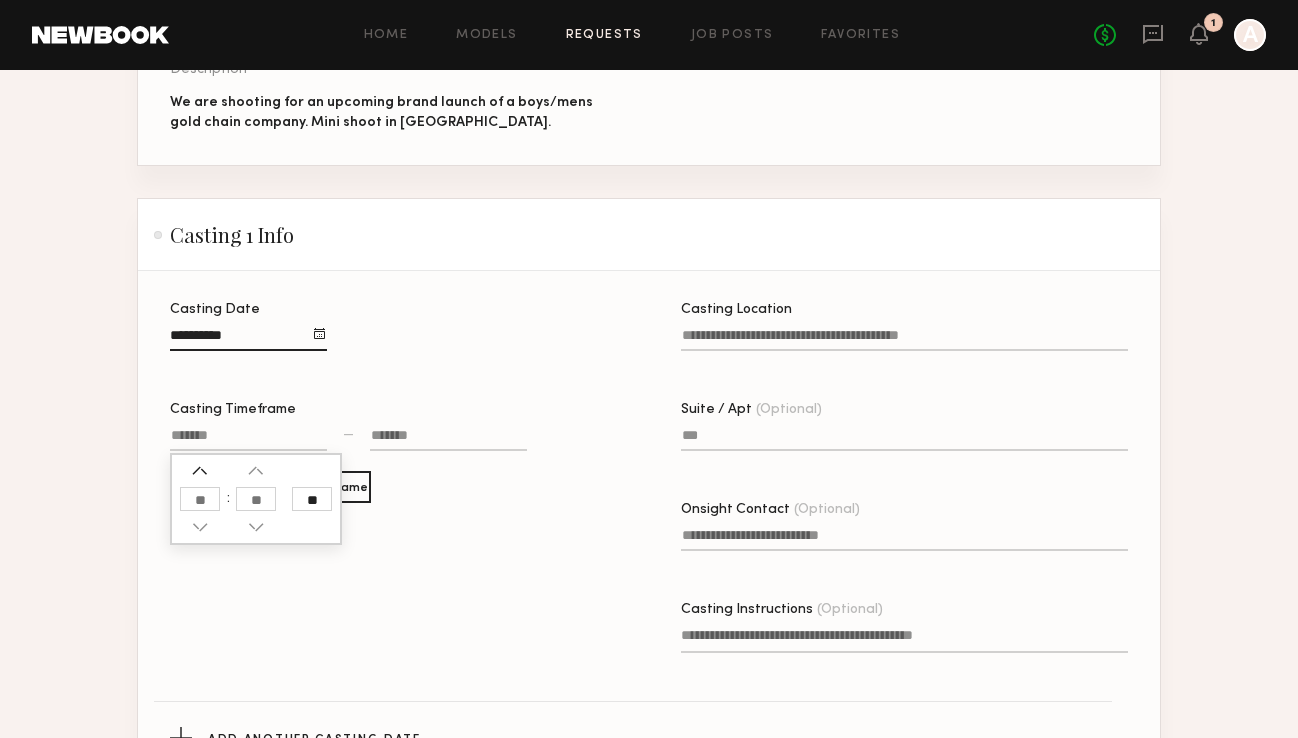 click 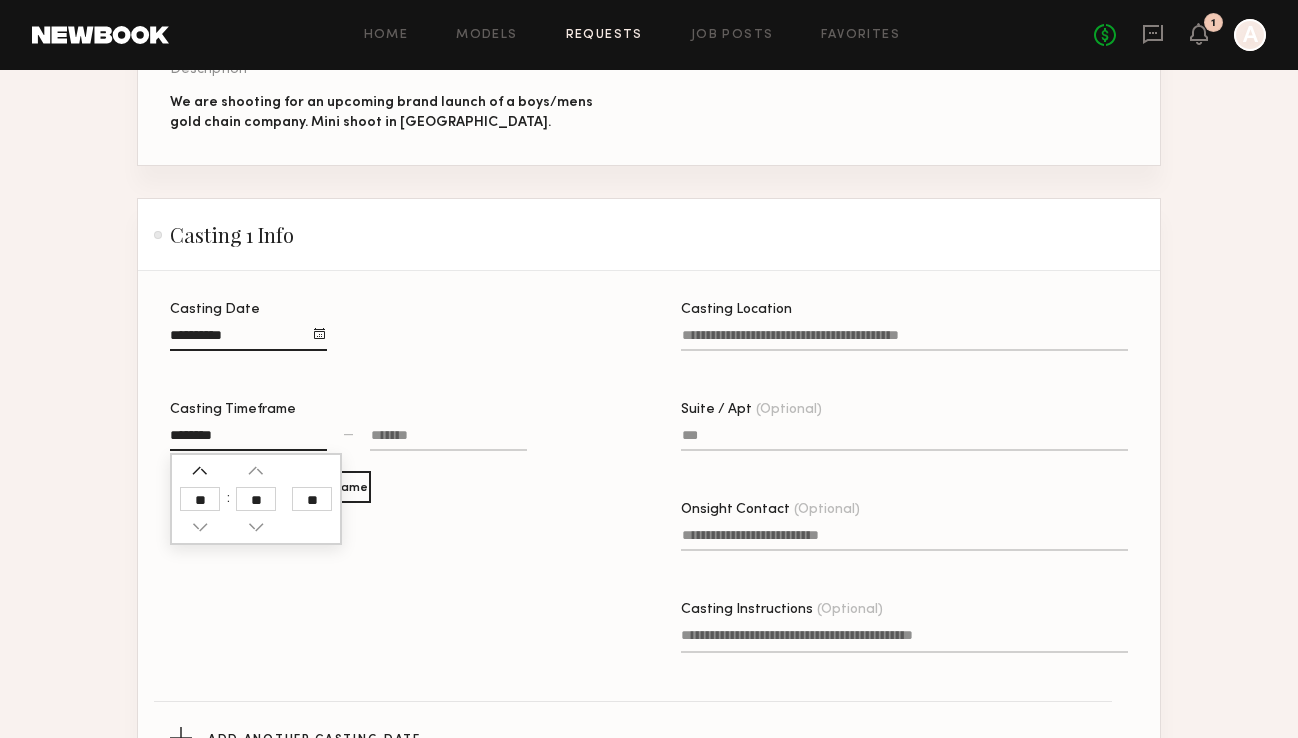 click 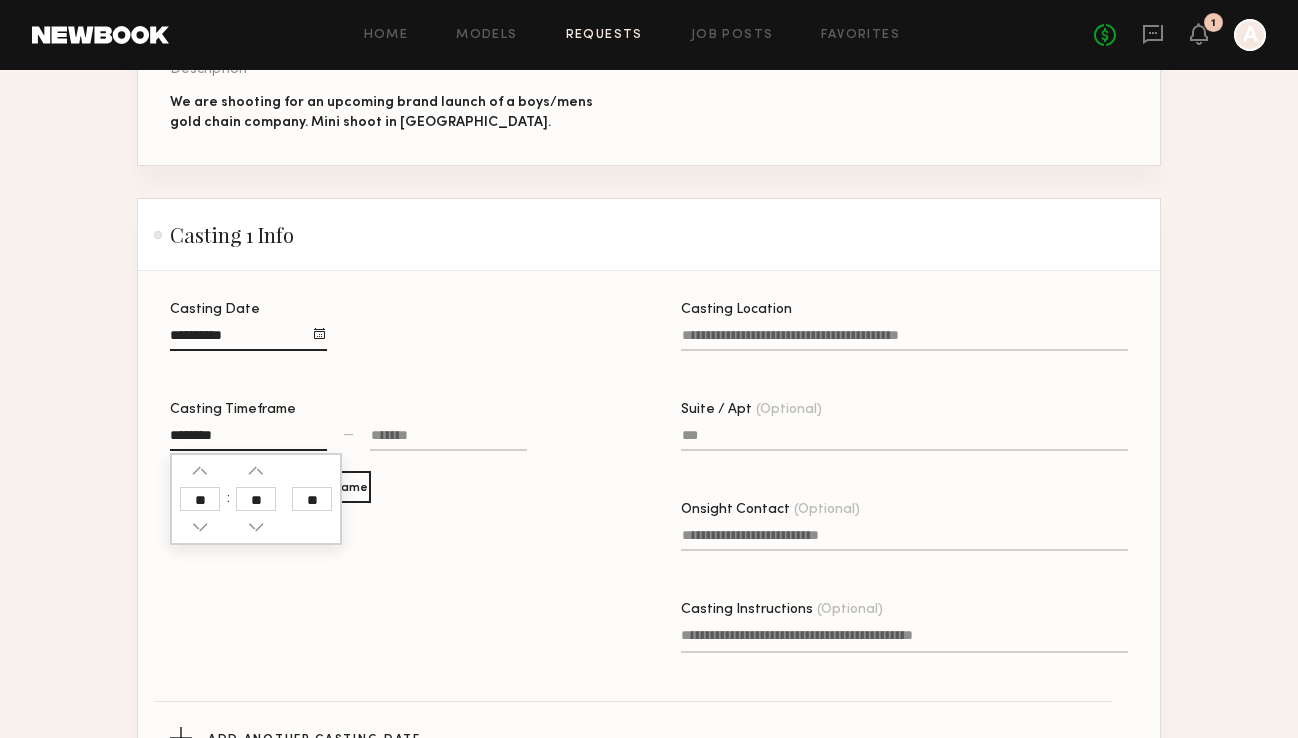 click 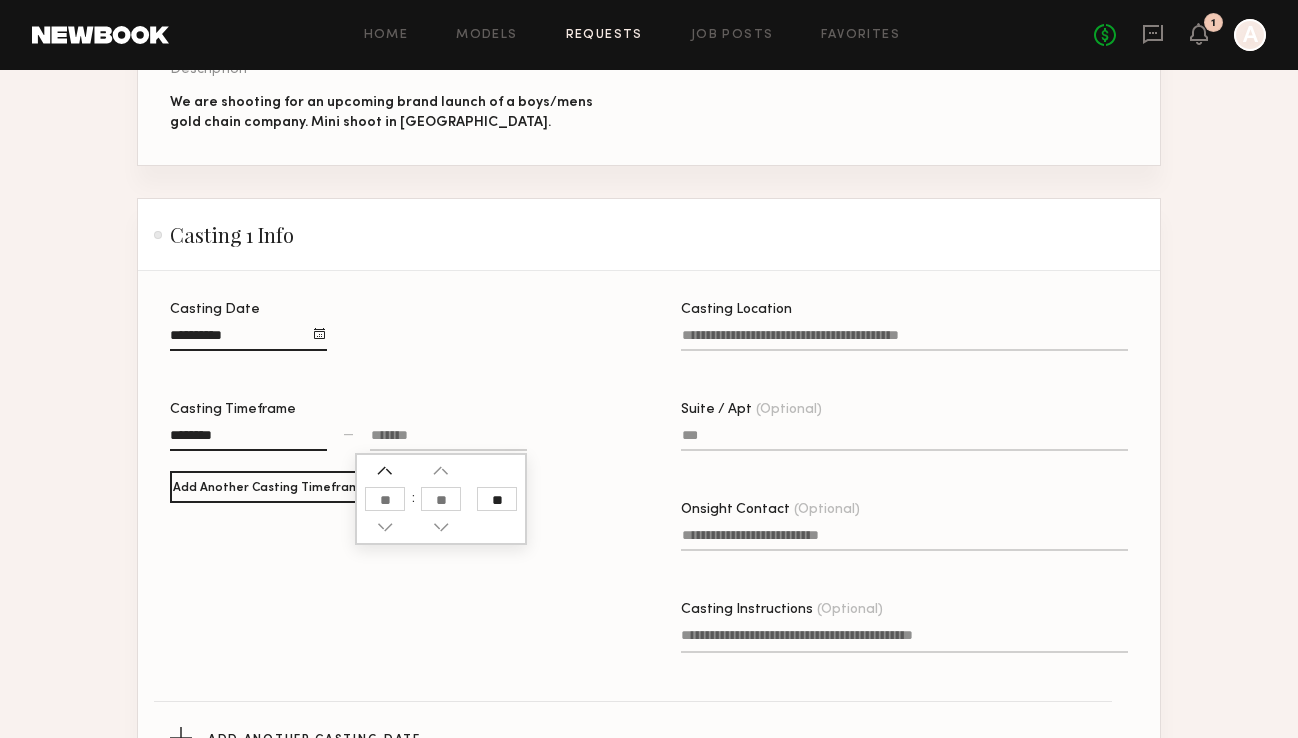click 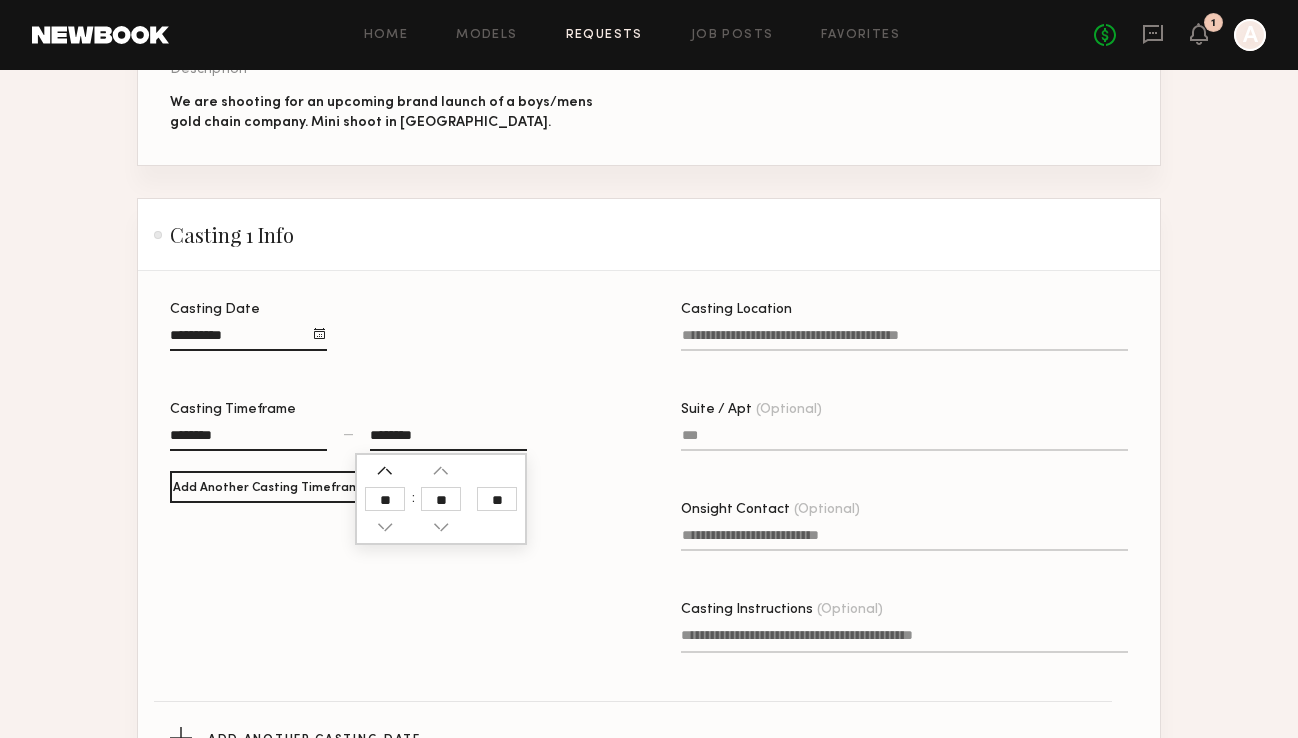 click 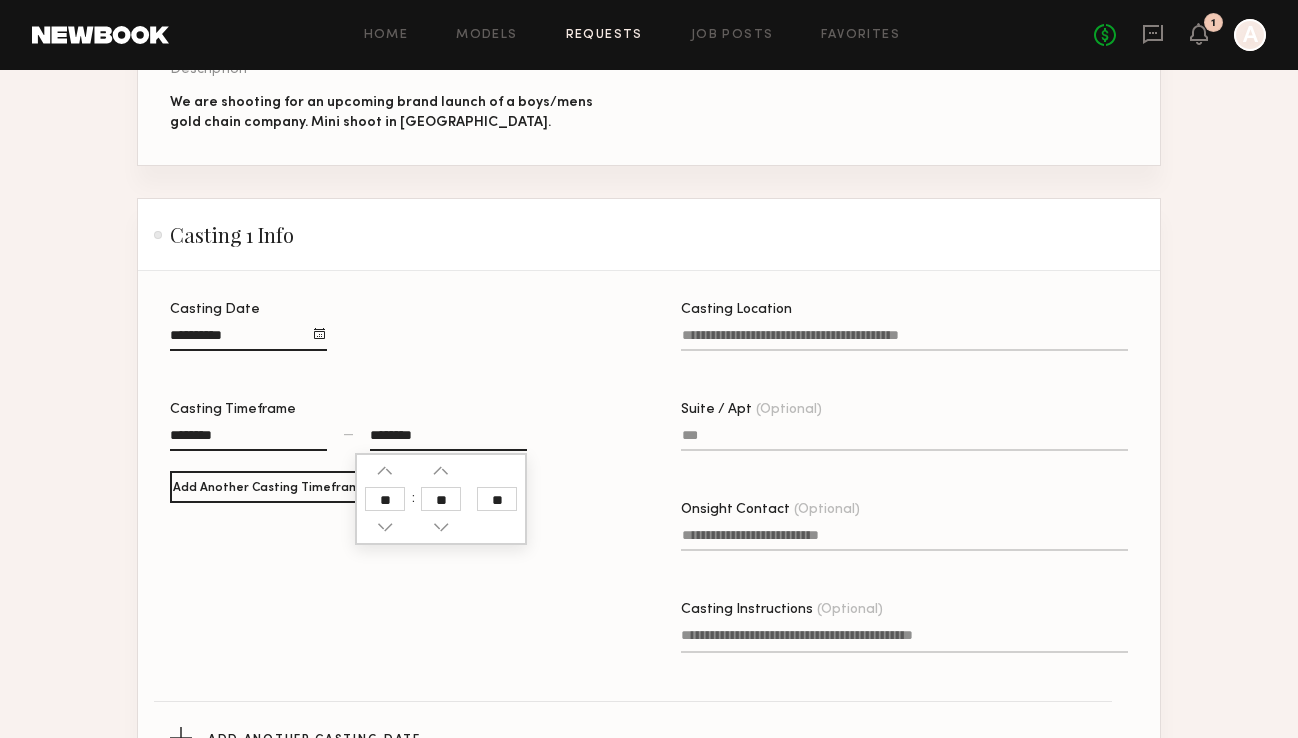 click on "**" 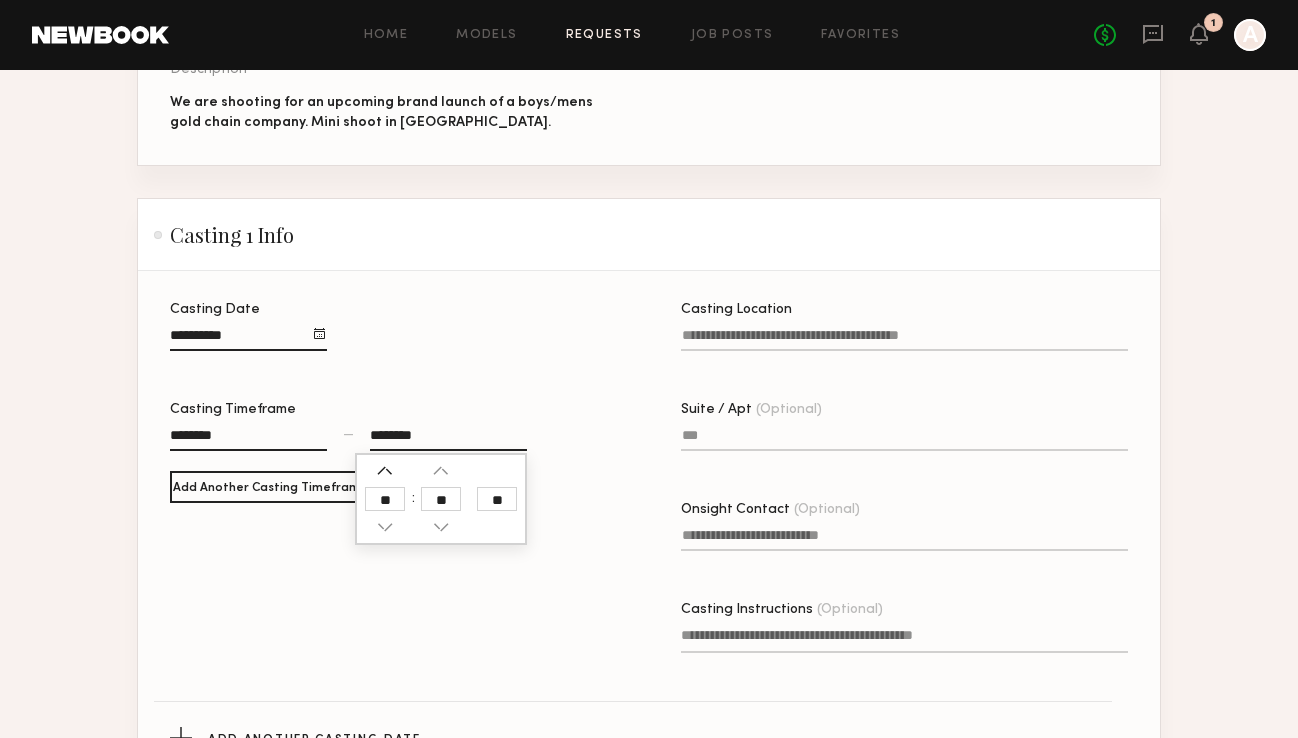 click 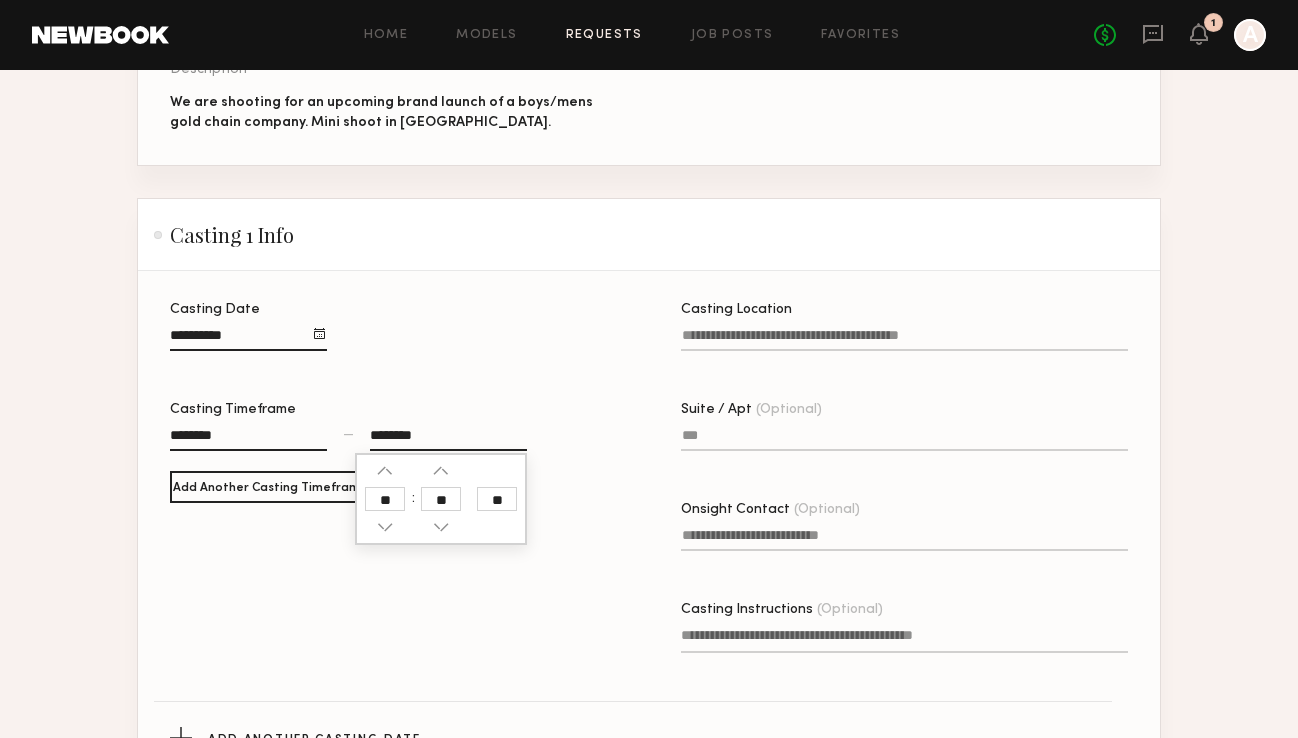 click on "Casting Date Casting Timeframe ******** — ******** ** Add Another Casting Timeframe" 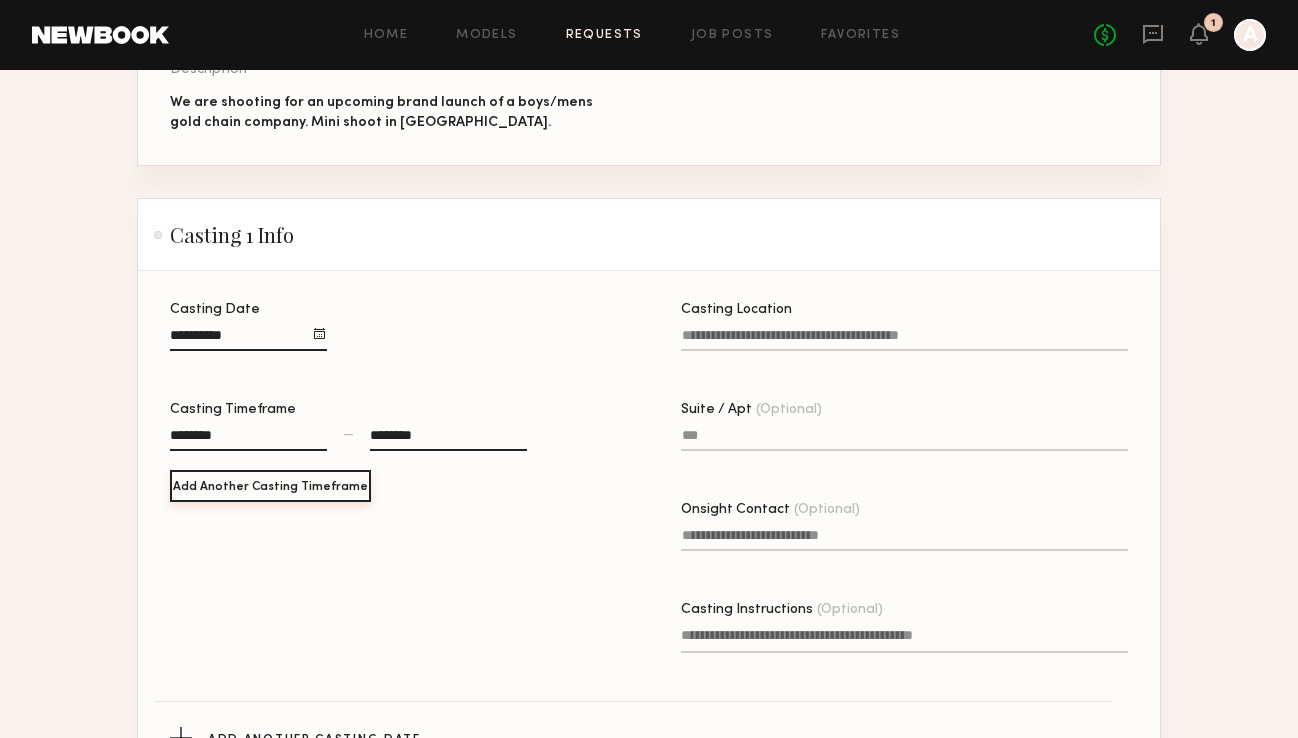 click on "Add Another Casting Timeframe" 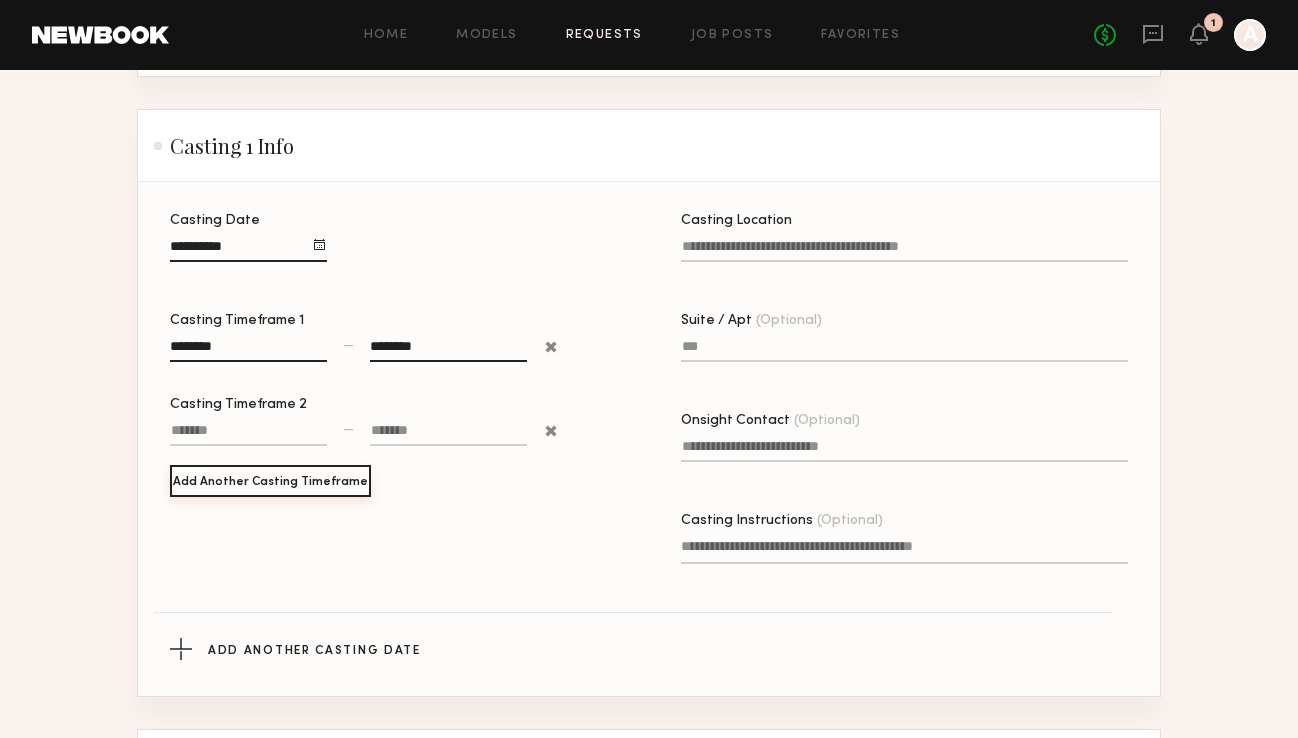 scroll, scrollTop: 439, scrollLeft: 0, axis: vertical 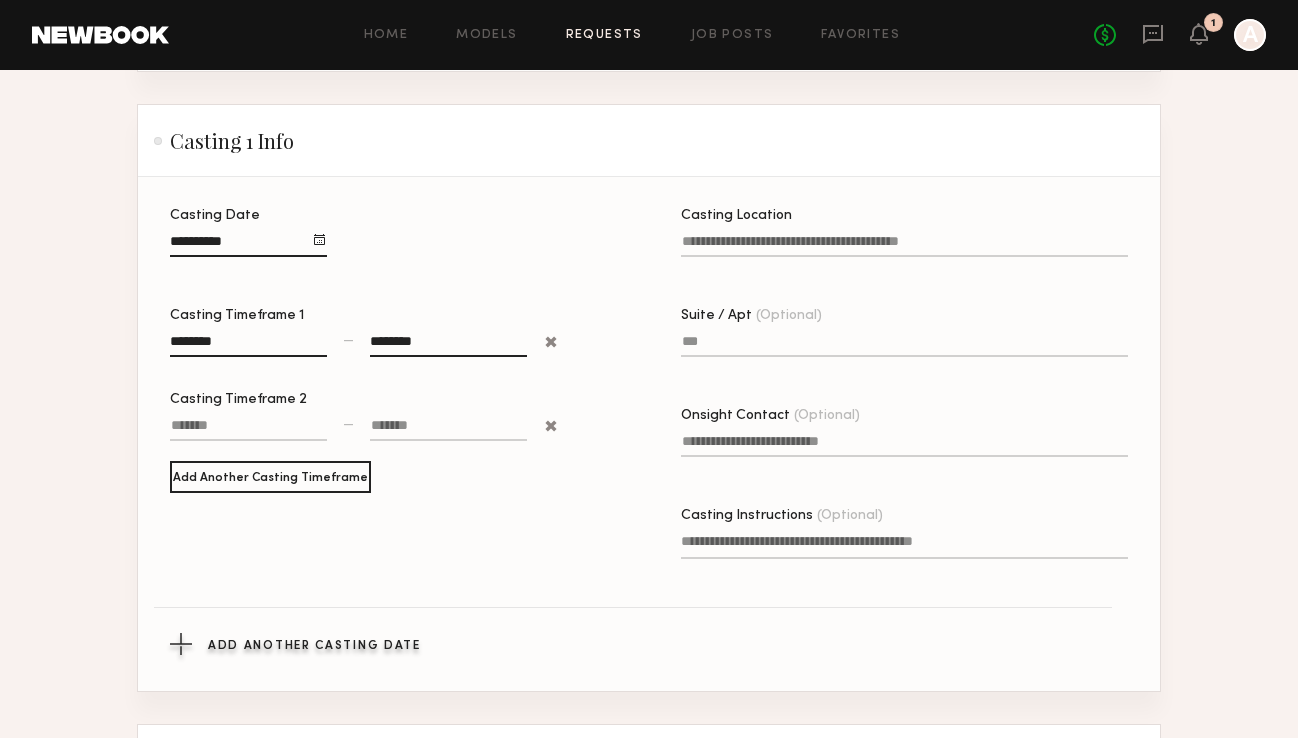 click on "Add Another Casting Date" 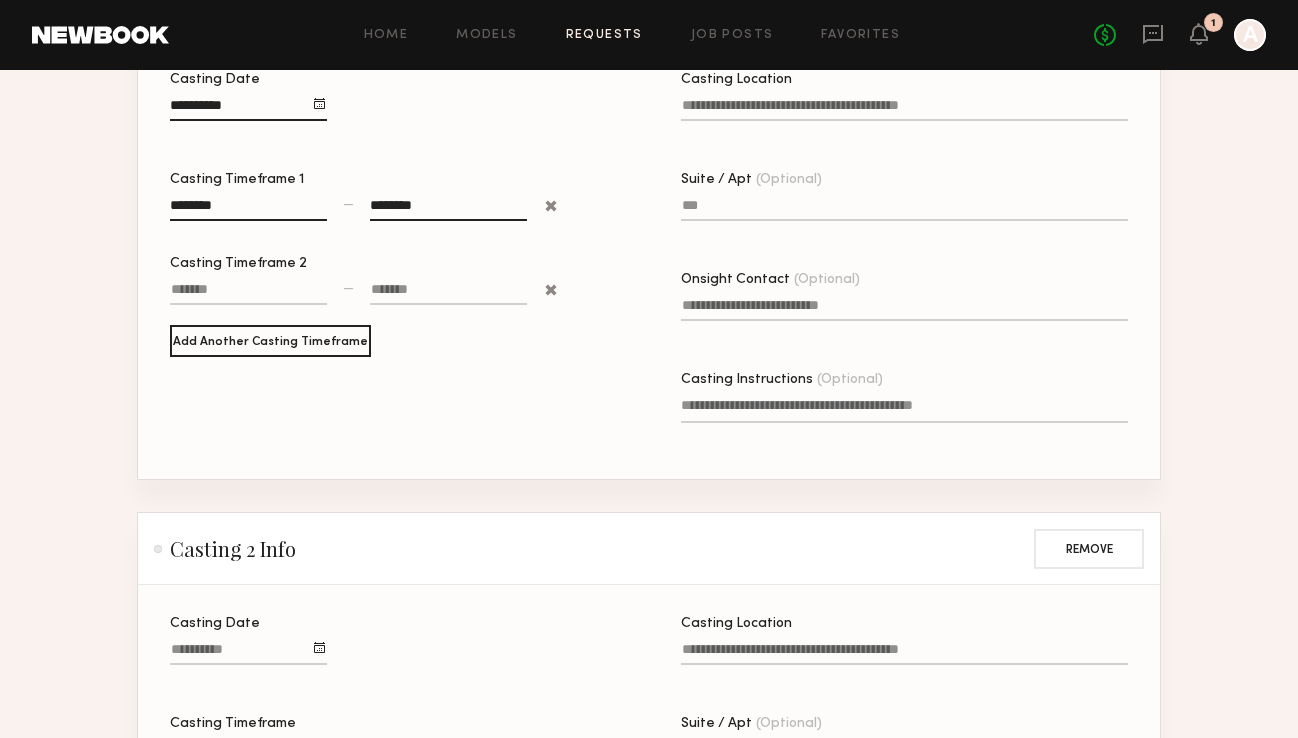 scroll, scrollTop: 790, scrollLeft: 0, axis: vertical 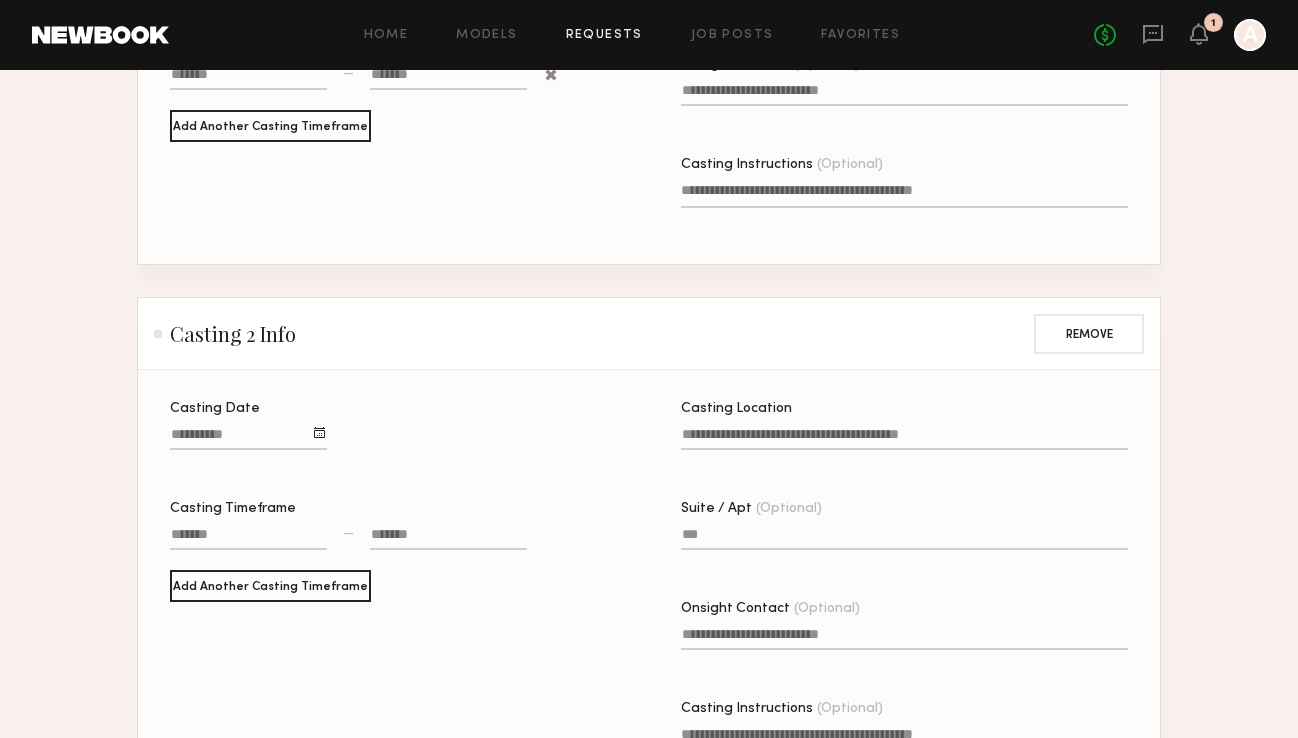click 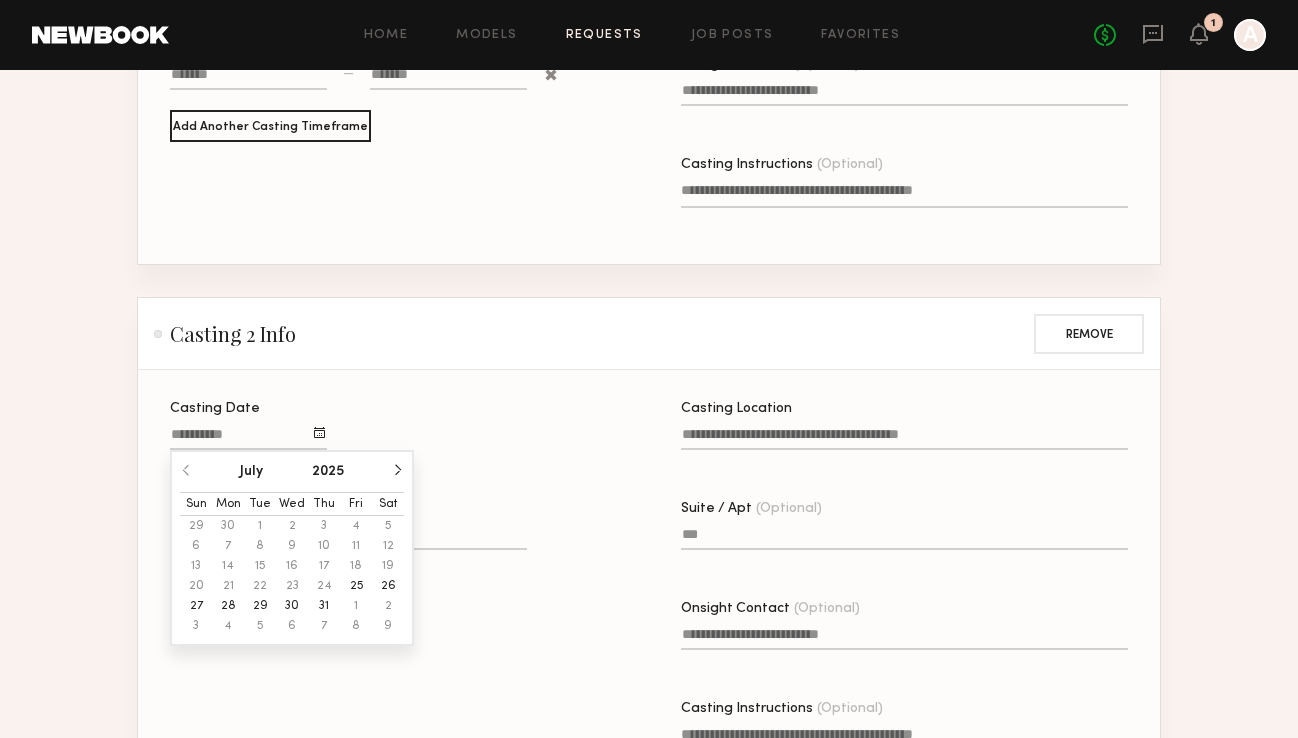 click on "28" 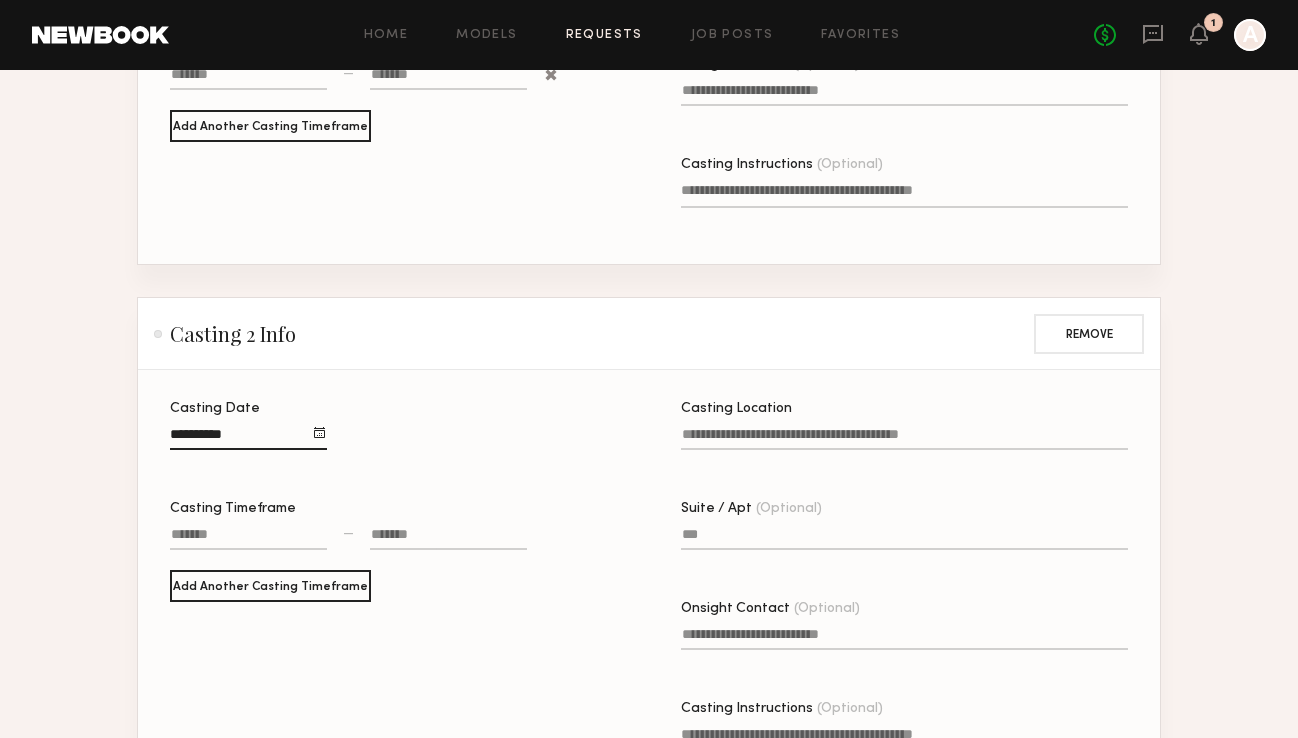 click 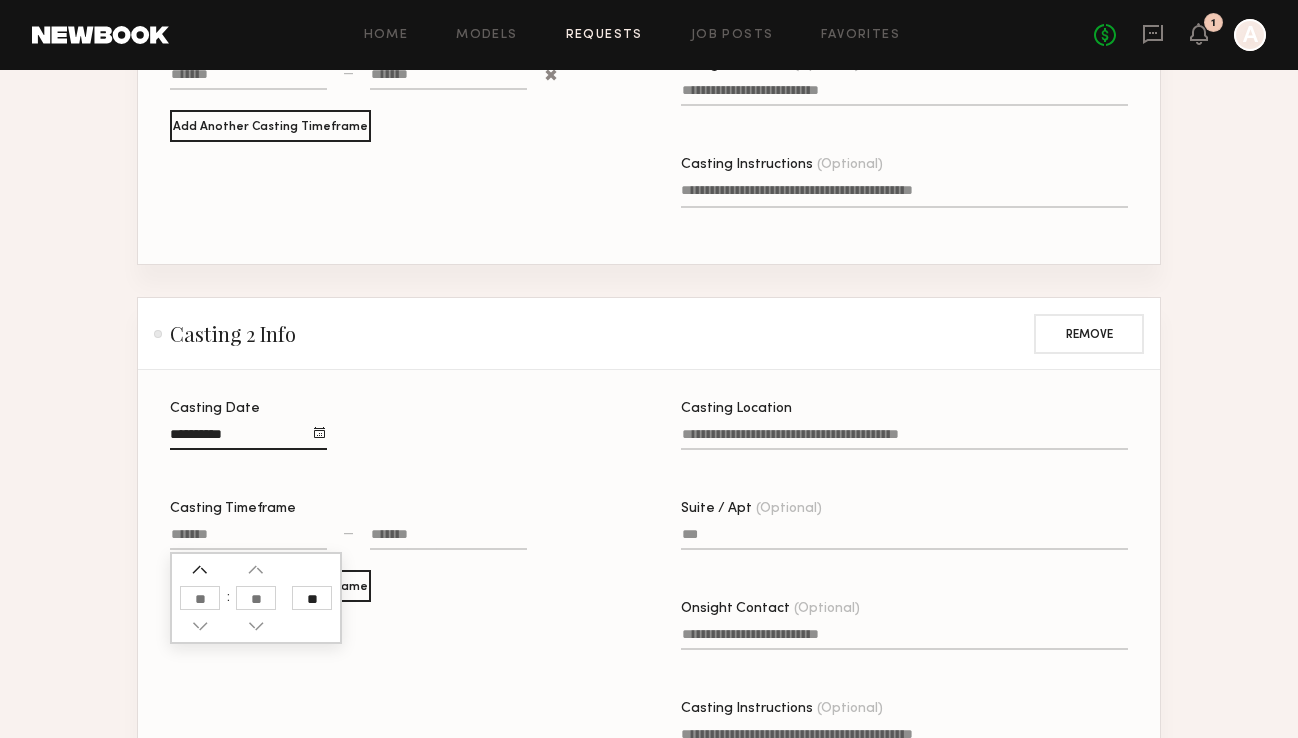 click 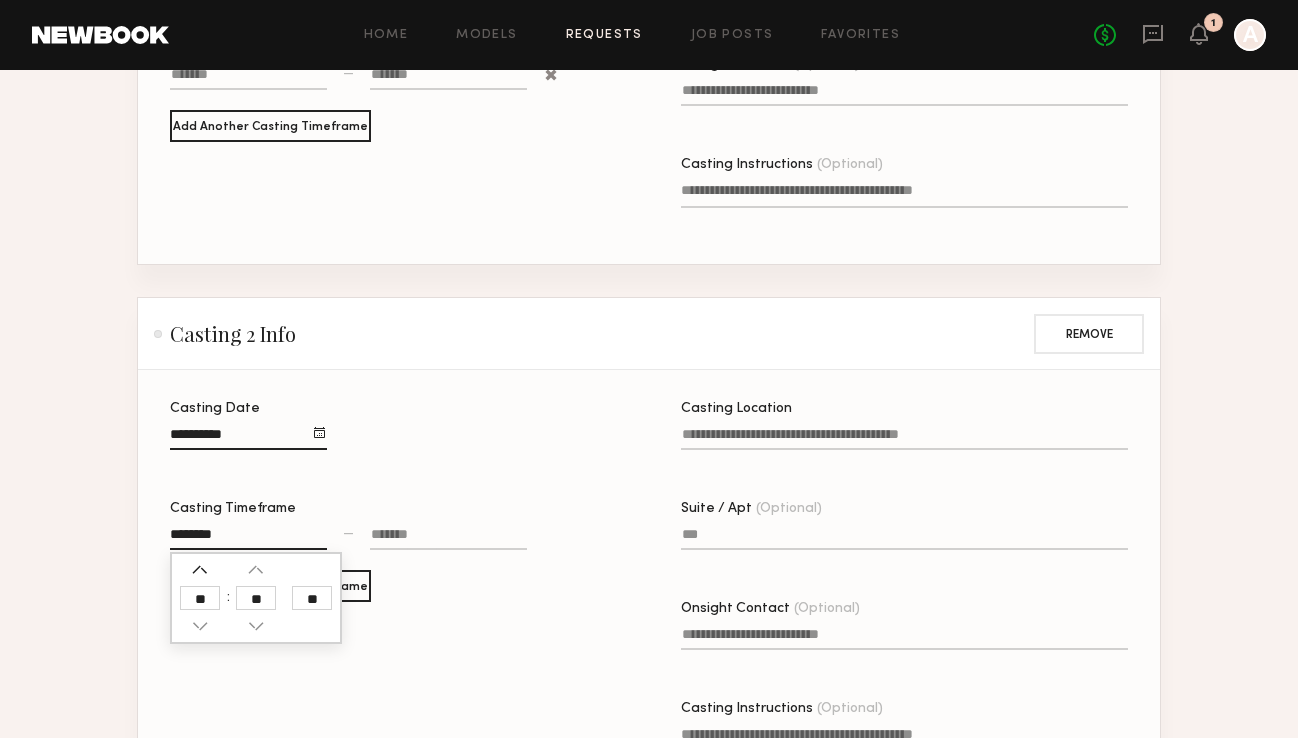 click 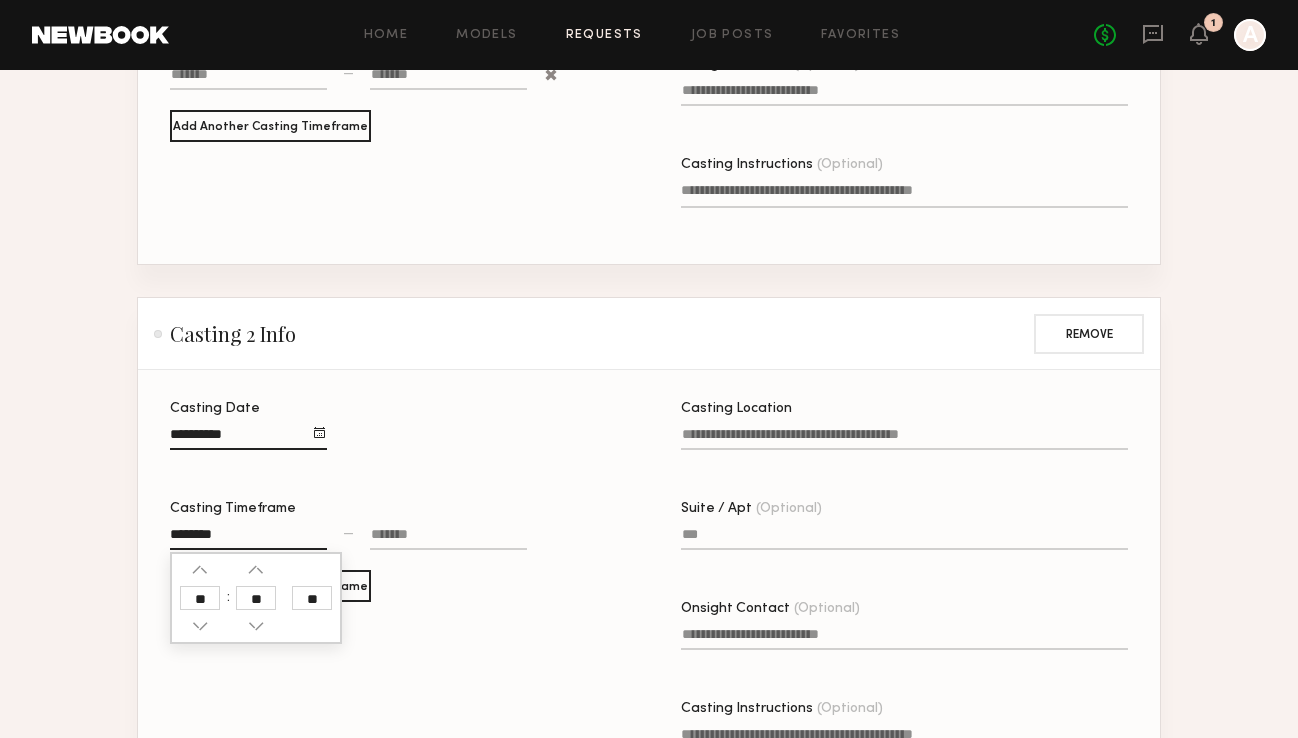 click 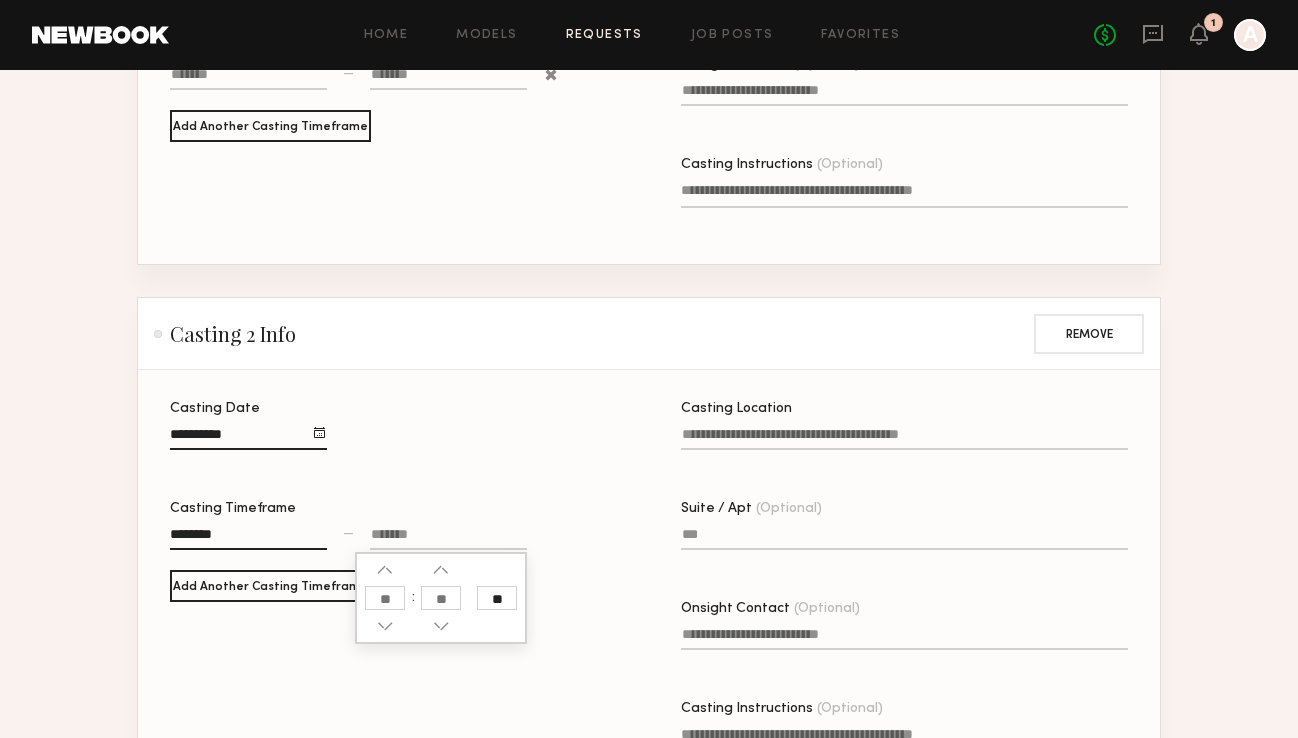 click on "**" 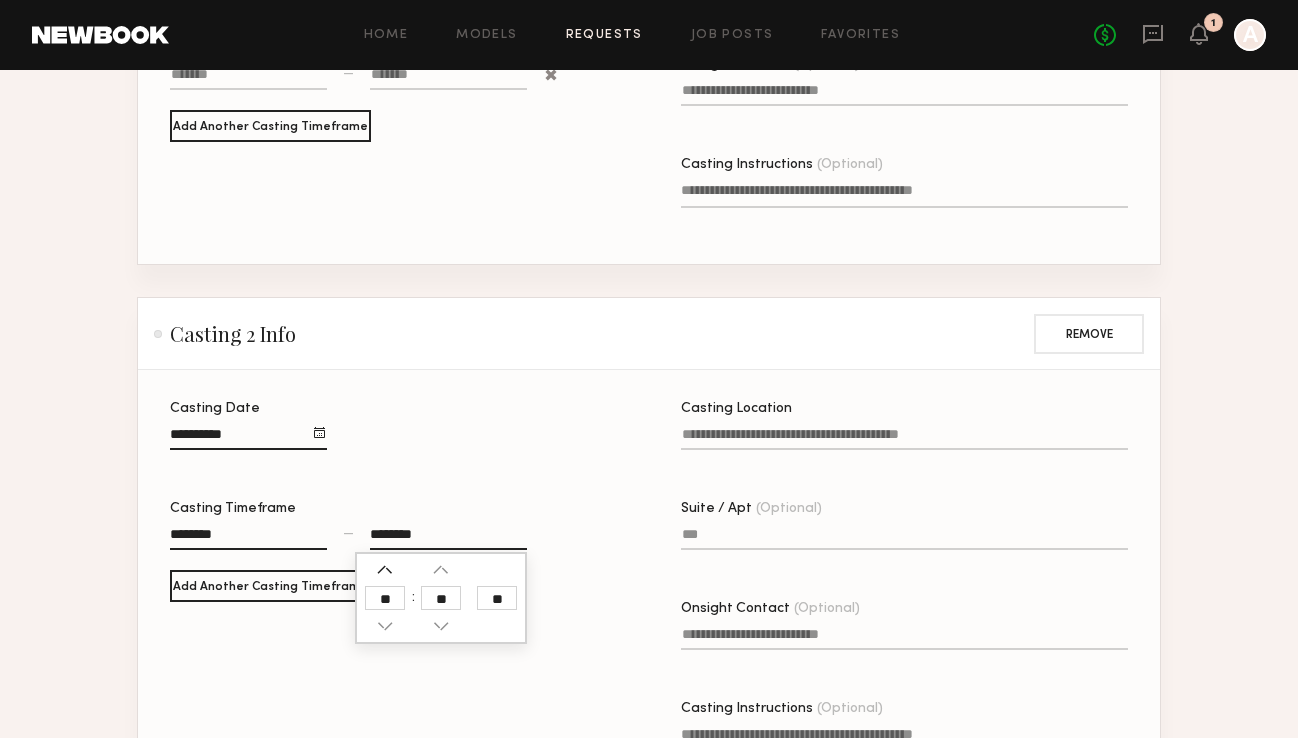 click 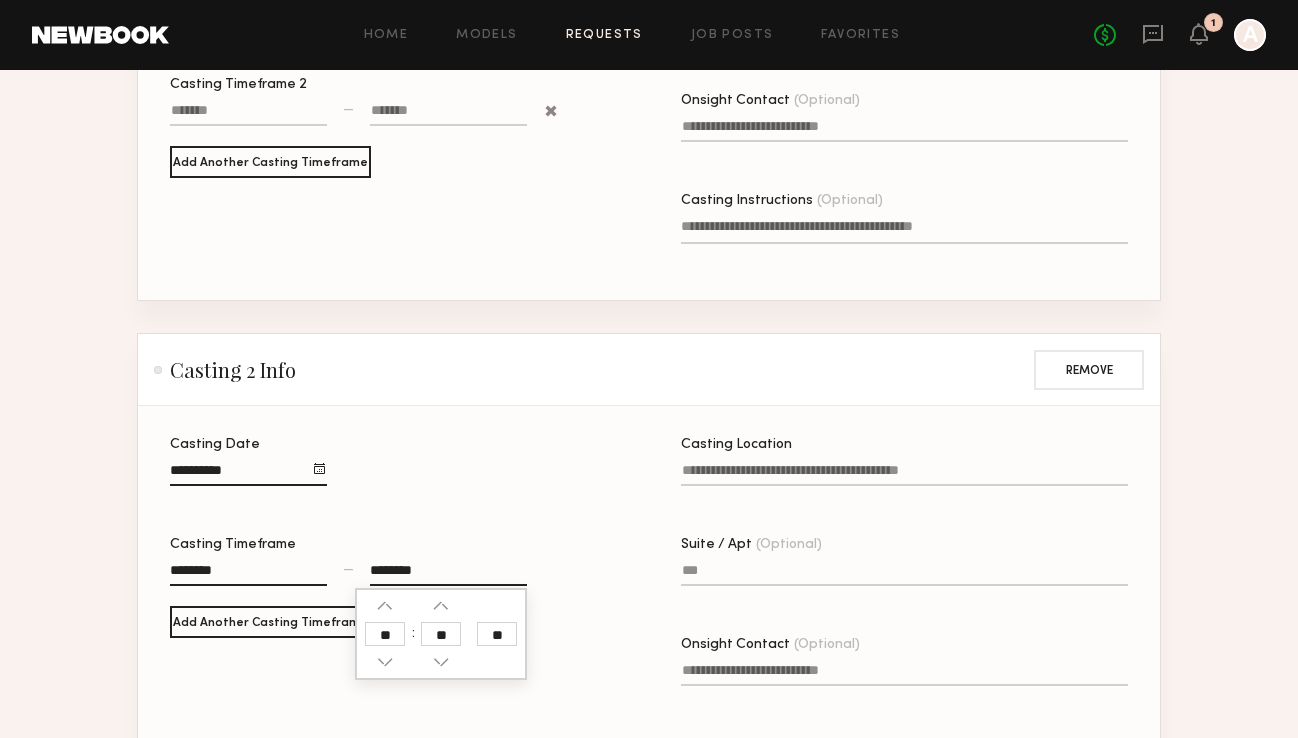 scroll, scrollTop: 758, scrollLeft: 0, axis: vertical 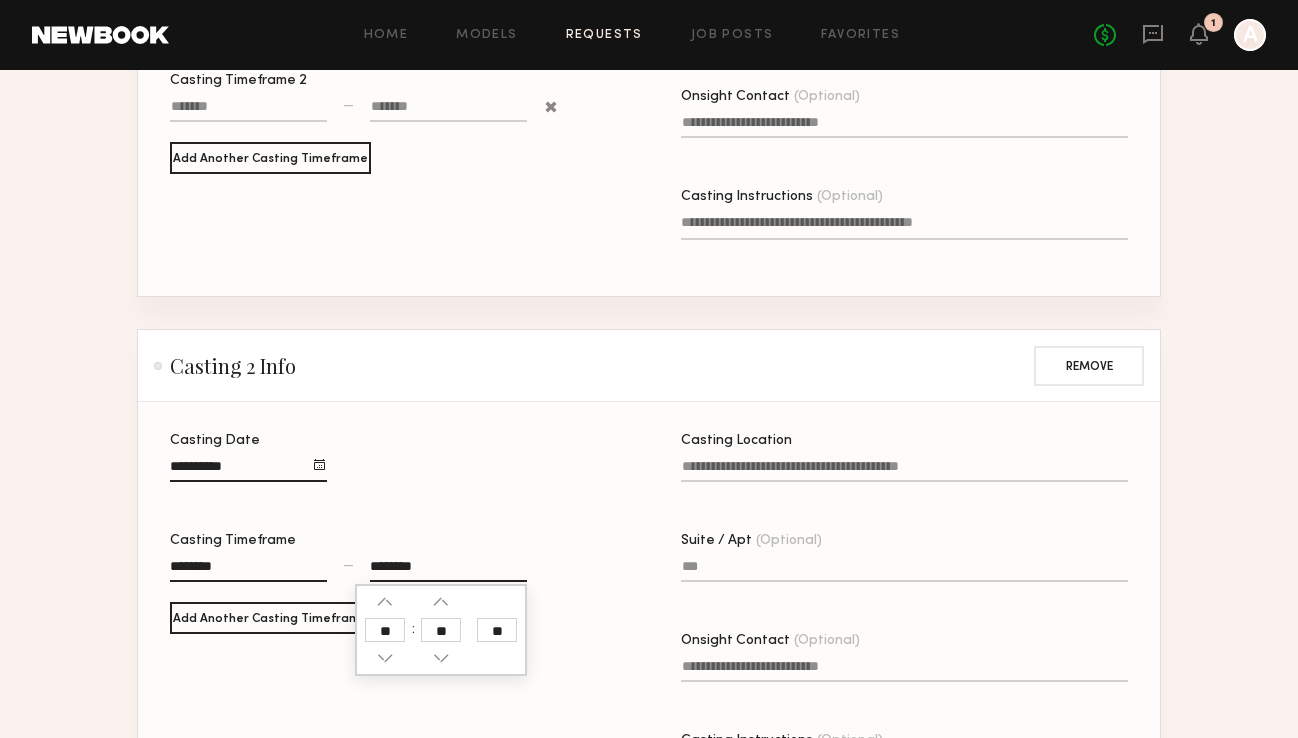click on "Casting Date Casting Timeframe ******** — ******** ** Add Another Casting Timeframe" 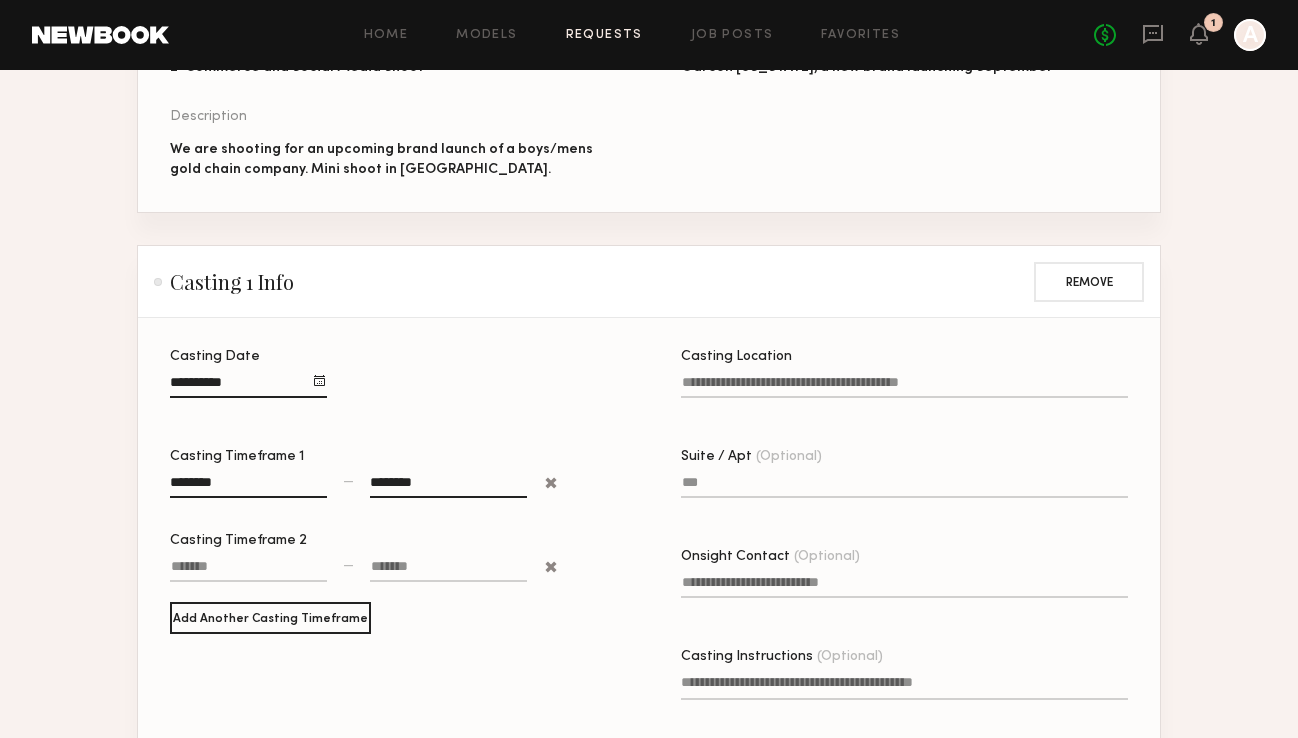 scroll, scrollTop: 150, scrollLeft: 0, axis: vertical 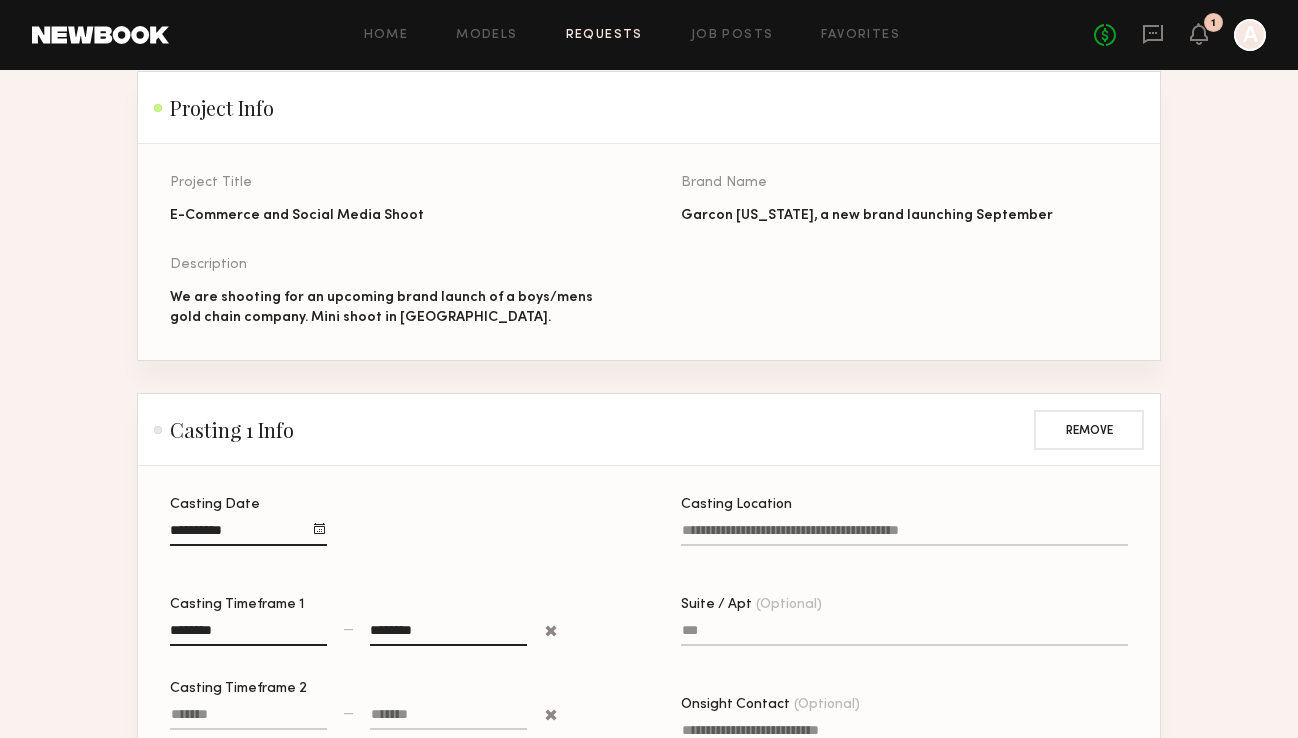 click on "Casting Location" 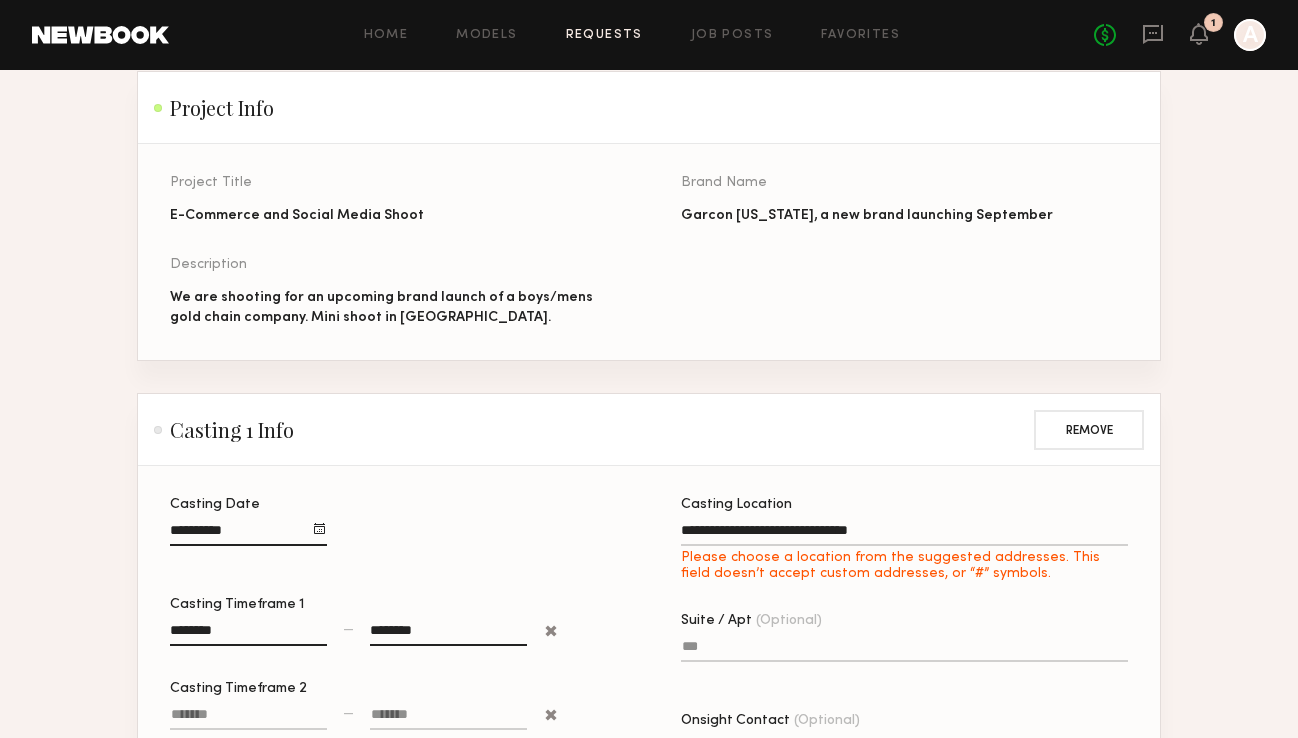type on "**********" 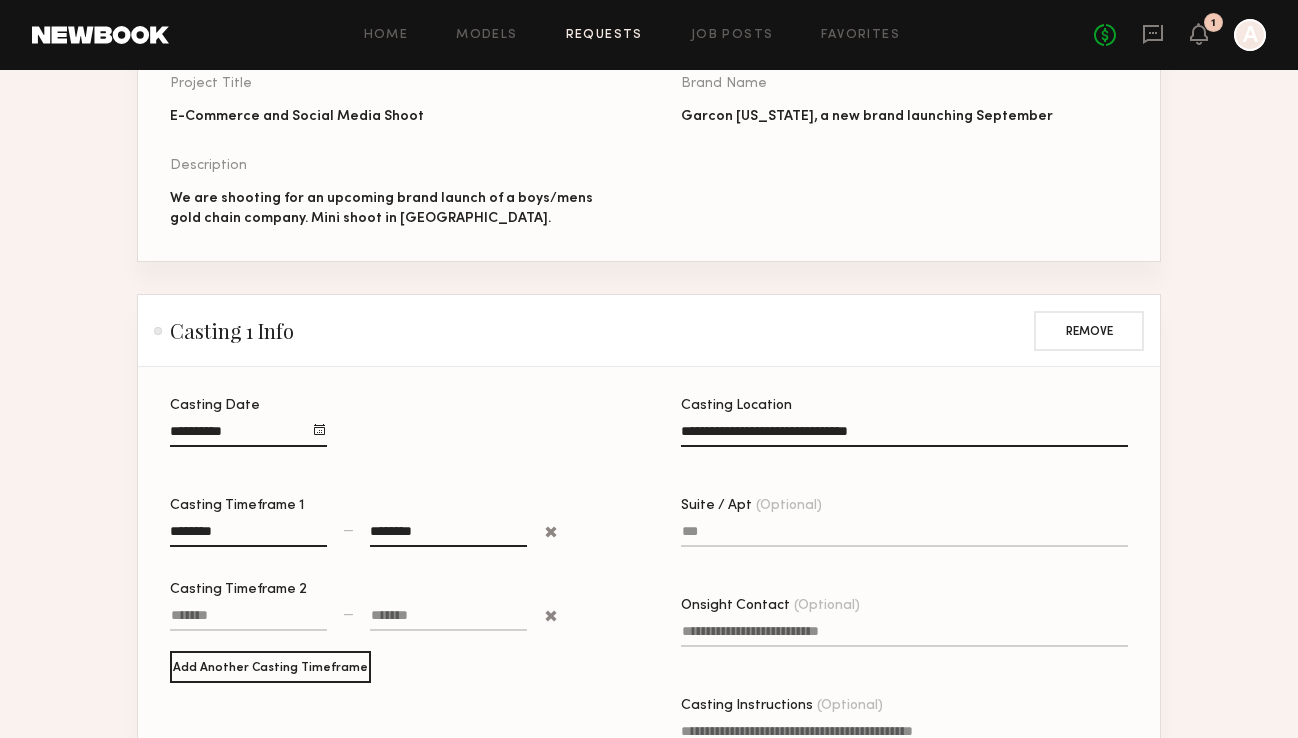 scroll, scrollTop: 281, scrollLeft: 0, axis: vertical 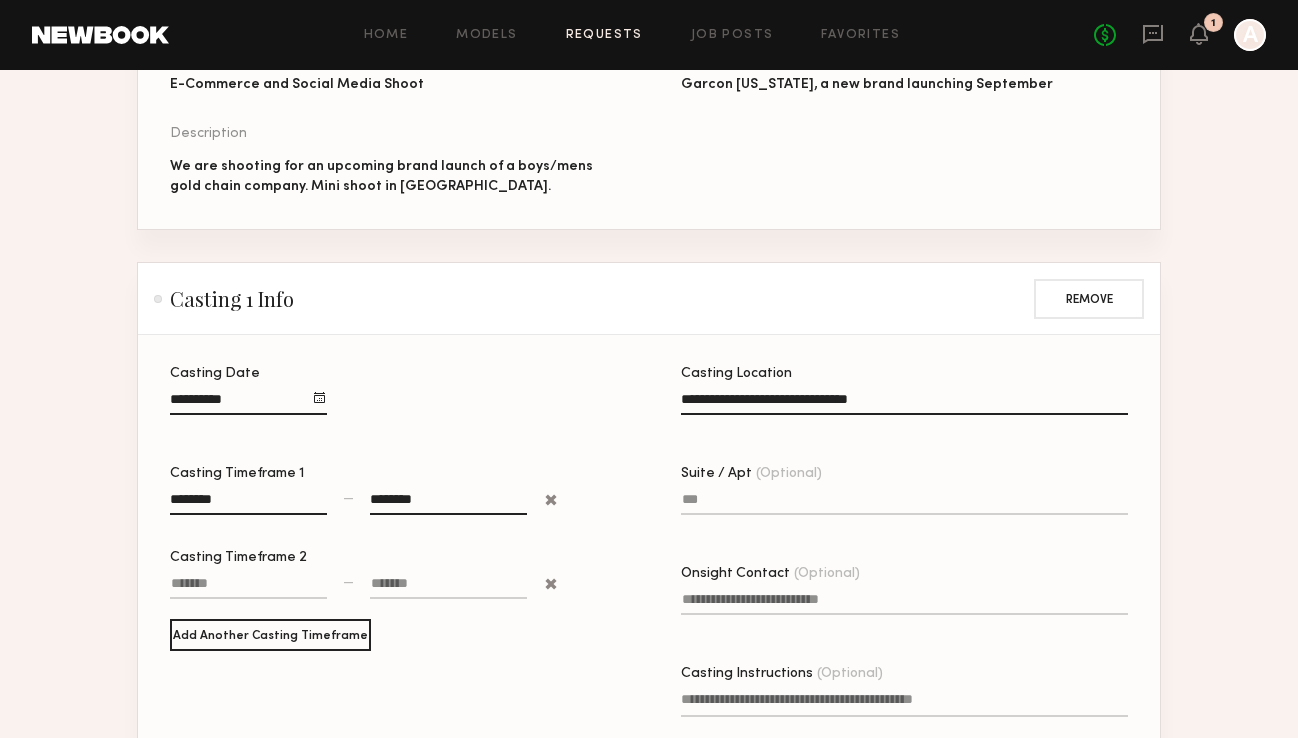 click on "Suite / Apt (Optional)" 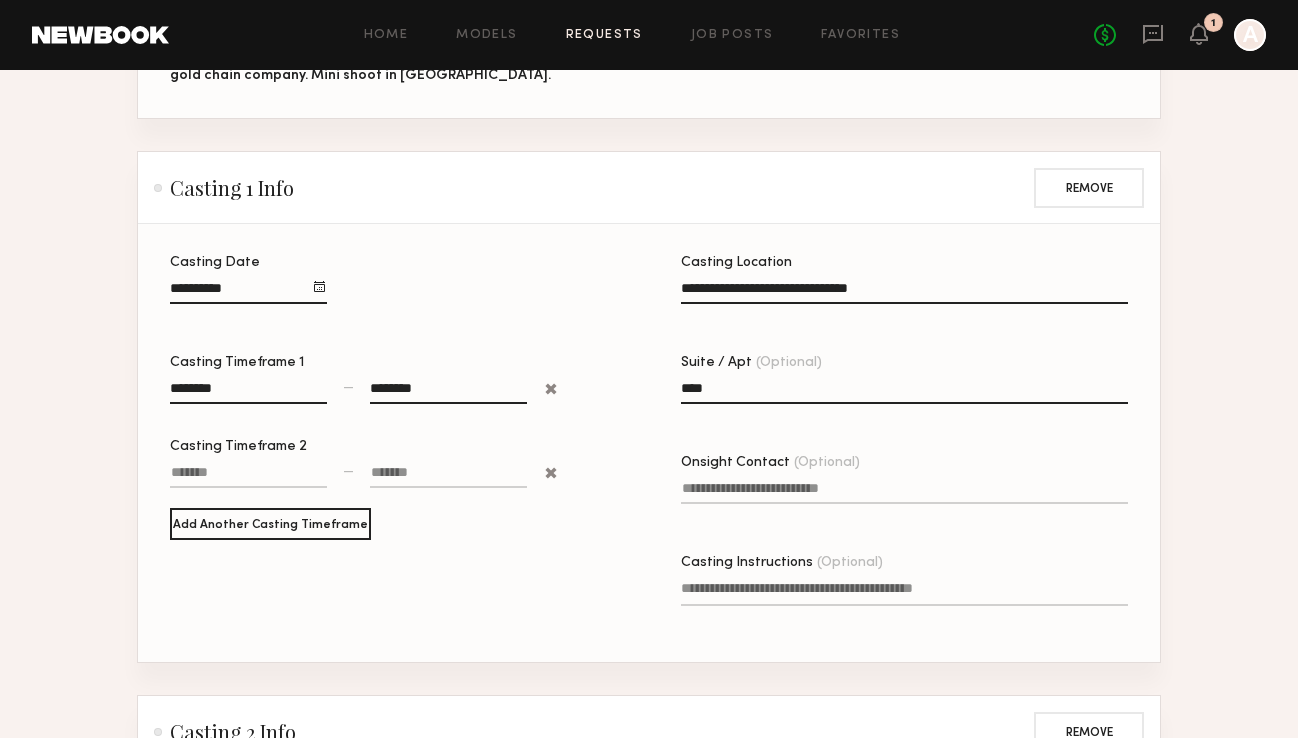 scroll, scrollTop: 396, scrollLeft: 0, axis: vertical 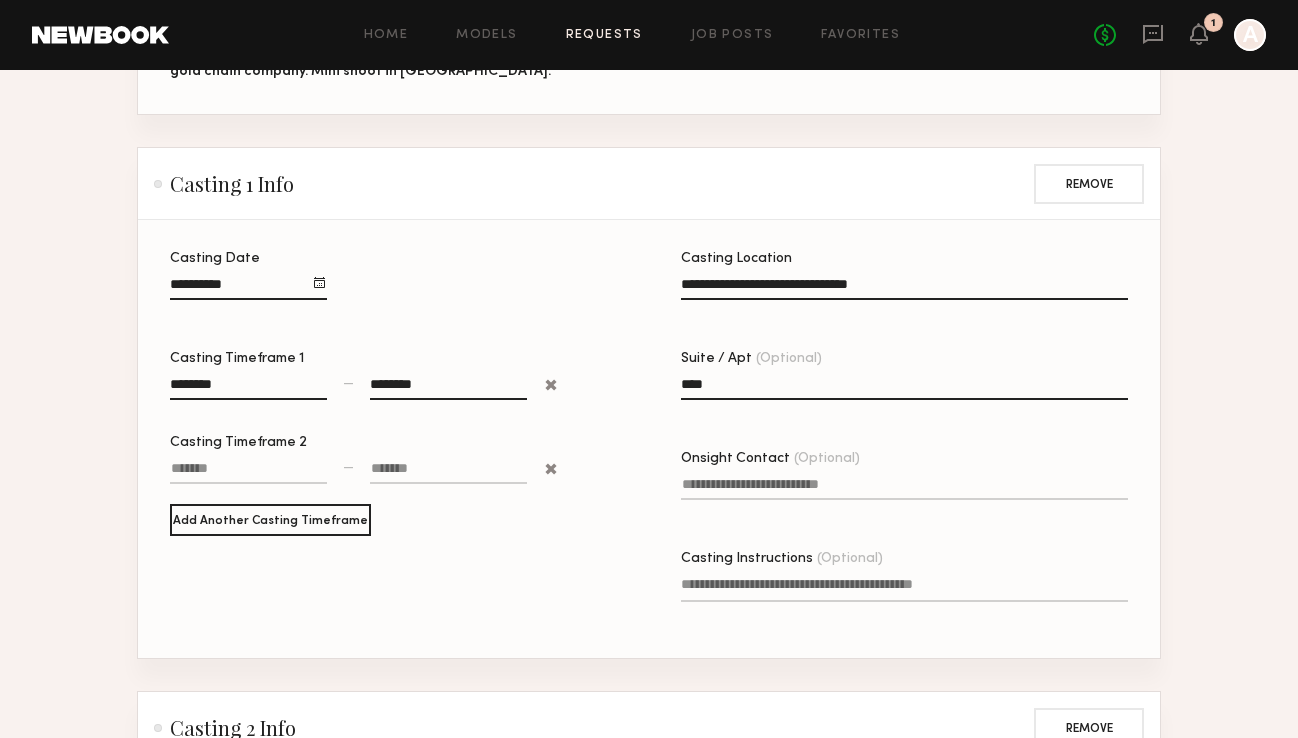 type on "****" 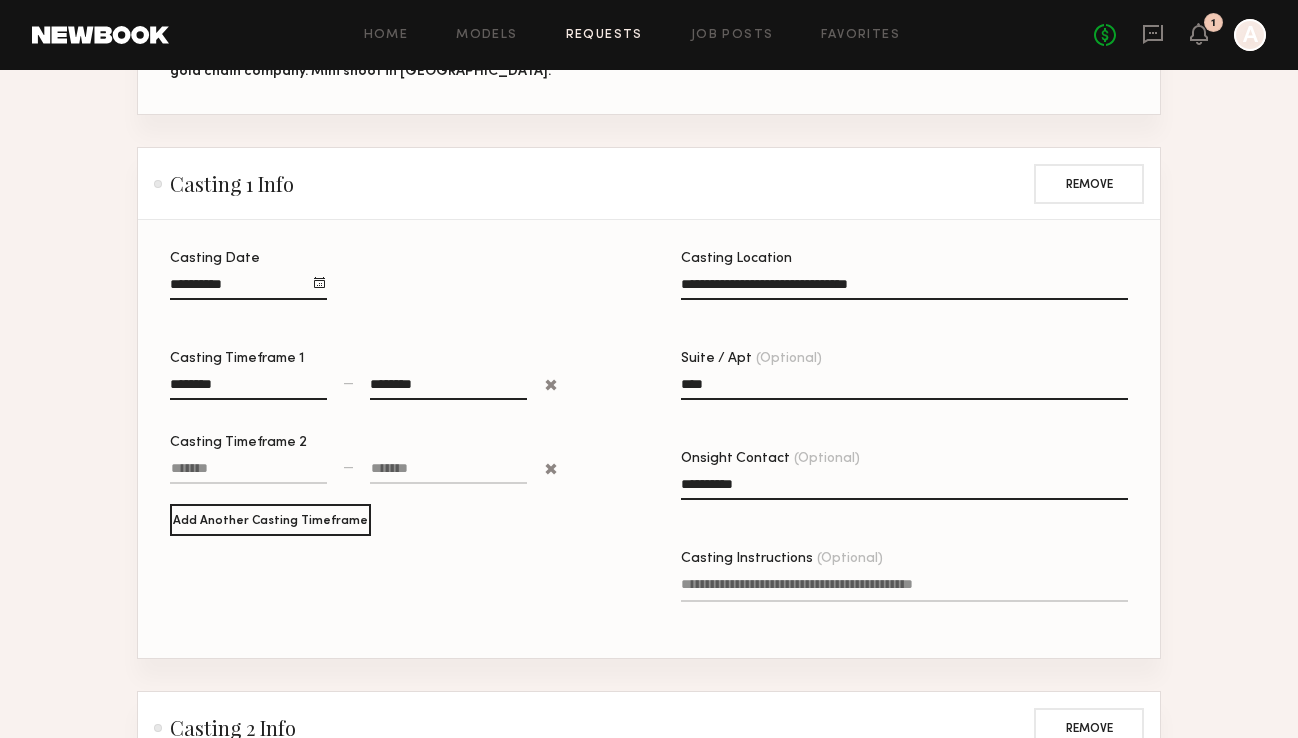 type on "**********" 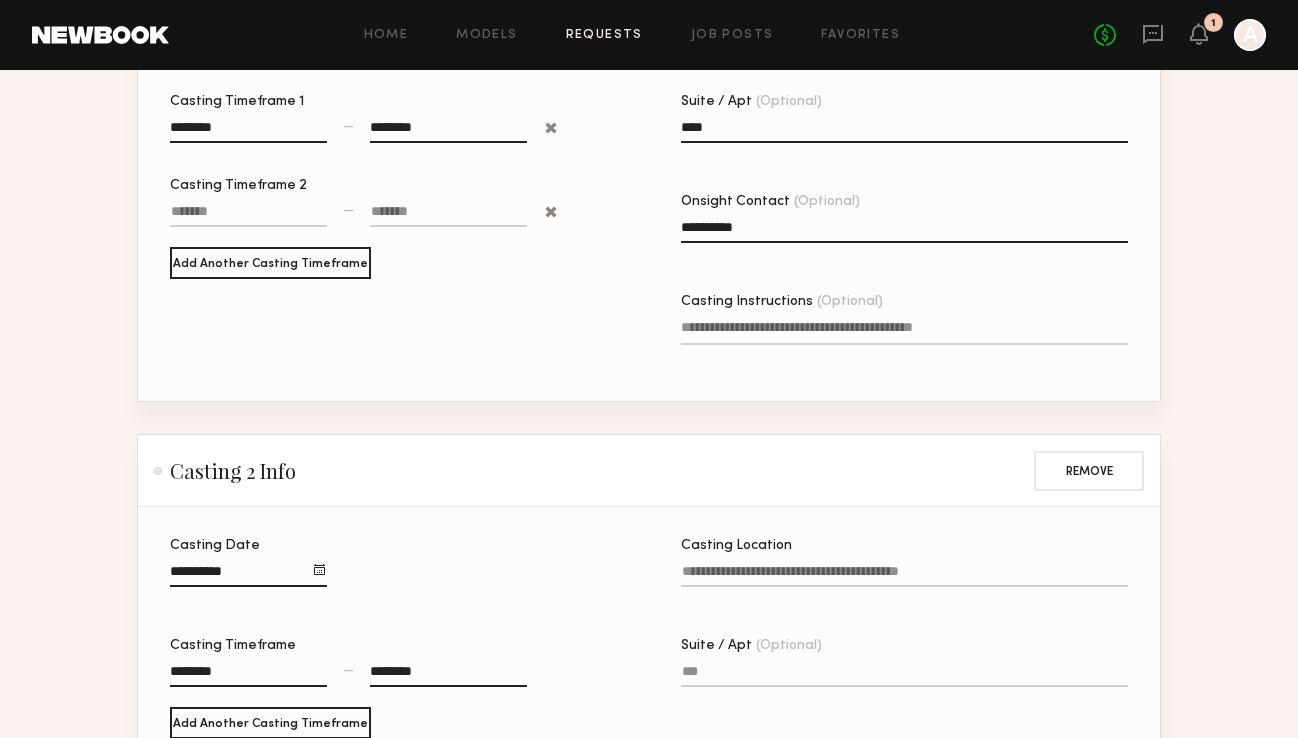 scroll, scrollTop: 656, scrollLeft: 0, axis: vertical 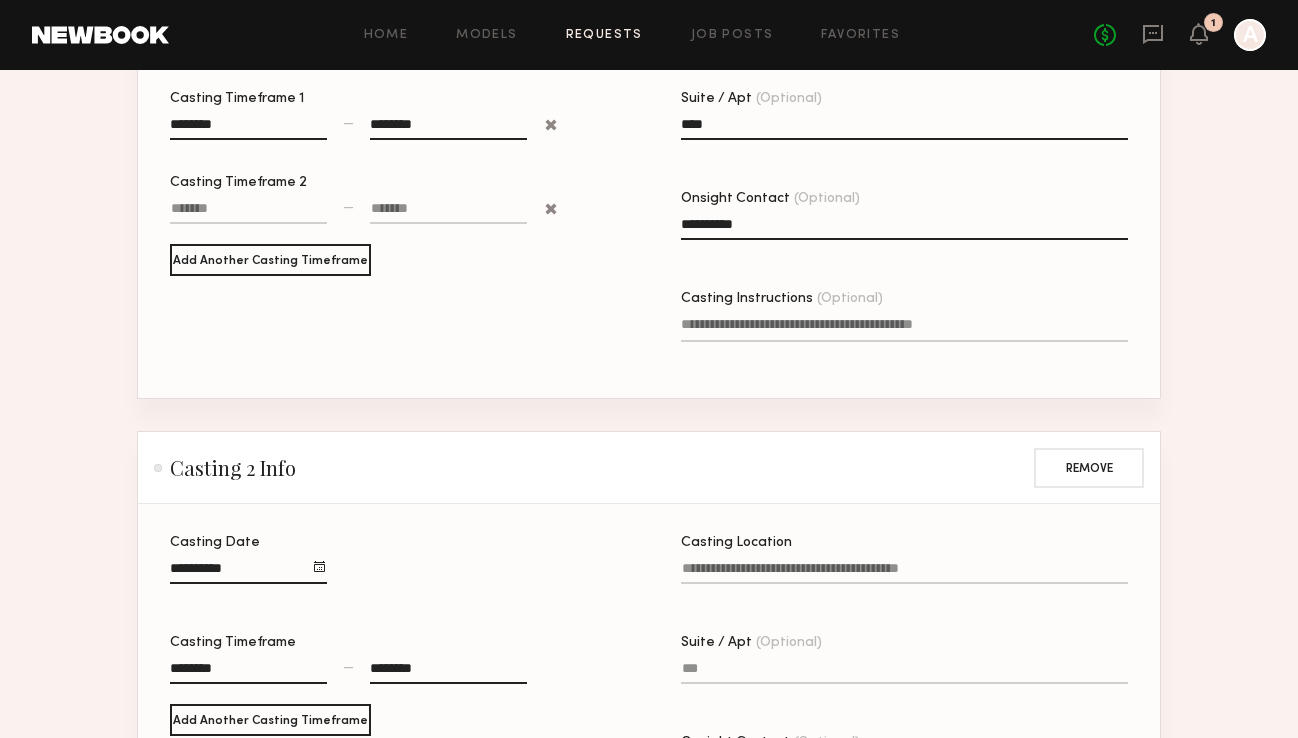 click on "Casting Location" 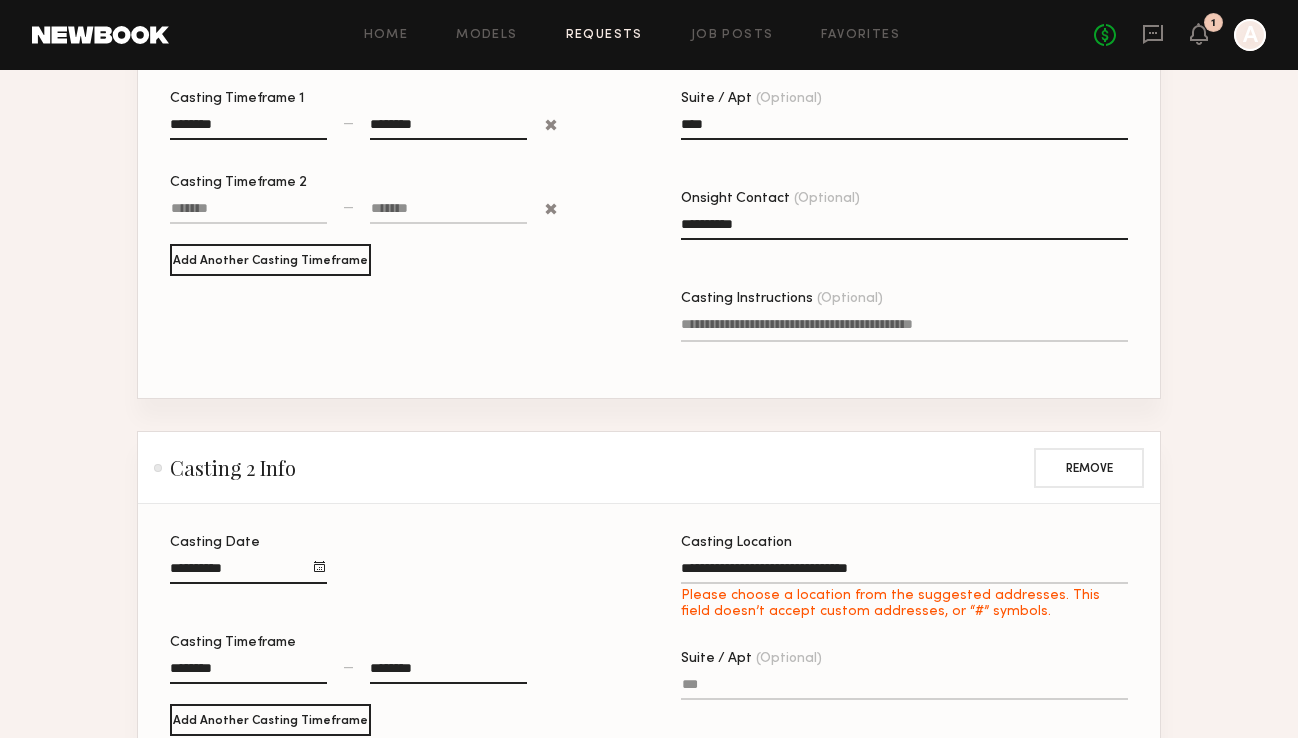 type on "**********" 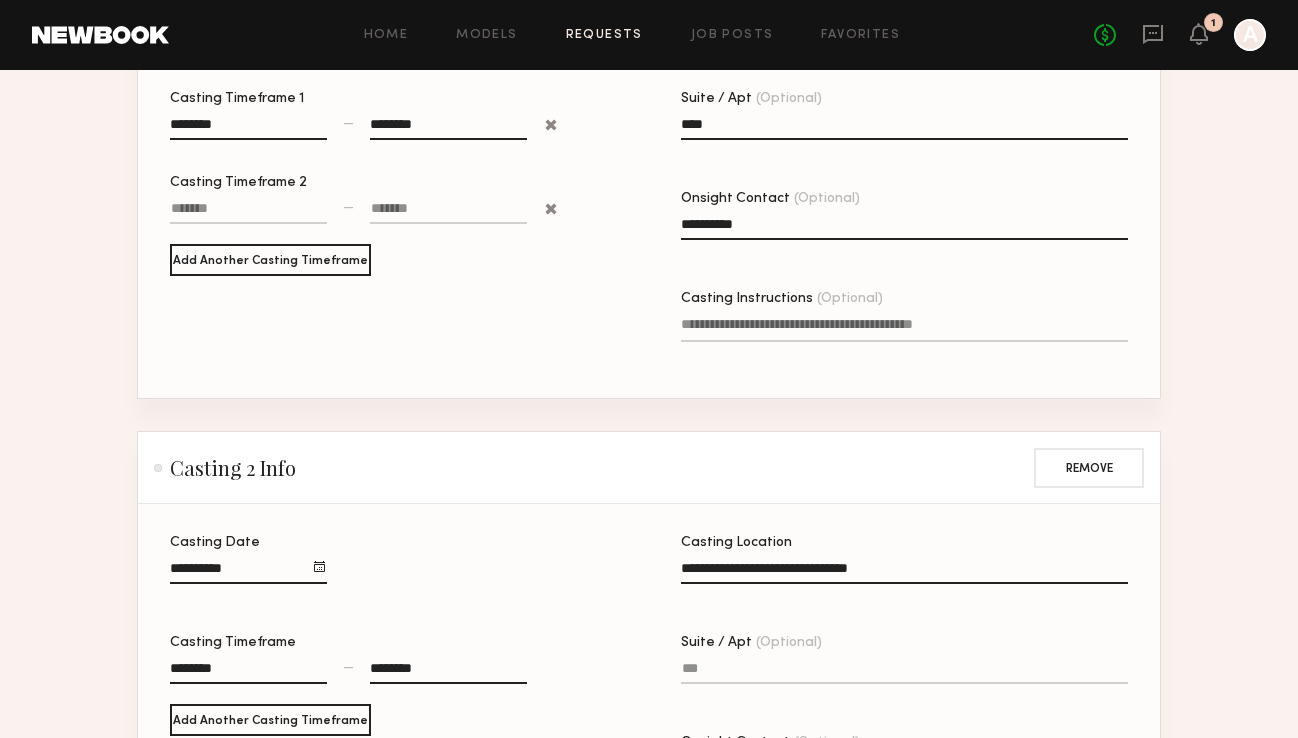 click on "Suite / Apt (Optional)" 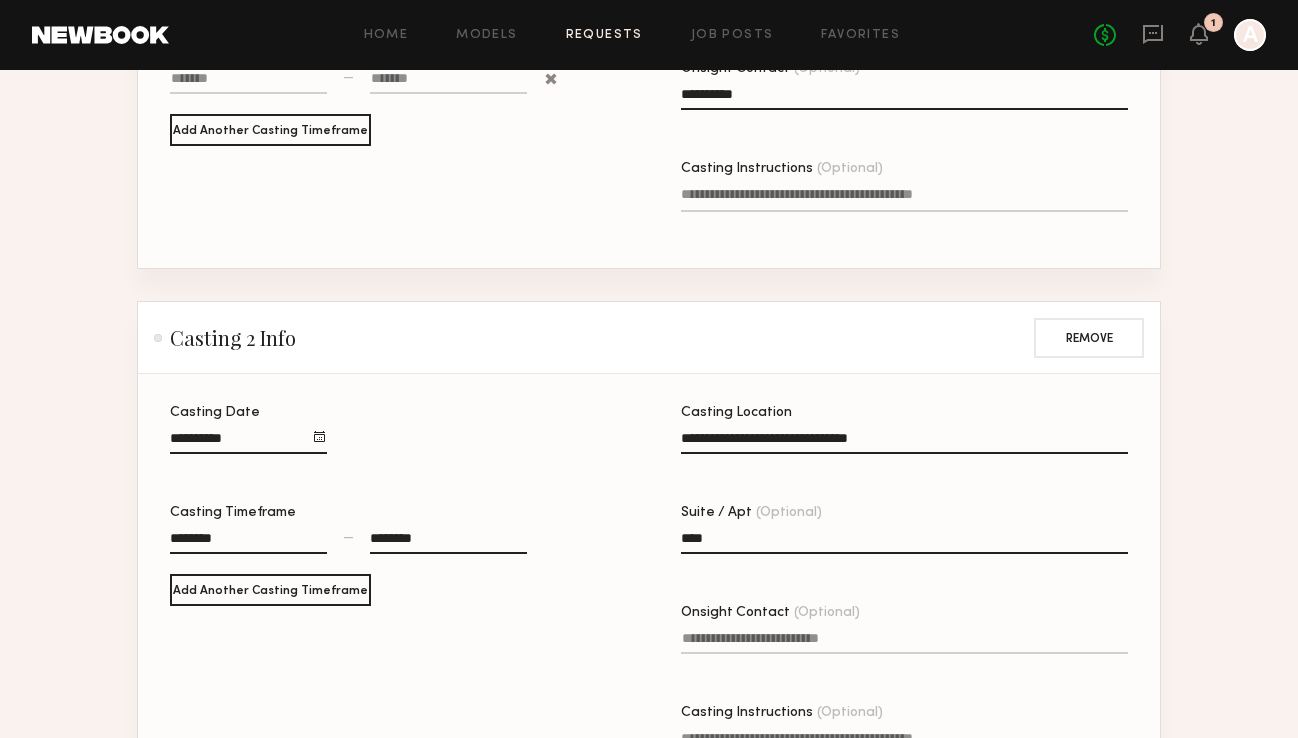 scroll, scrollTop: 789, scrollLeft: 0, axis: vertical 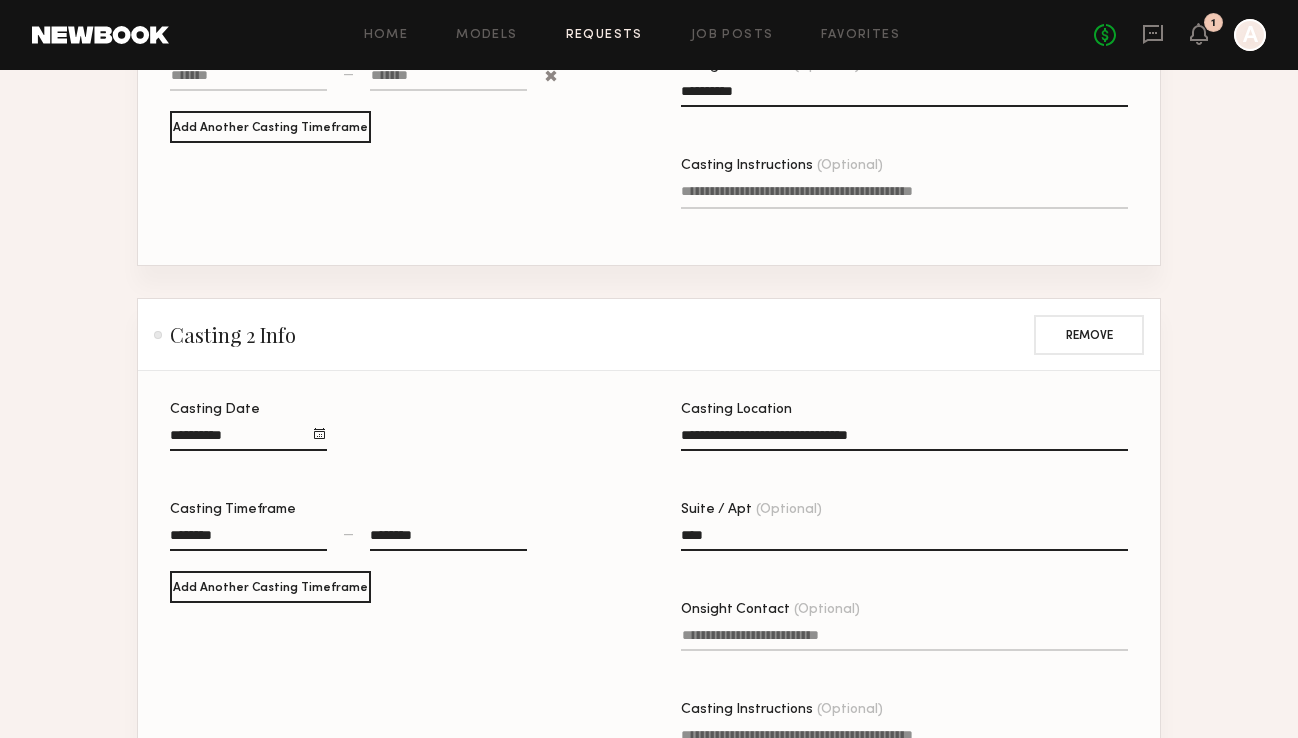 type on "****" 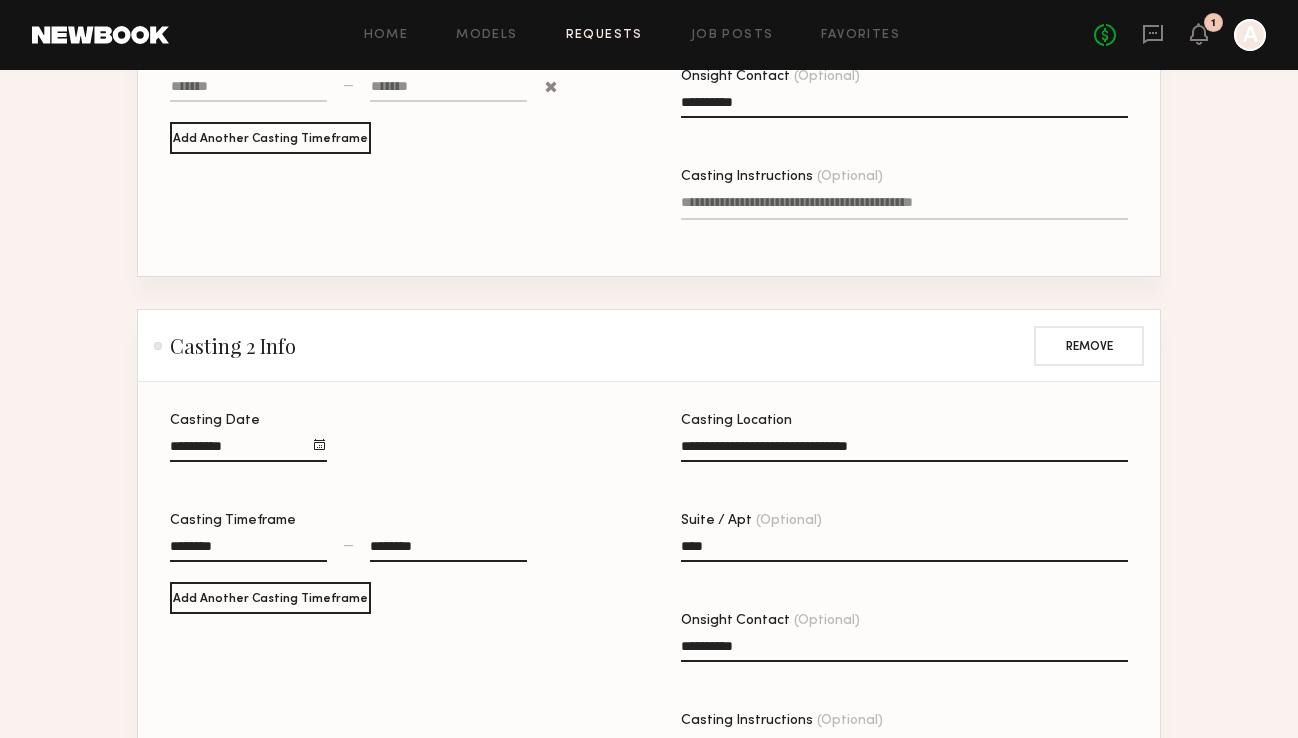 scroll, scrollTop: 621, scrollLeft: 0, axis: vertical 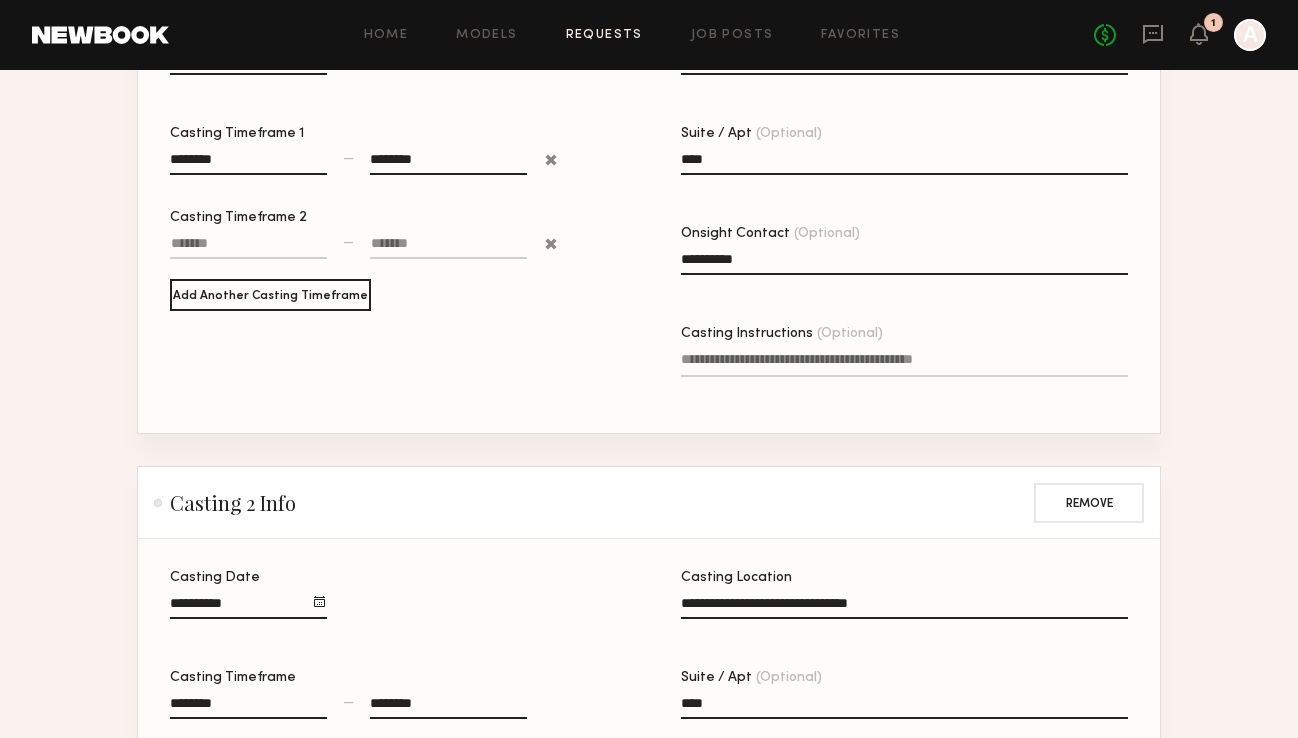 type on "**********" 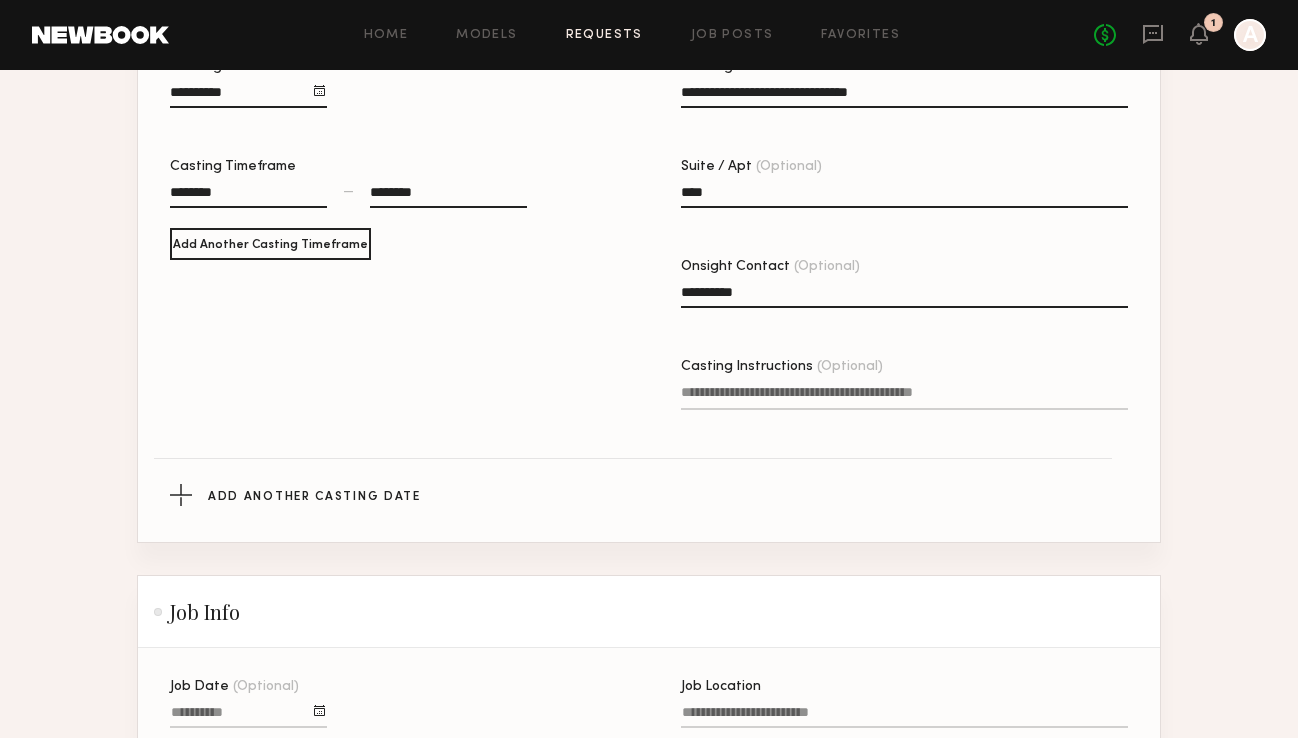 scroll, scrollTop: 1183, scrollLeft: 0, axis: vertical 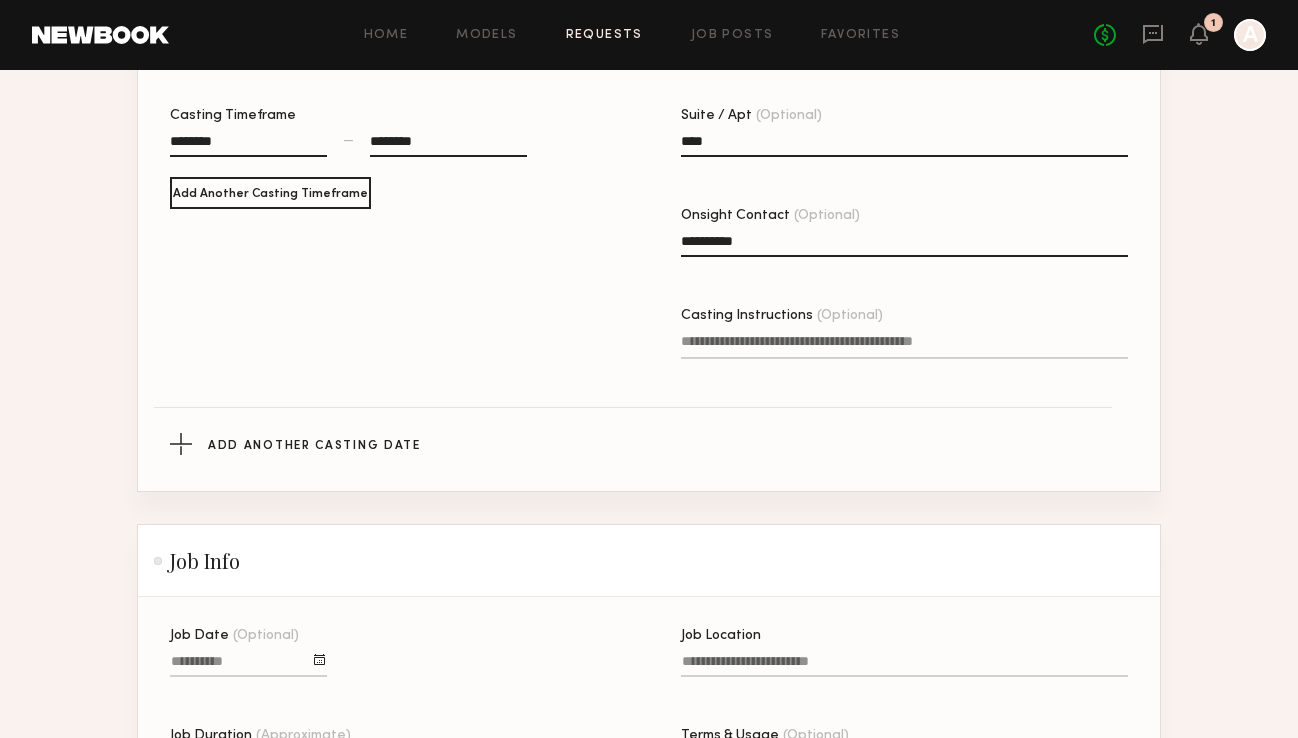 type on "**********" 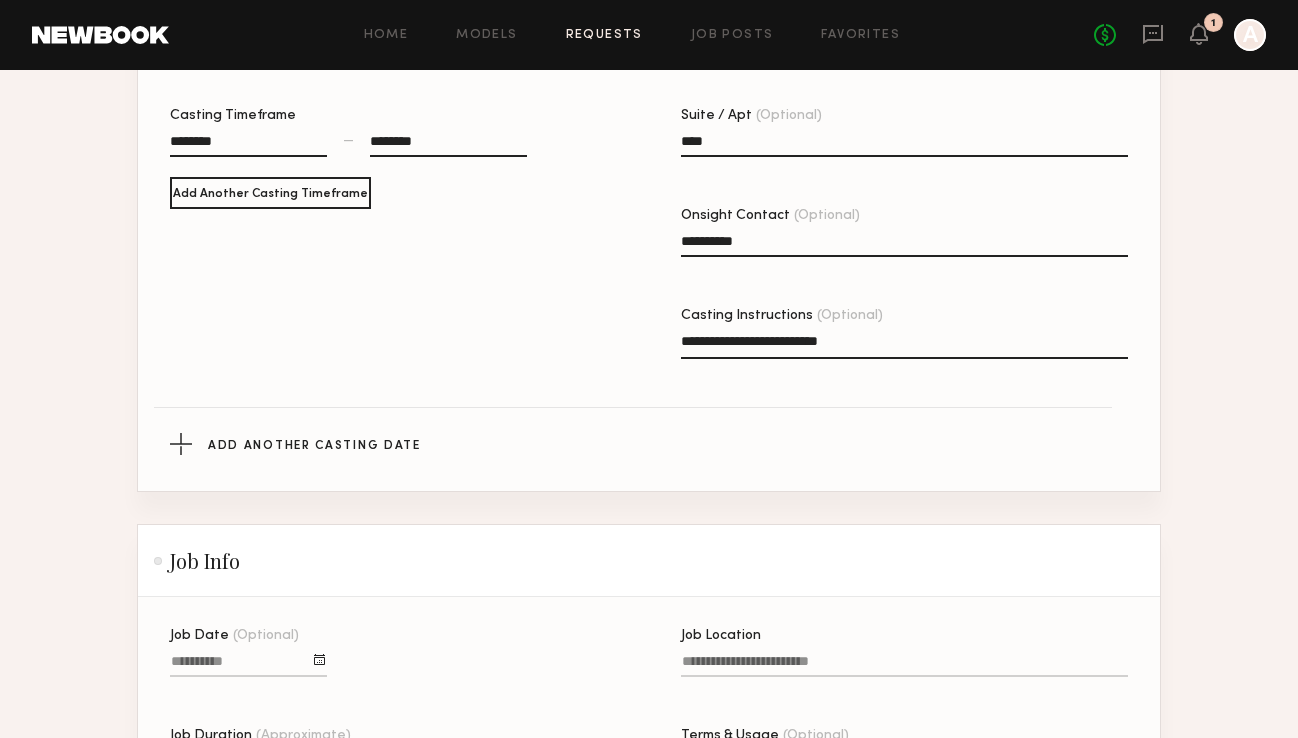 type on "**********" 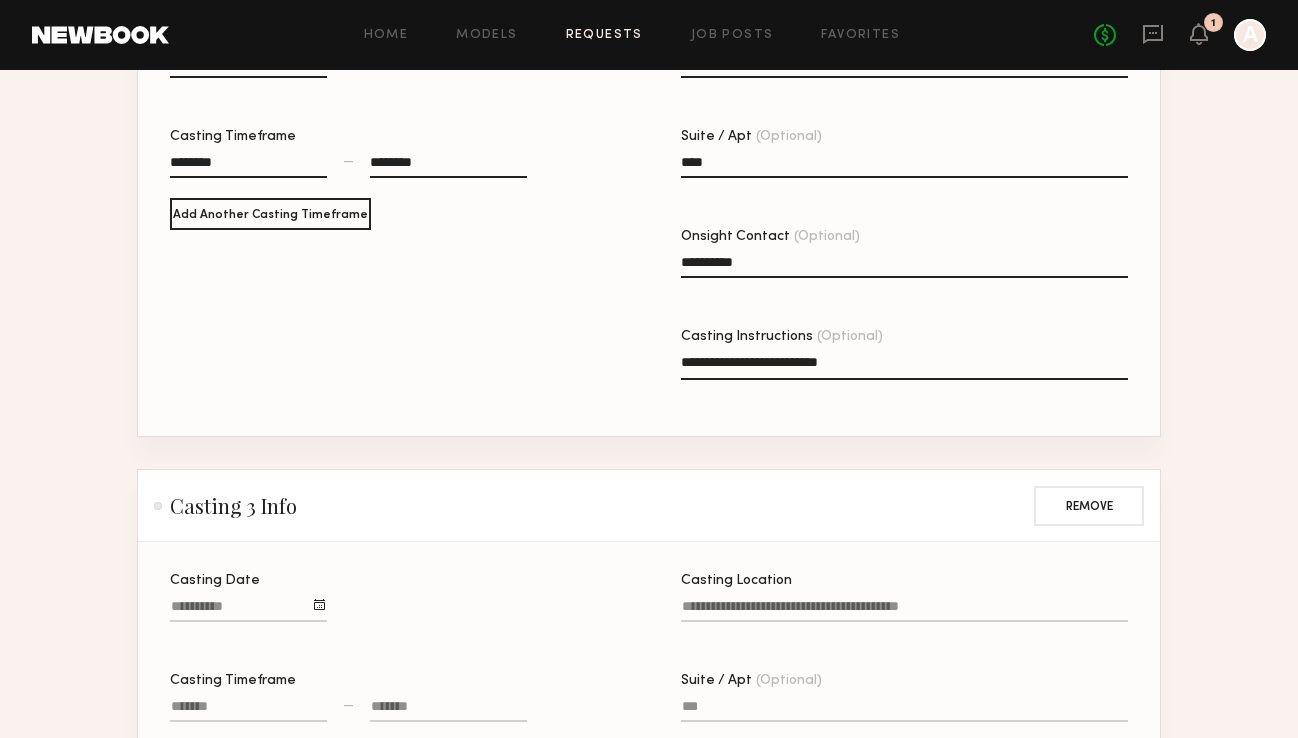 scroll, scrollTop: 1083, scrollLeft: 0, axis: vertical 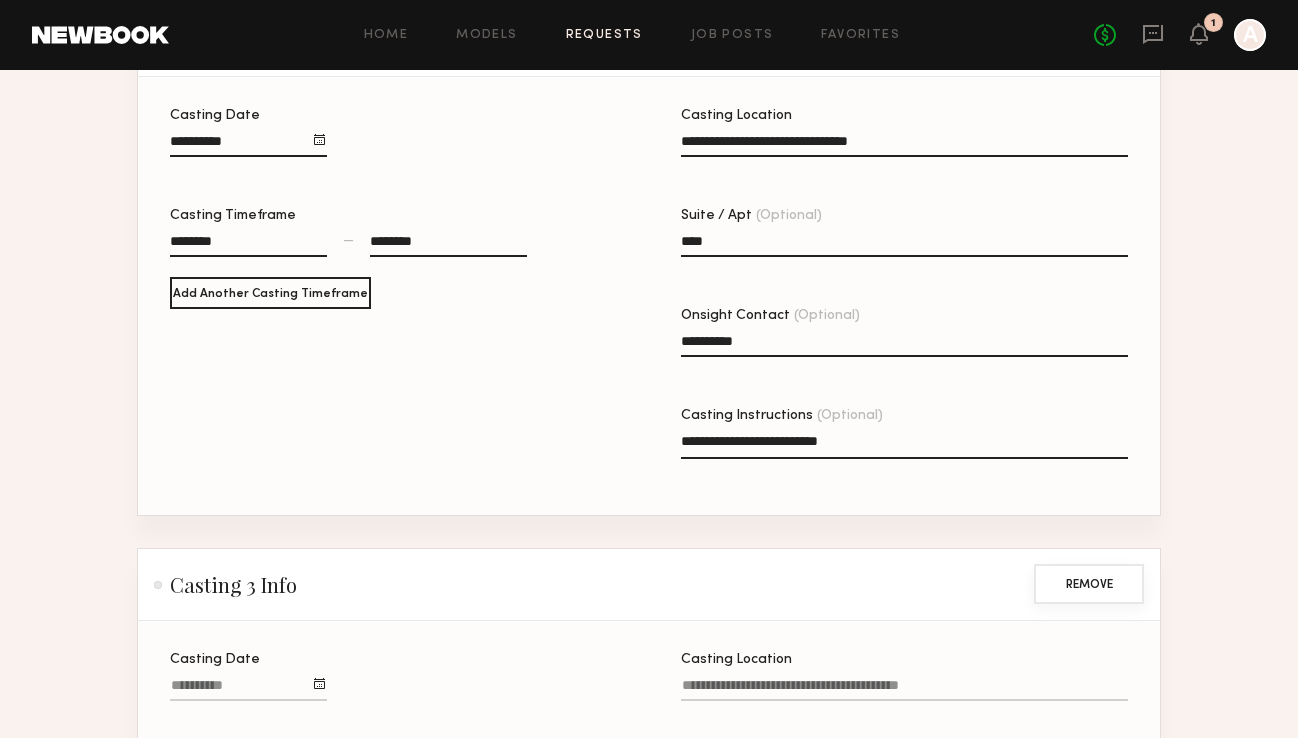 click on "Remove" 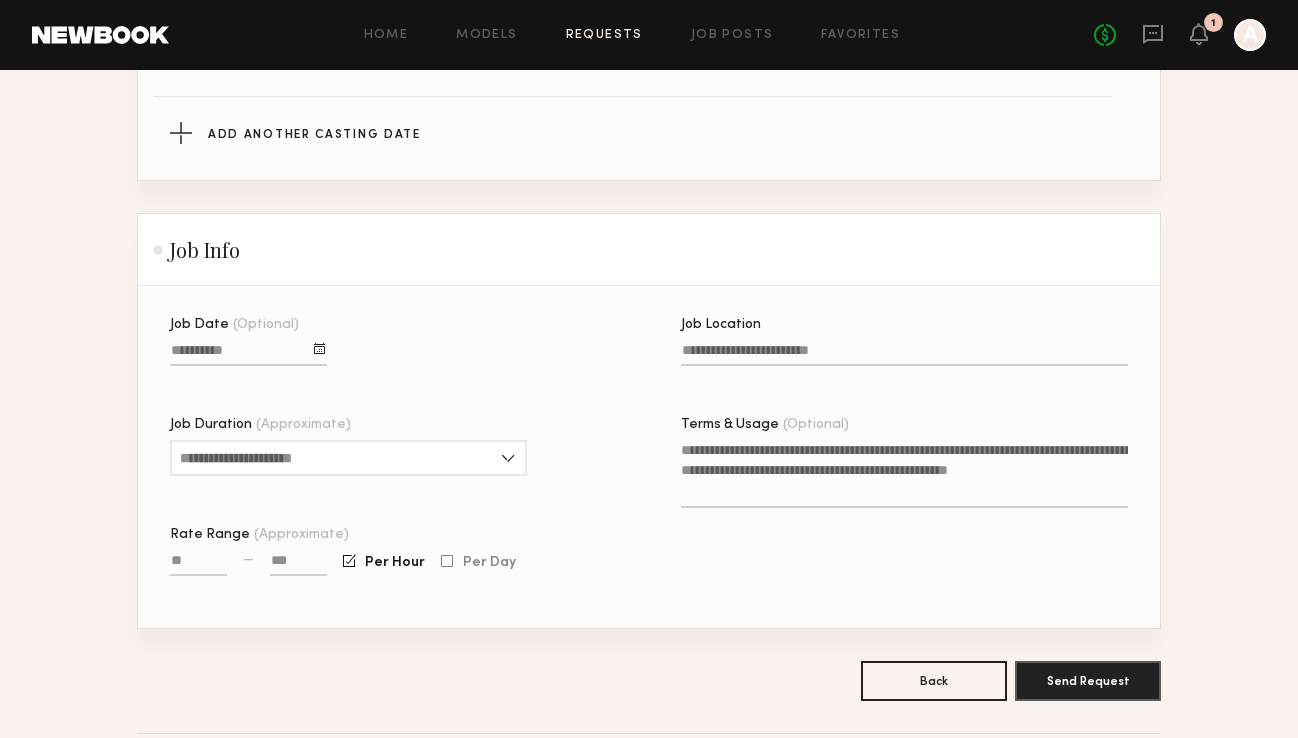 scroll, scrollTop: 1502, scrollLeft: 0, axis: vertical 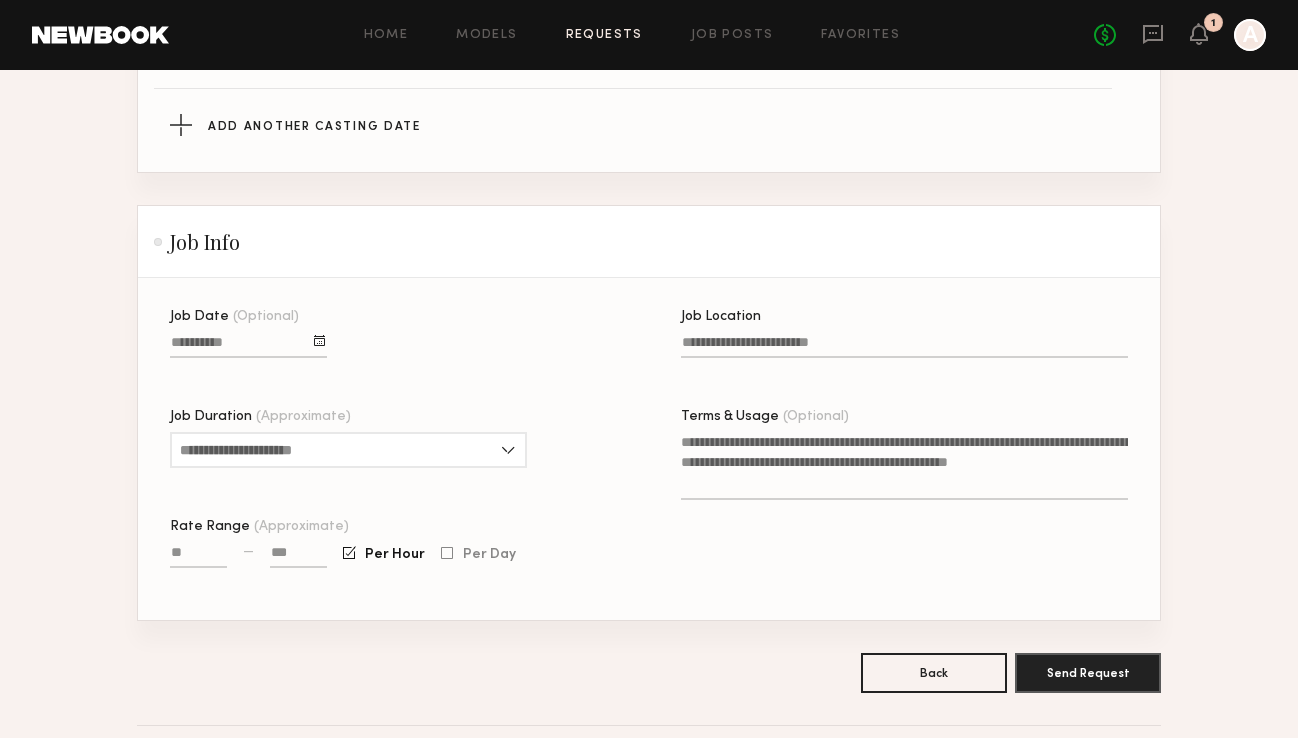 click 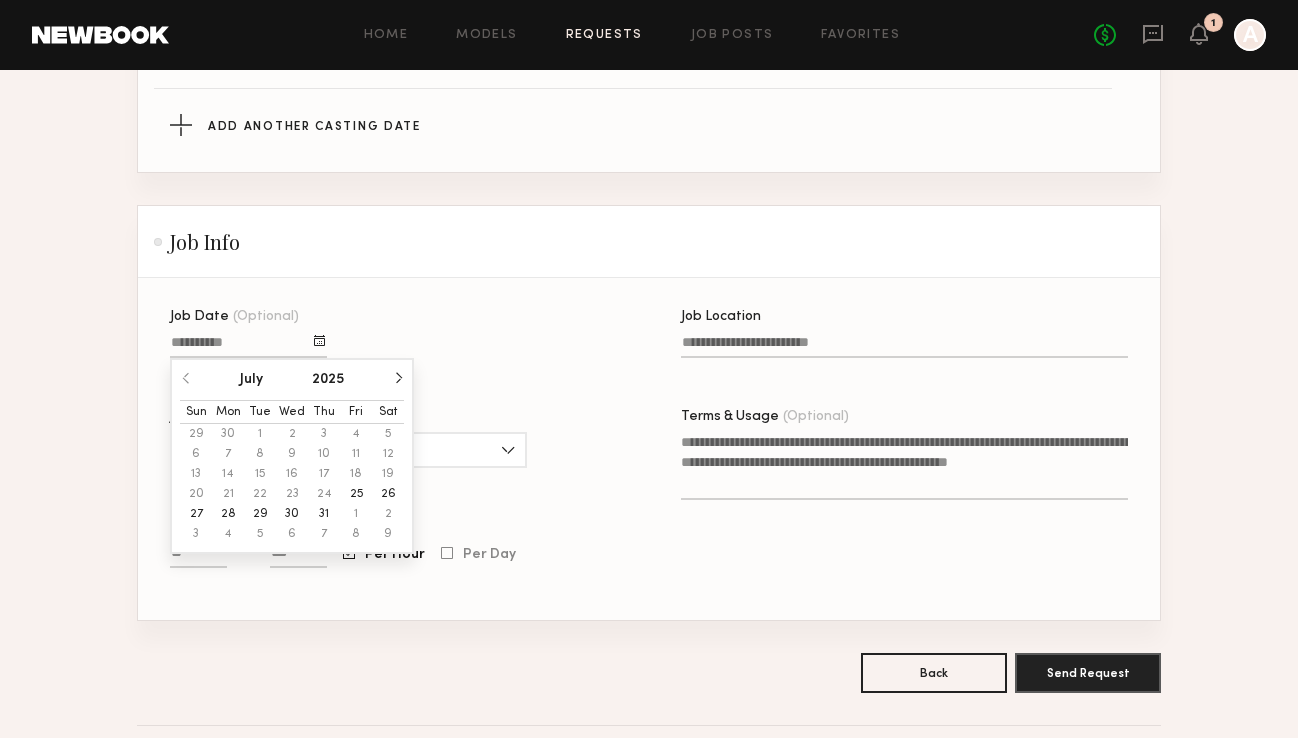 click 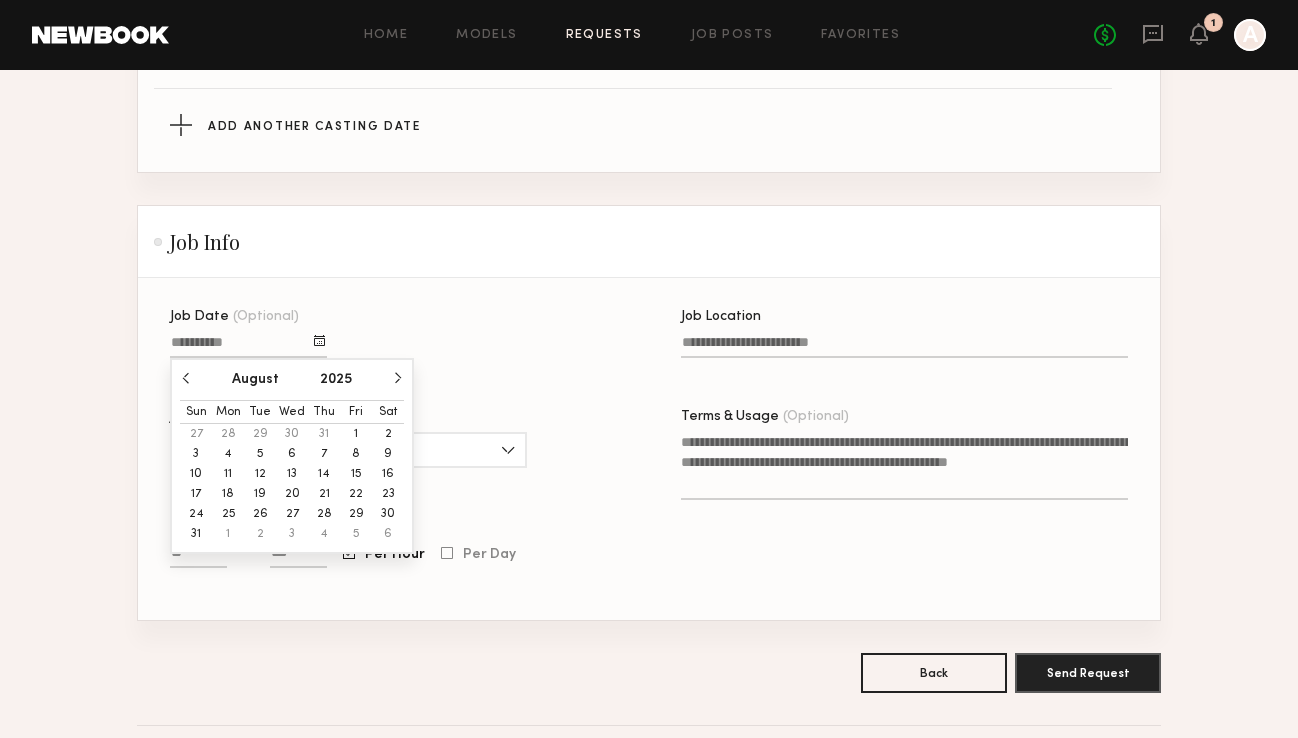 click on "16" 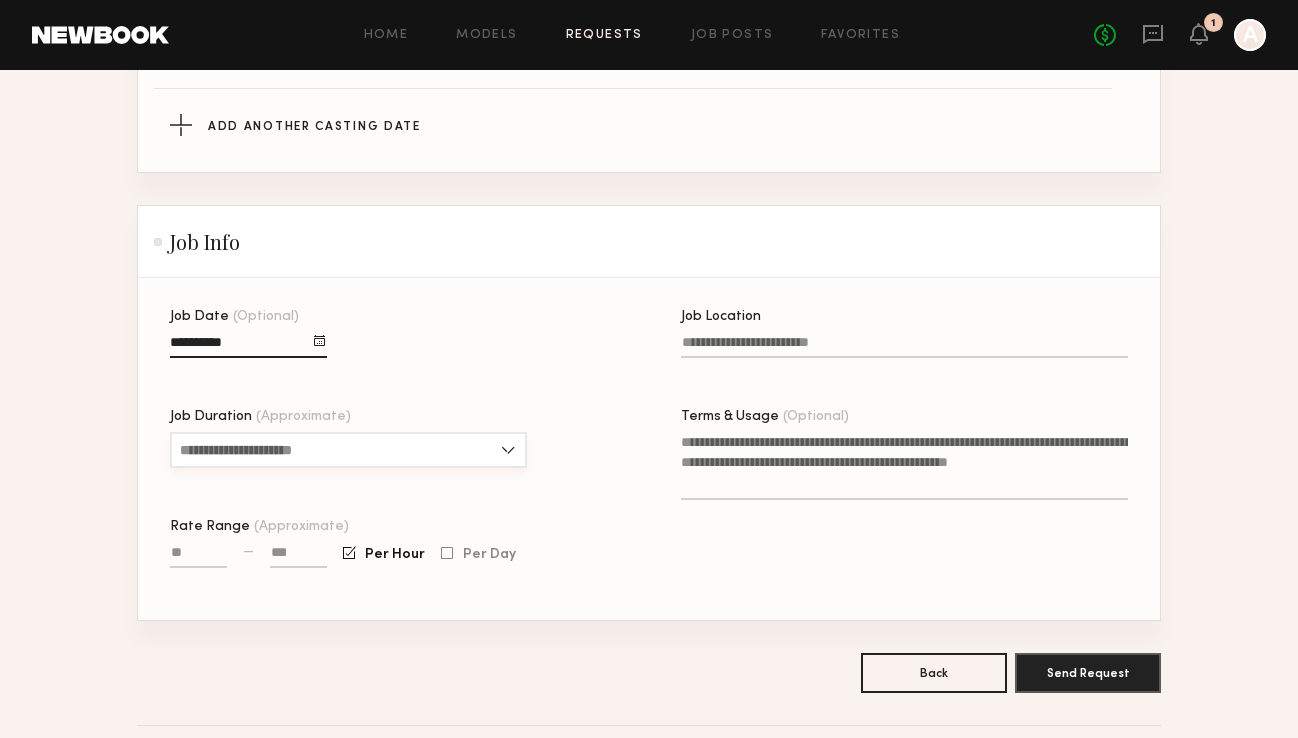 click on "Job Duration (Approximate)" at bounding box center [348, 450] 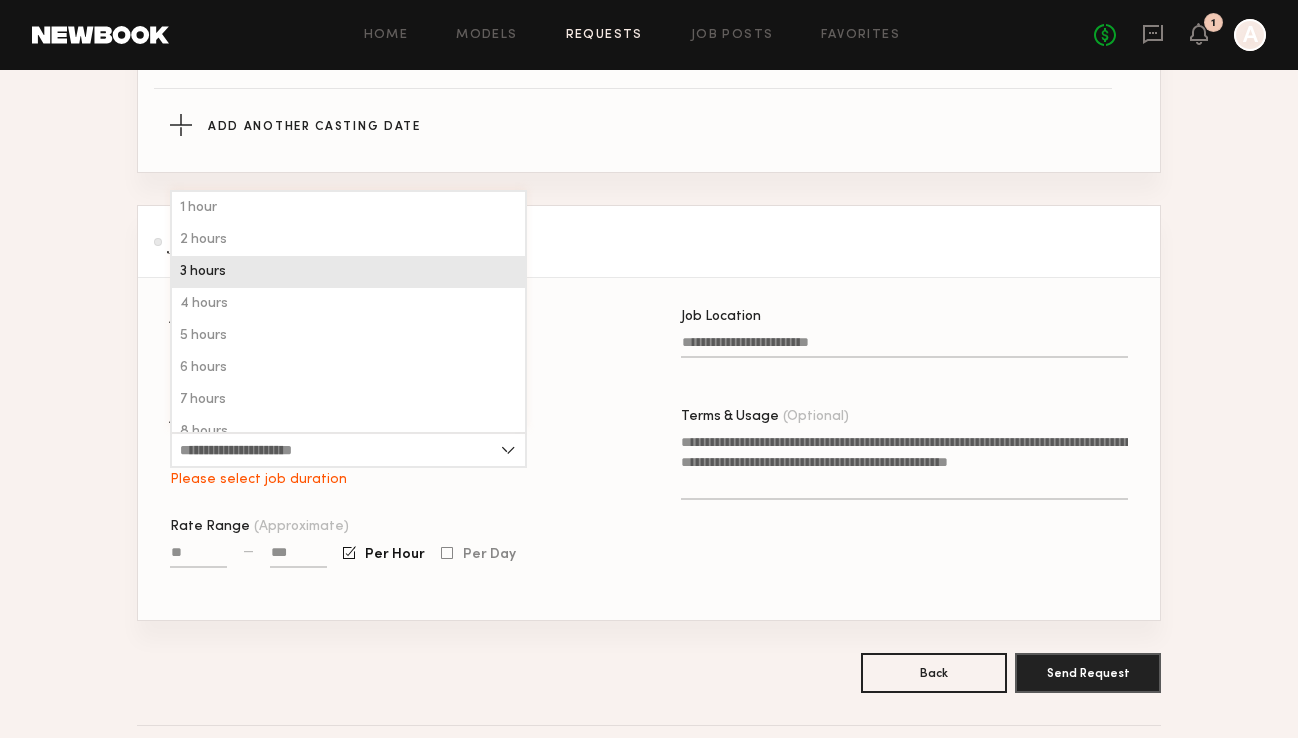 click on "3 hours" 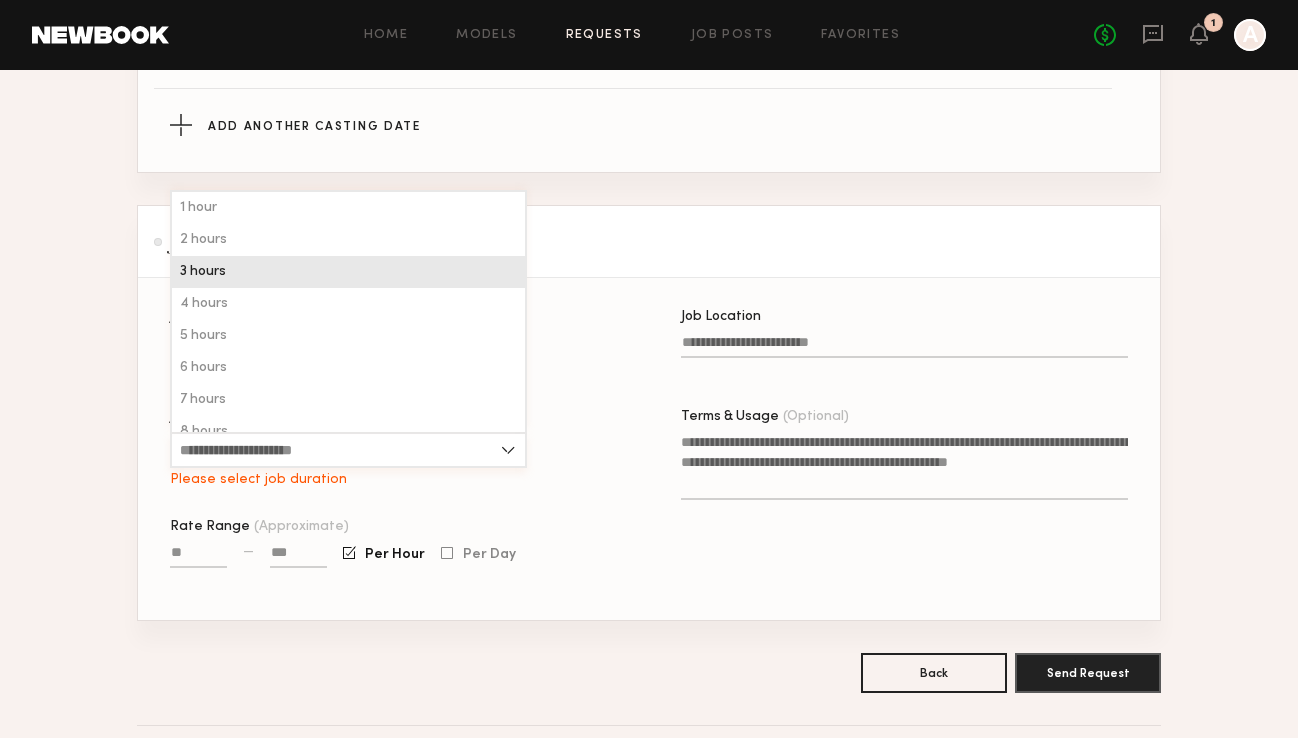 type on "*******" 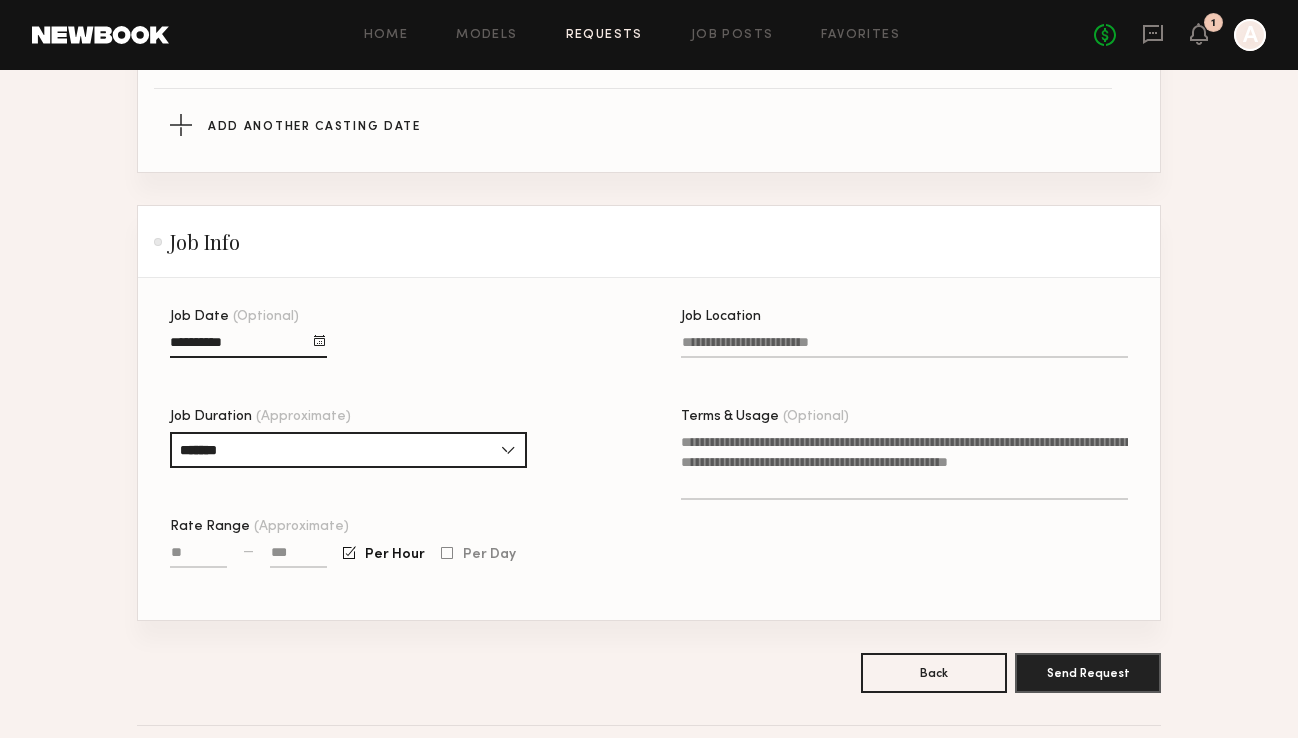 click 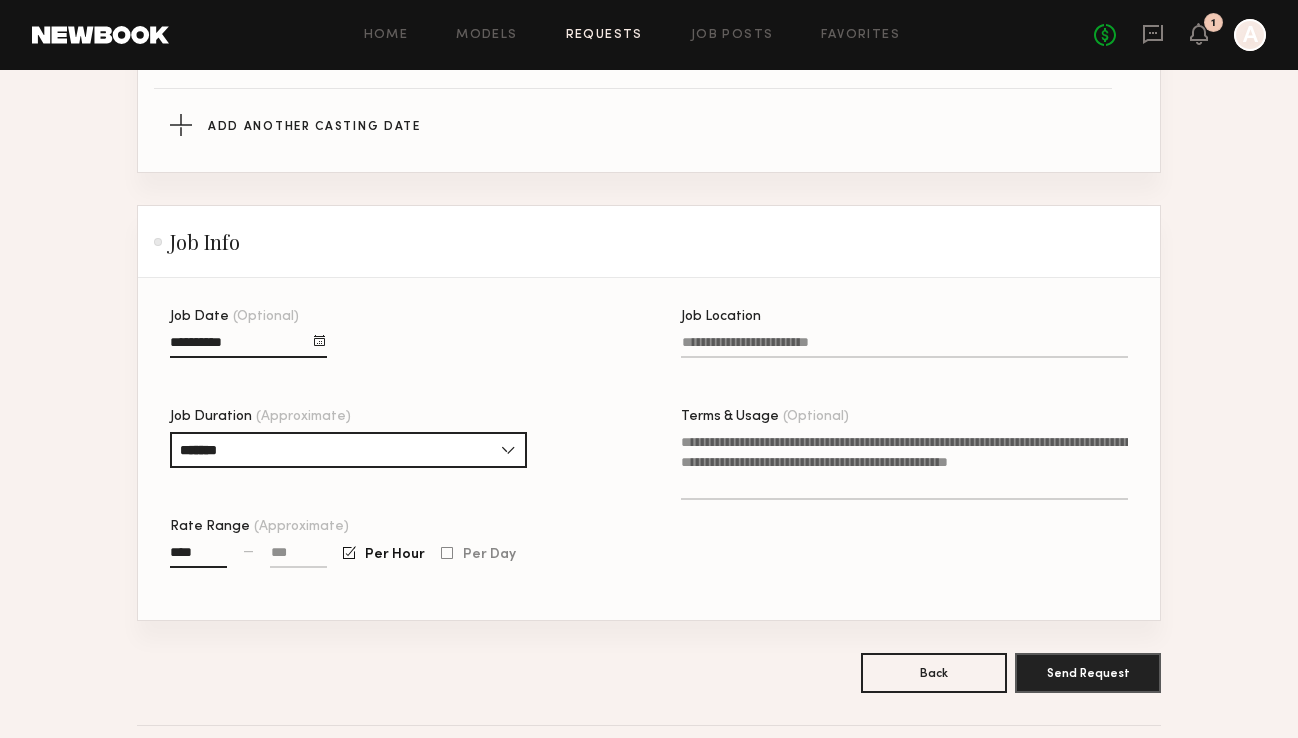 type on "****" 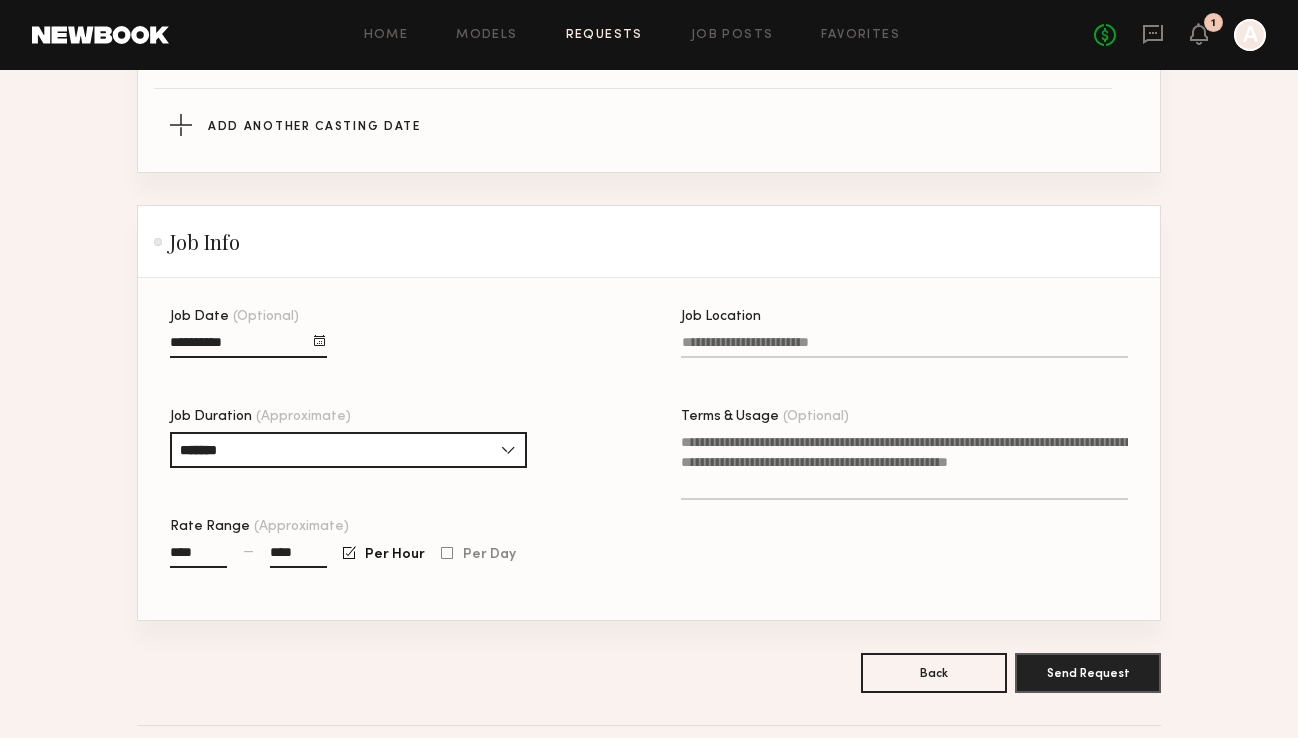 type on "****" 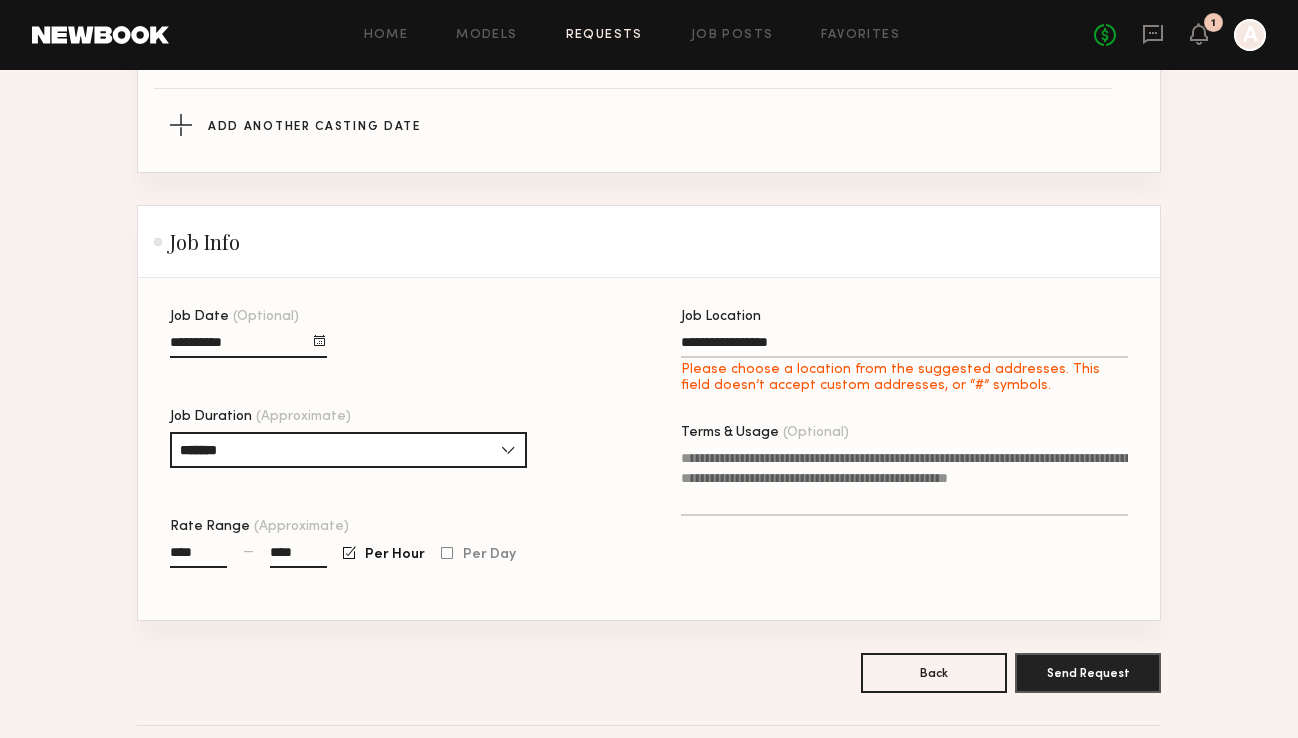 type on "**********" 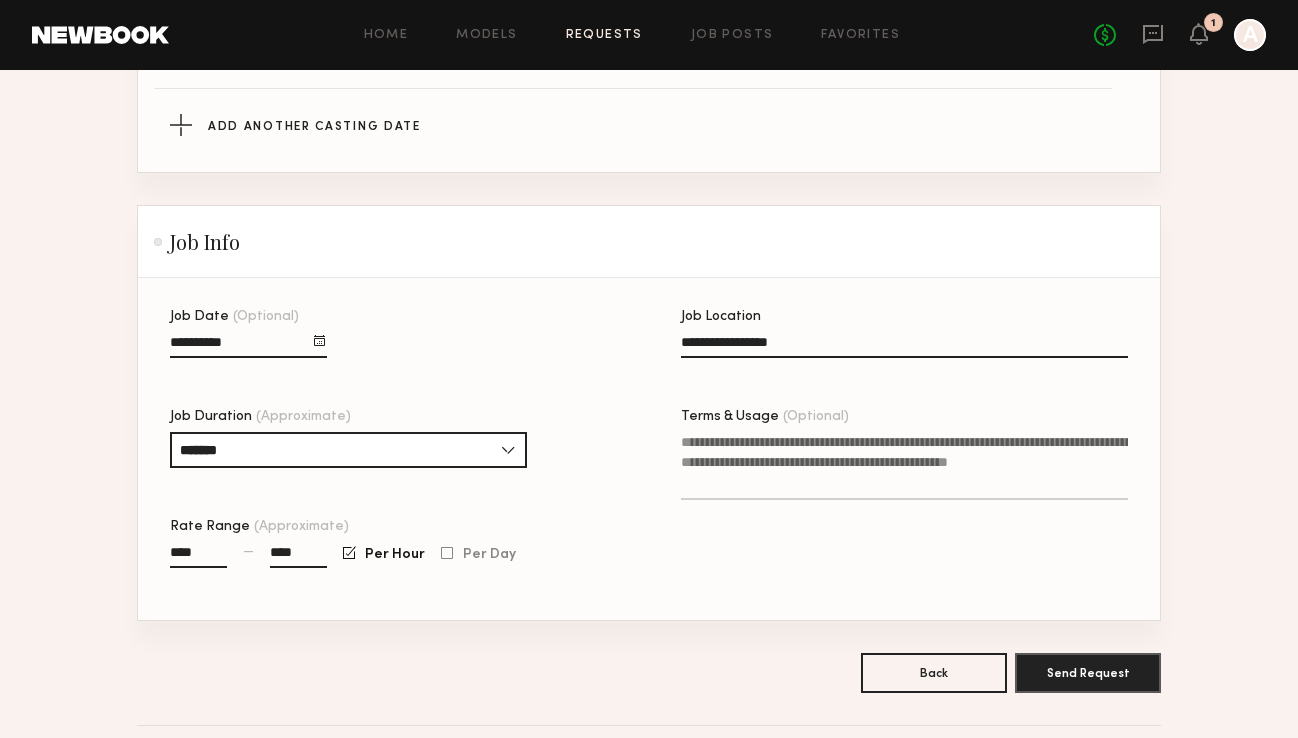 click on "Terms & Usage (Optional)" 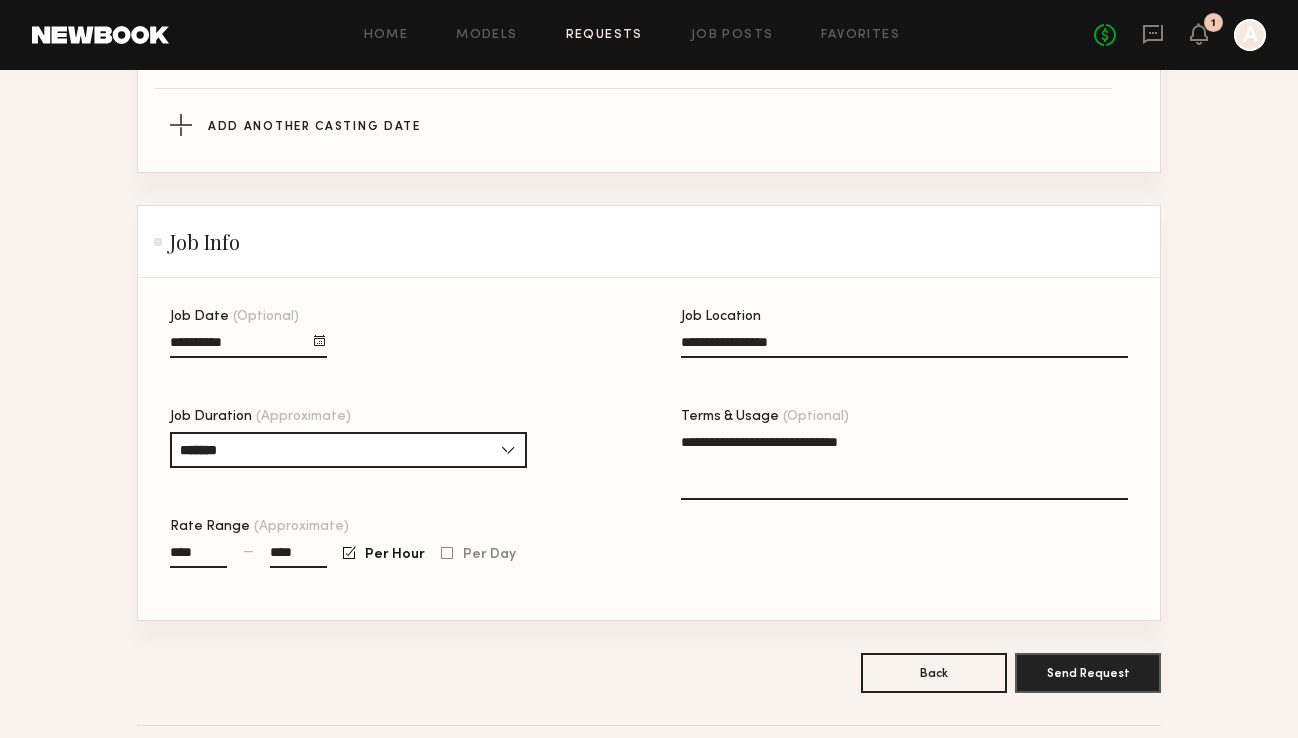 type on "**********" 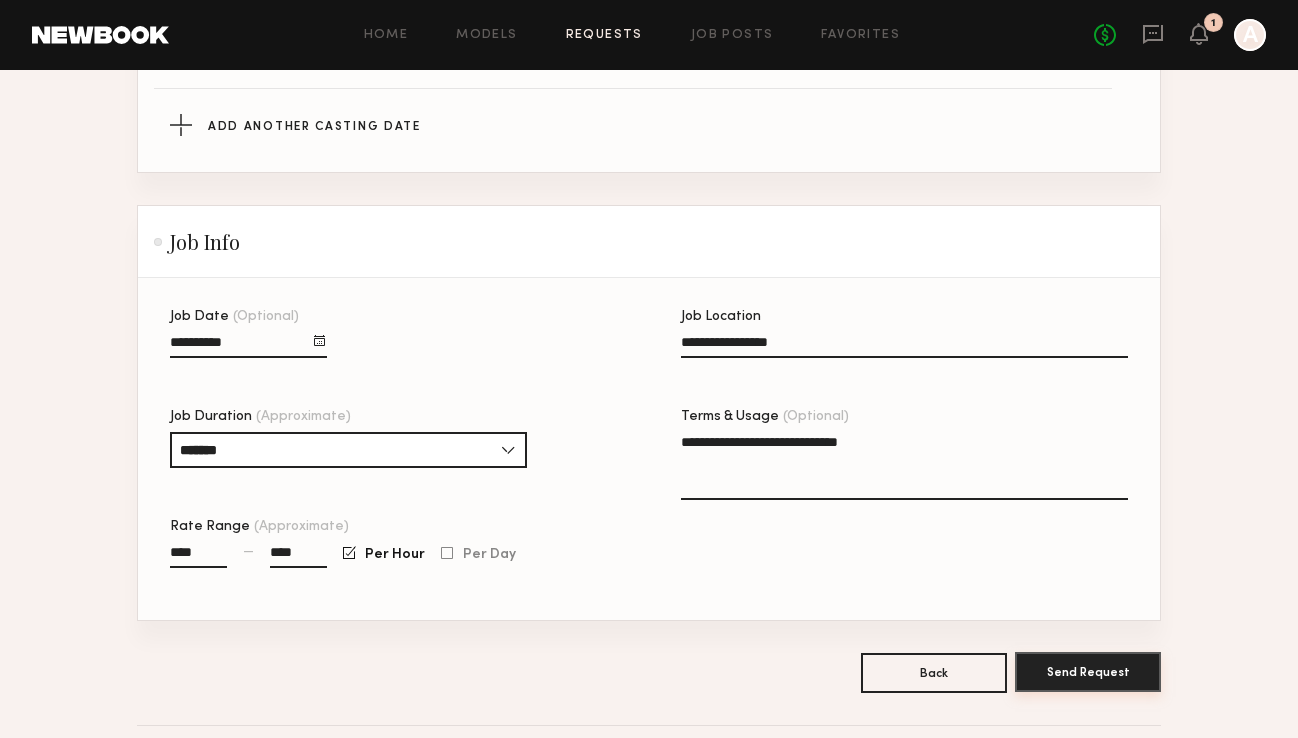 click on "Send Request" 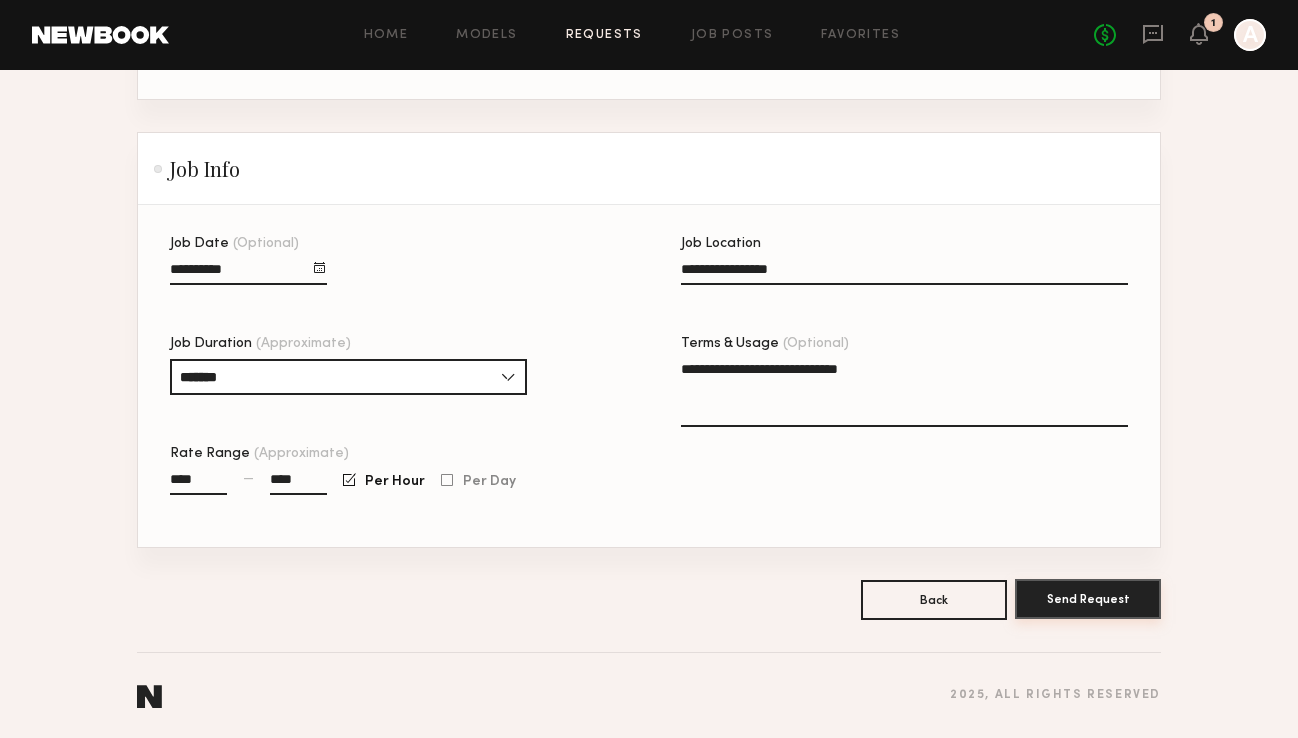 click on "Send Request" 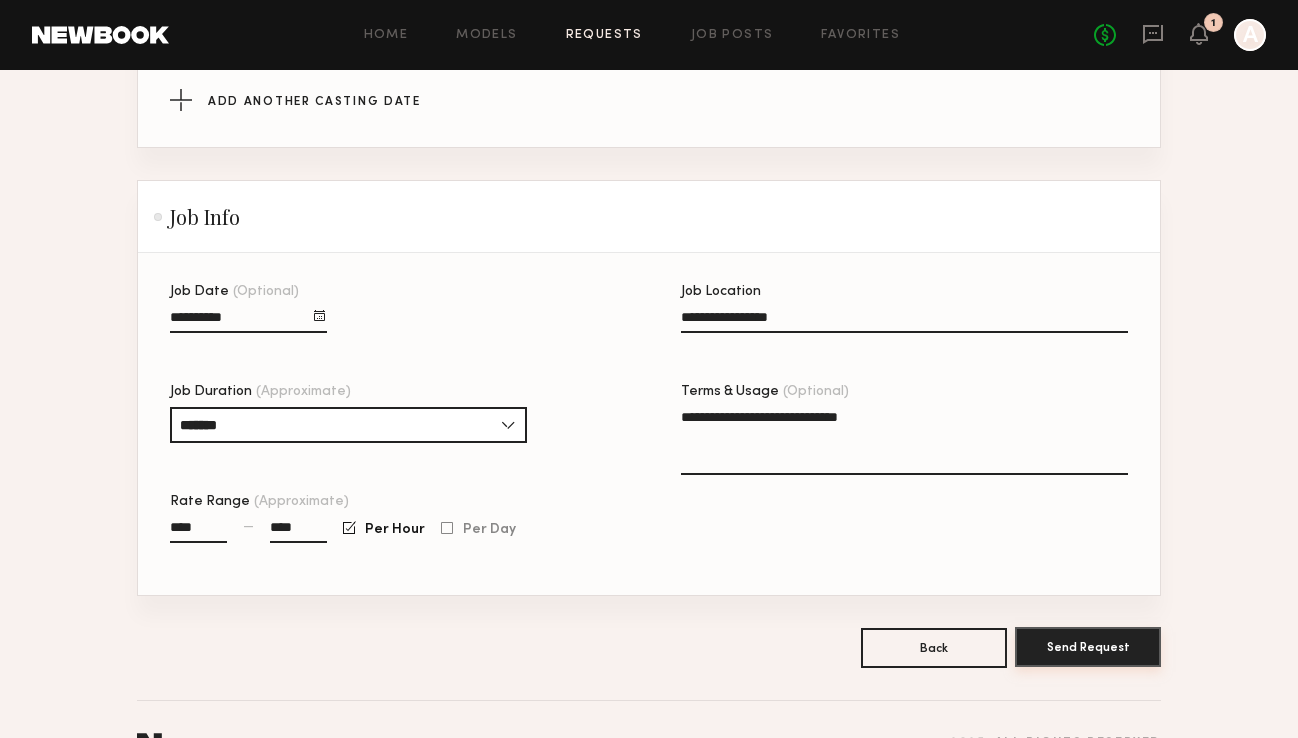 scroll, scrollTop: 1456, scrollLeft: 0, axis: vertical 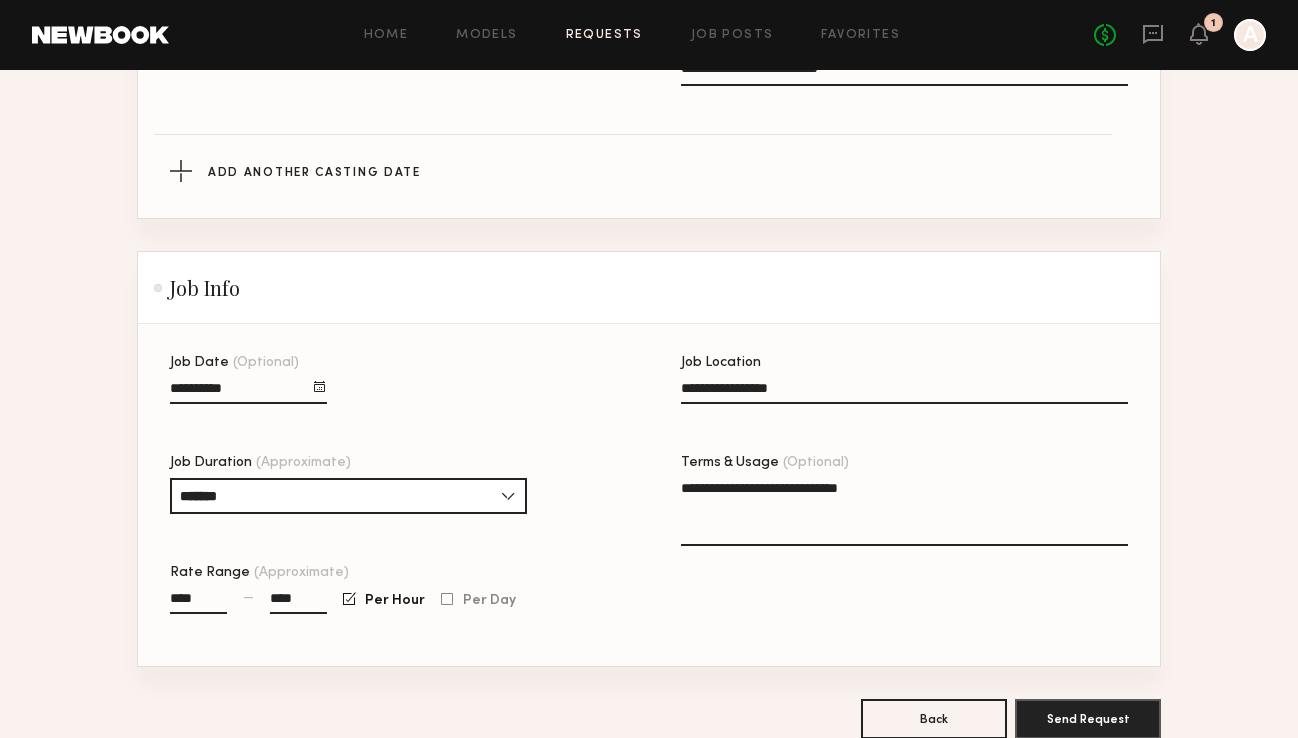click on "**********" 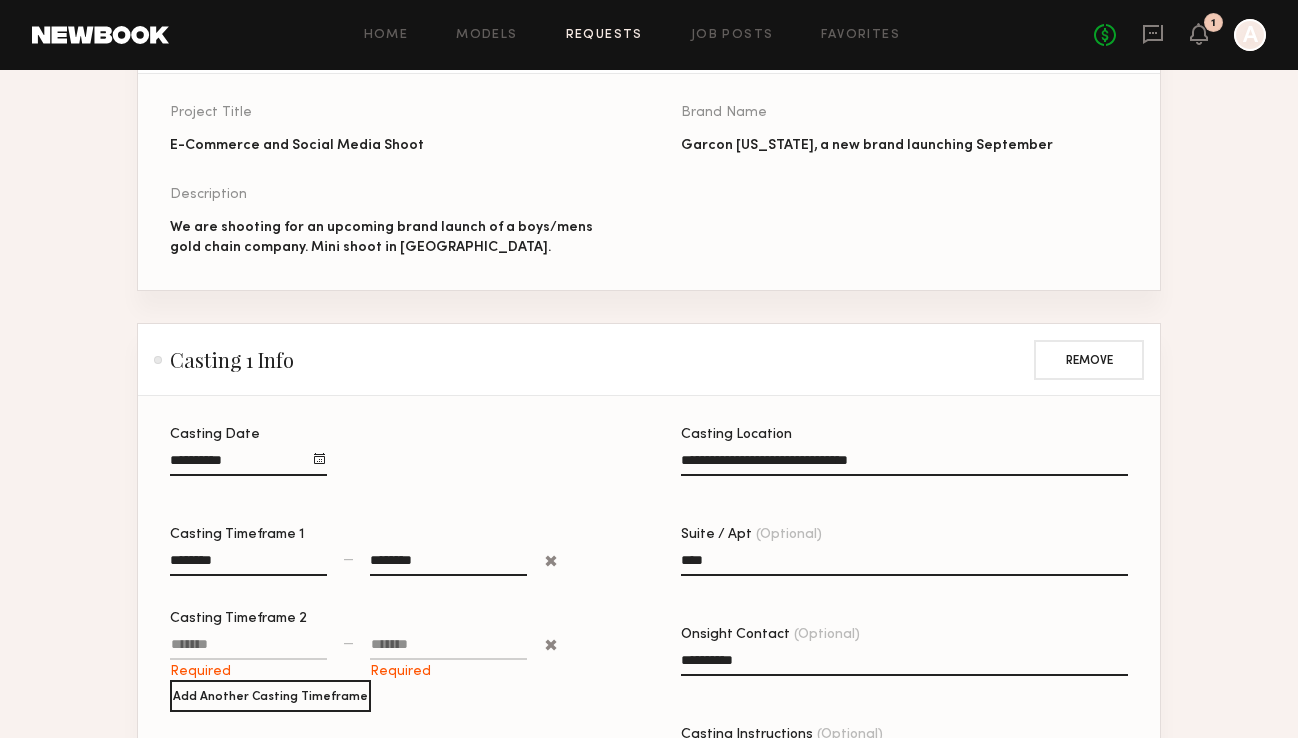 scroll, scrollTop: 277, scrollLeft: 0, axis: vertical 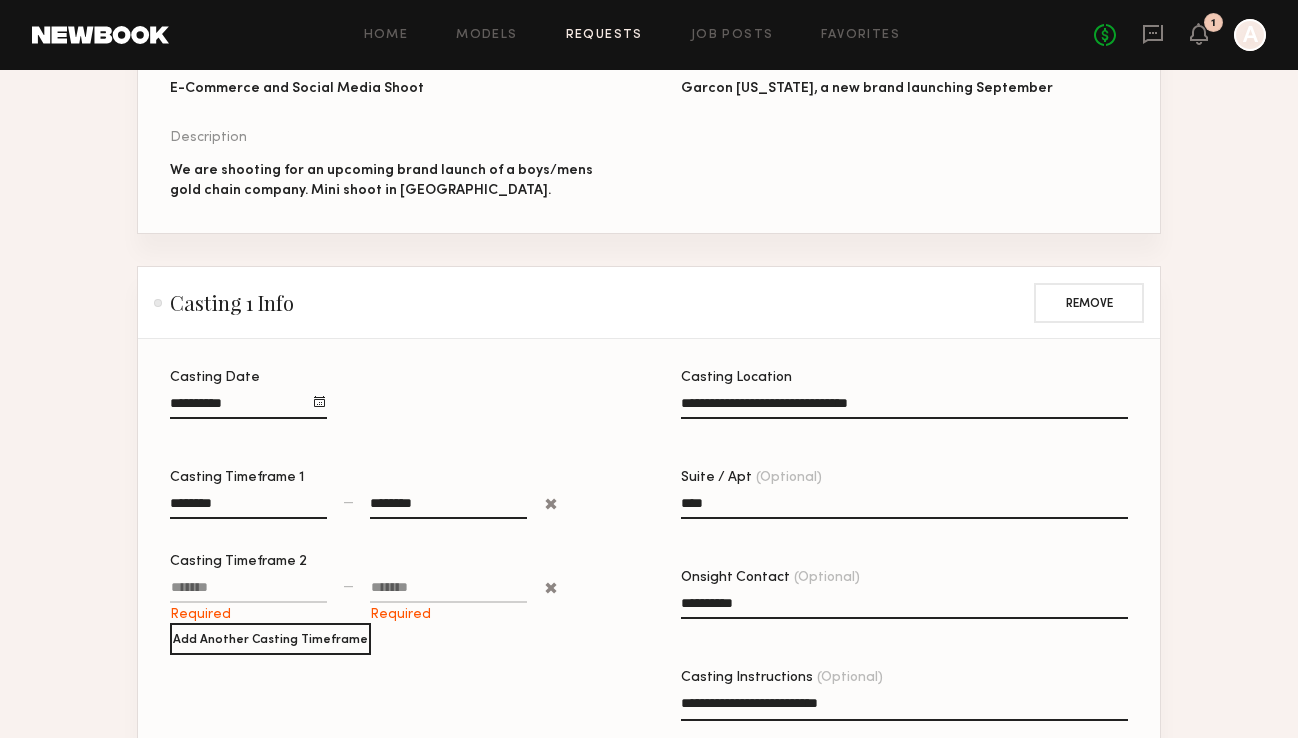 click 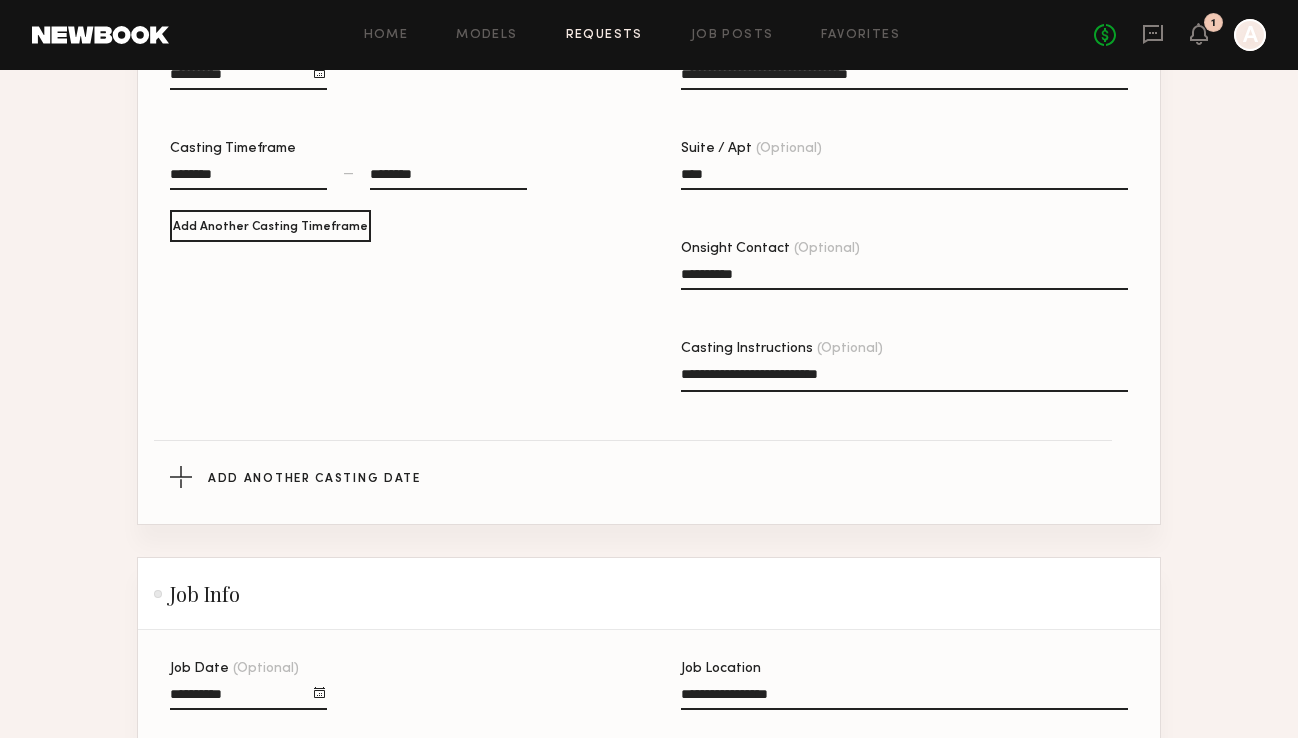 scroll, scrollTop: 1577, scrollLeft: 0, axis: vertical 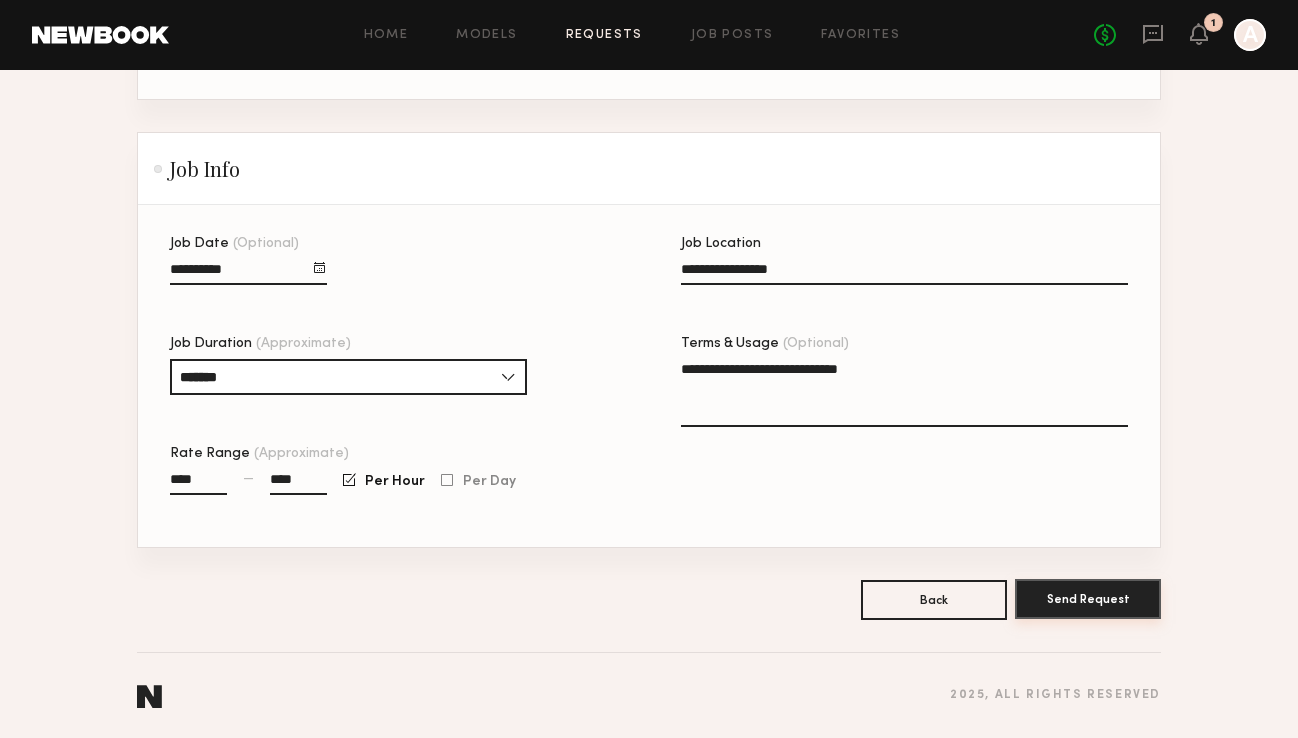 click on "Send Request" 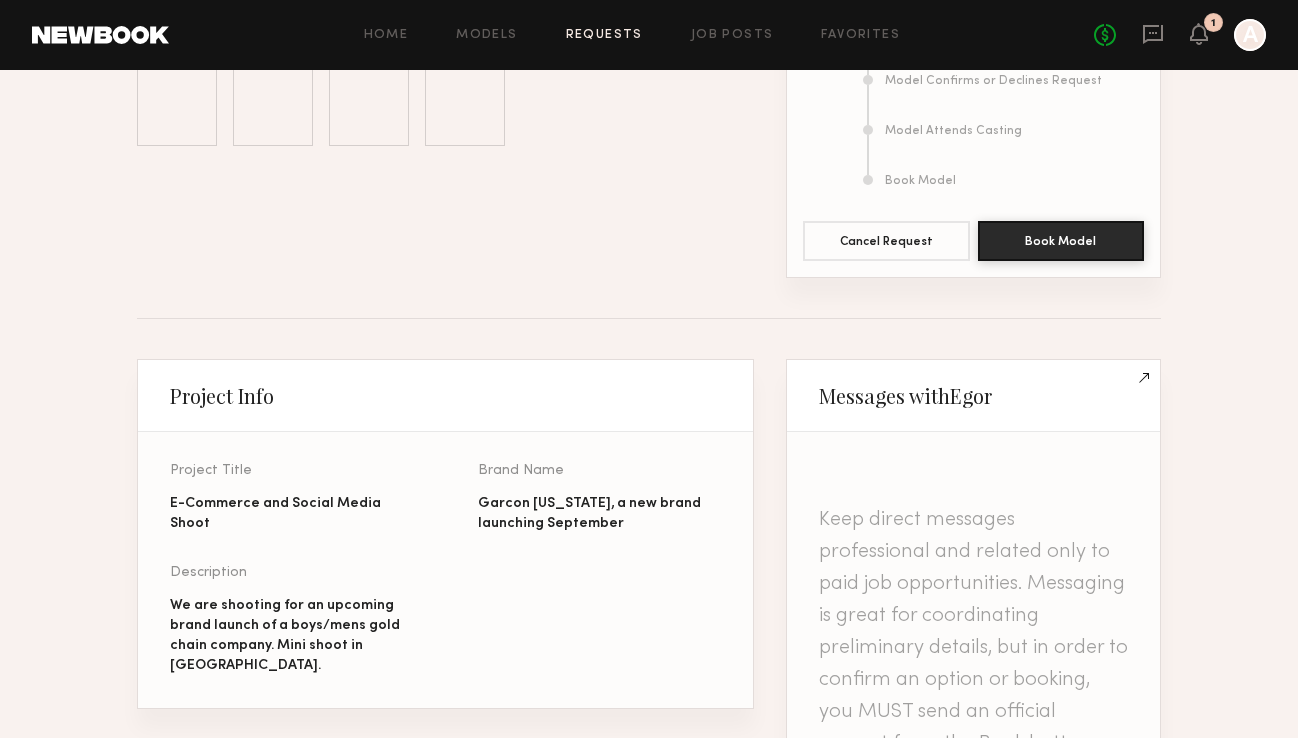 scroll, scrollTop: 214, scrollLeft: 0, axis: vertical 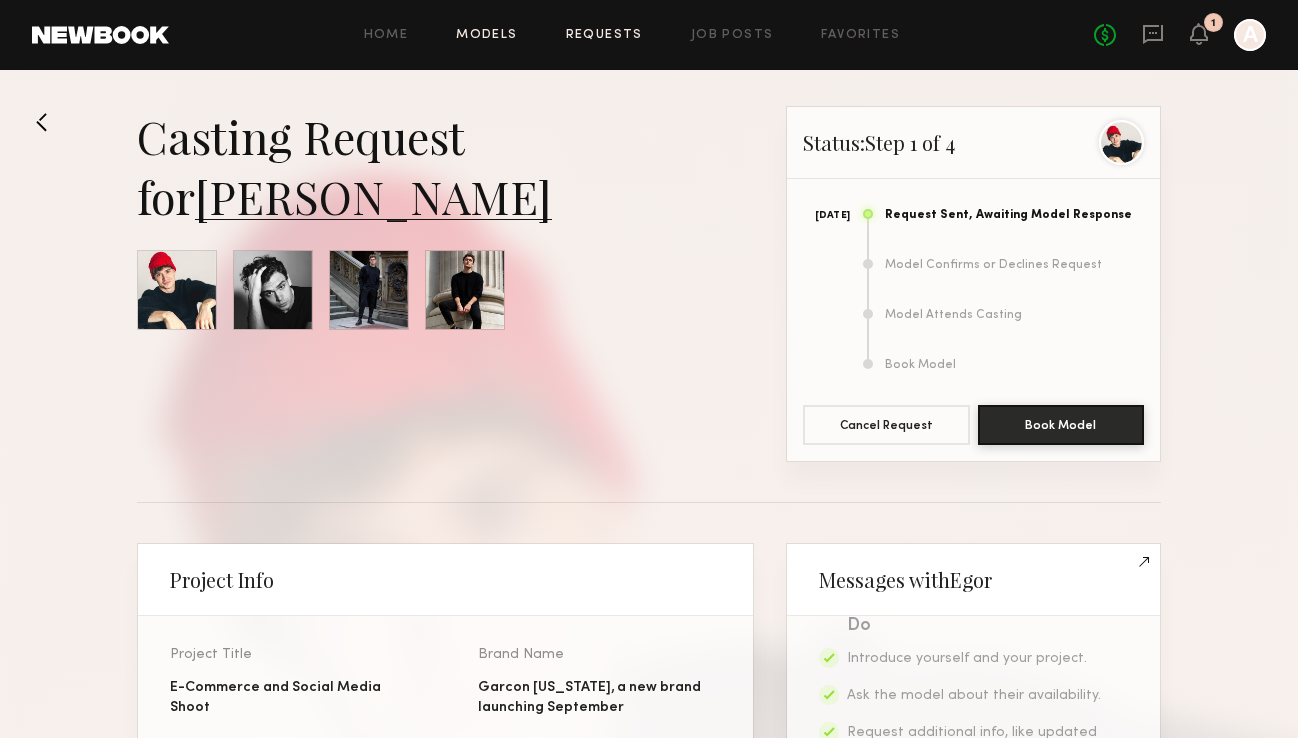 click on "Models" 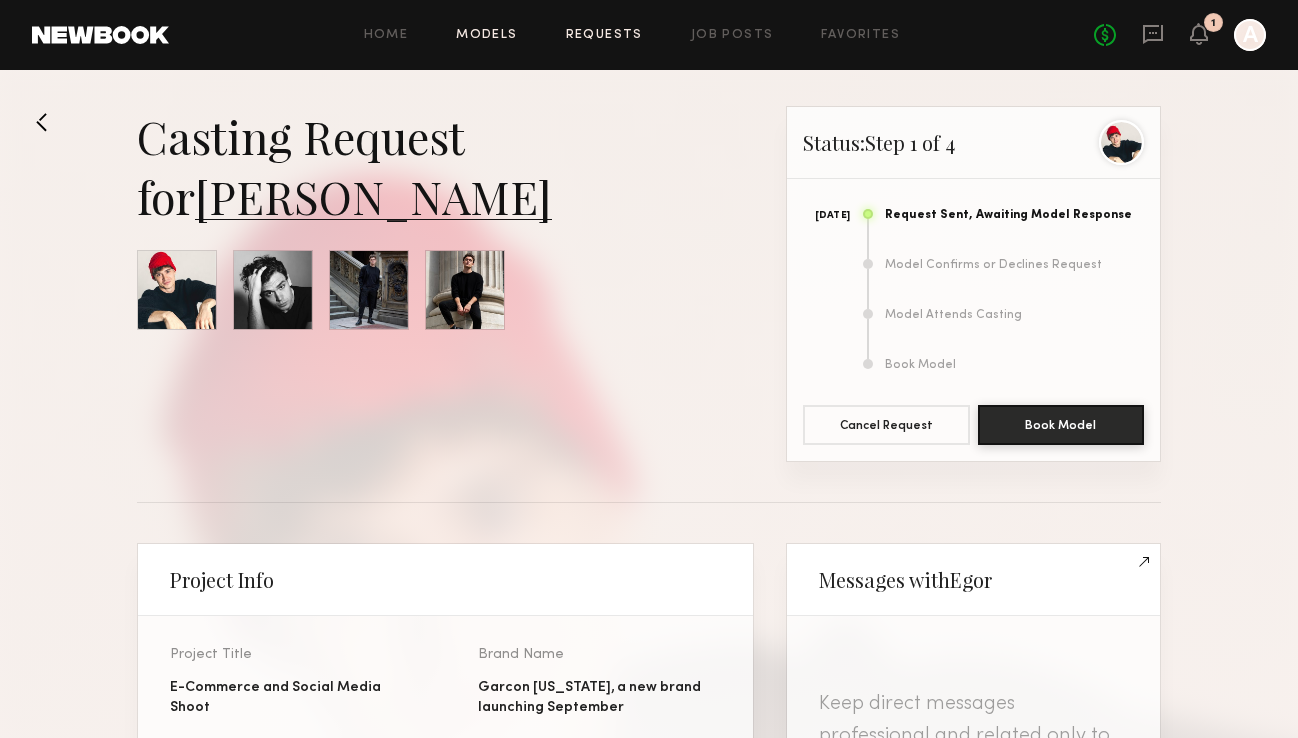 click on "Models" 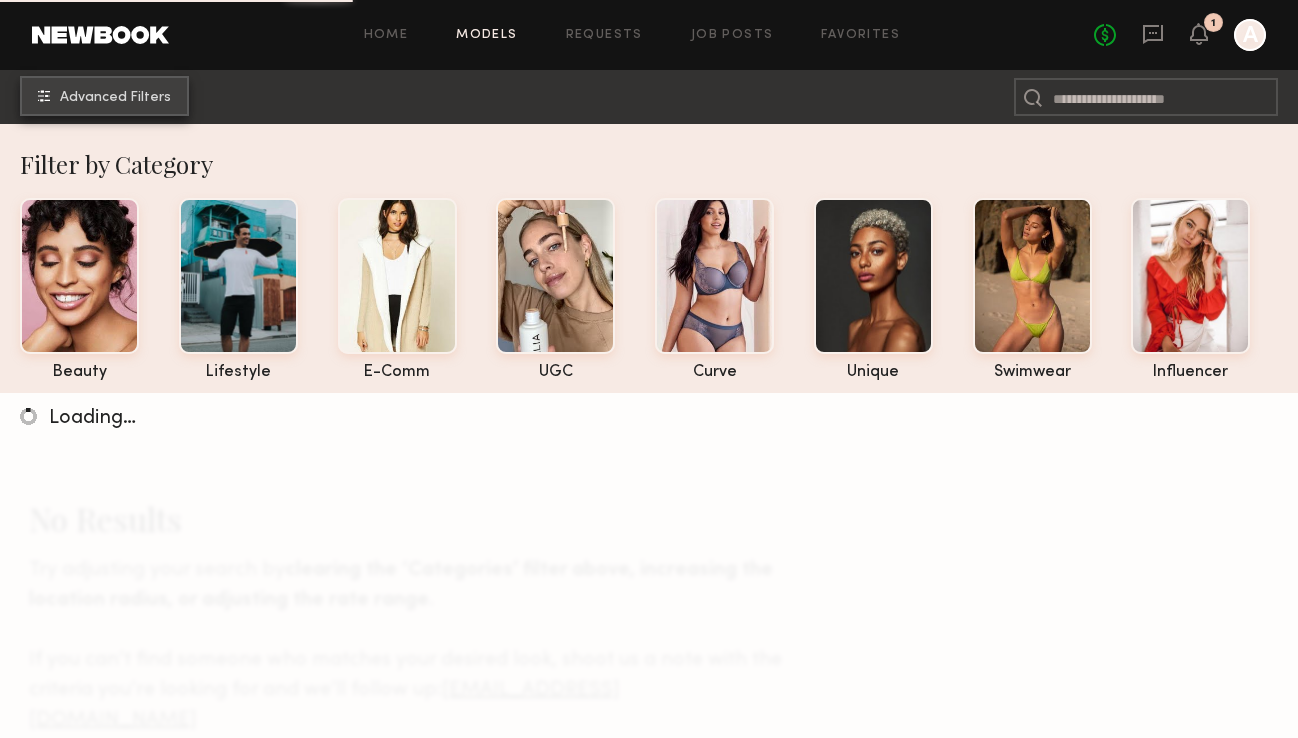 click on "Advanced Filters" 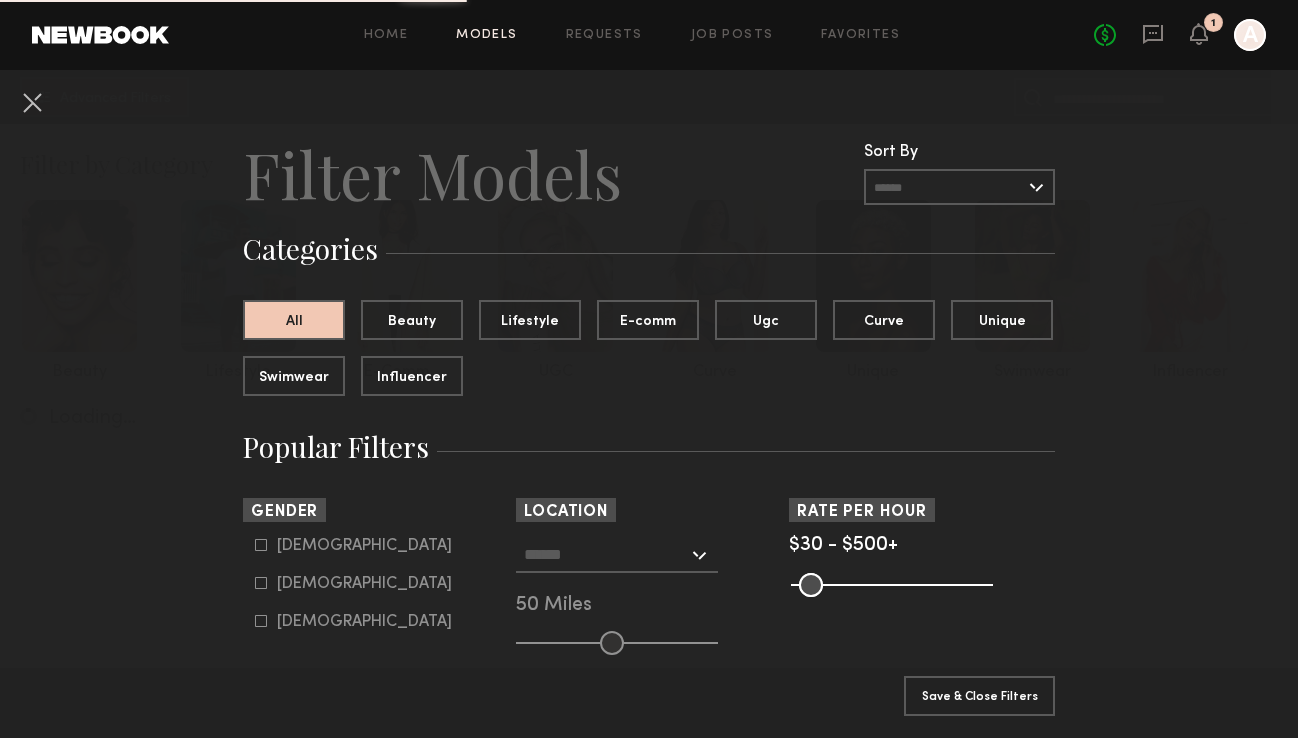 click 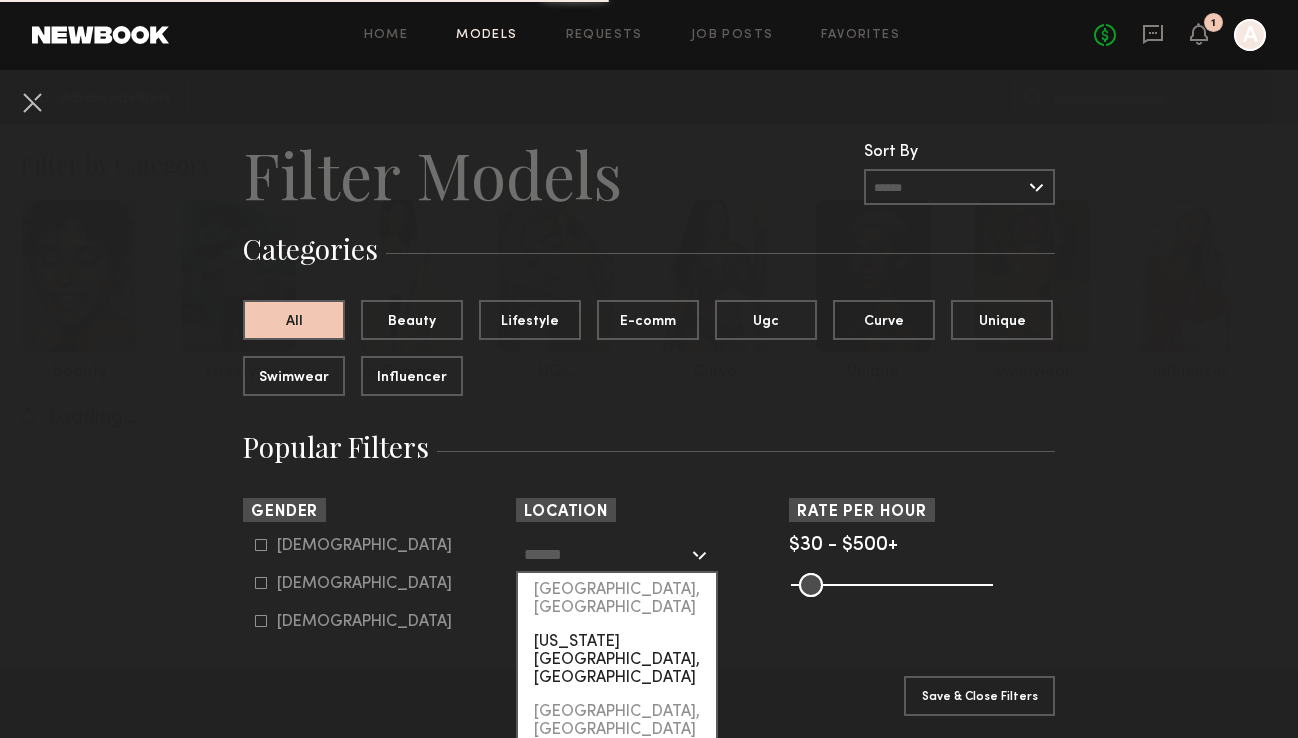 click on "New York City, NY" 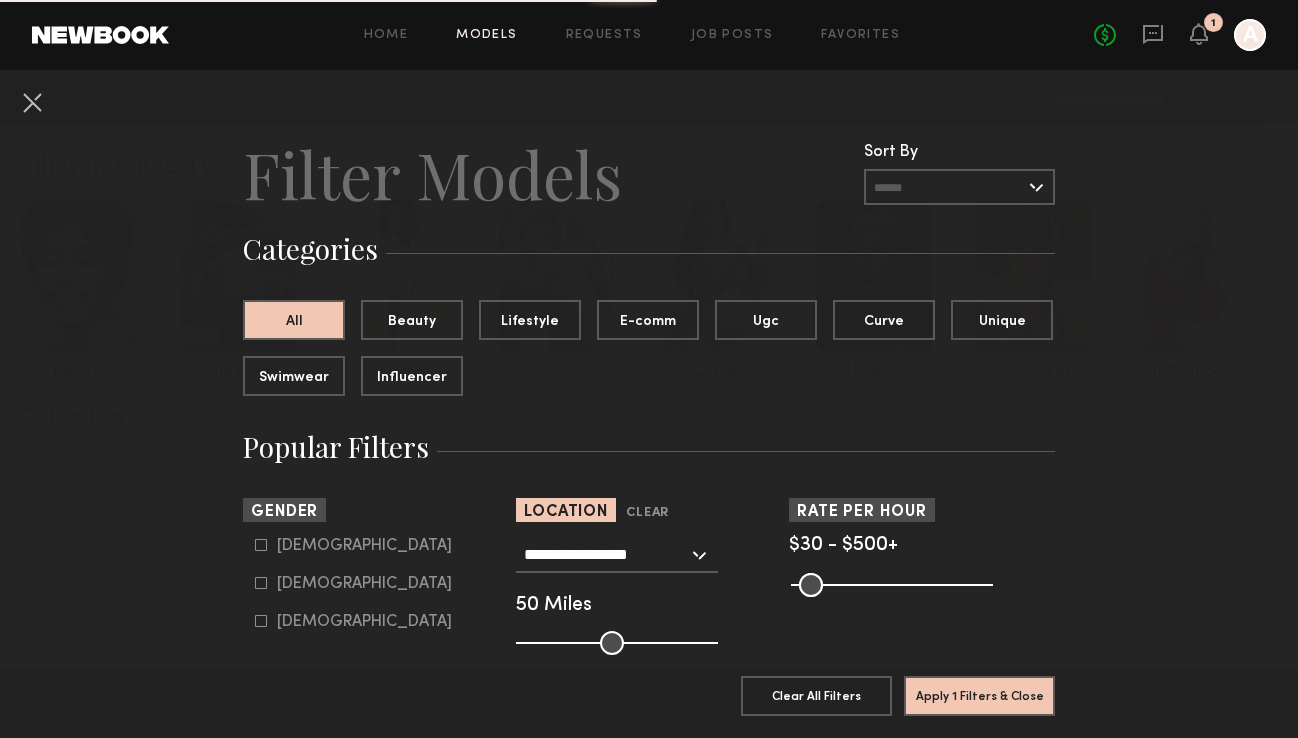 scroll, scrollTop: 97, scrollLeft: 0, axis: vertical 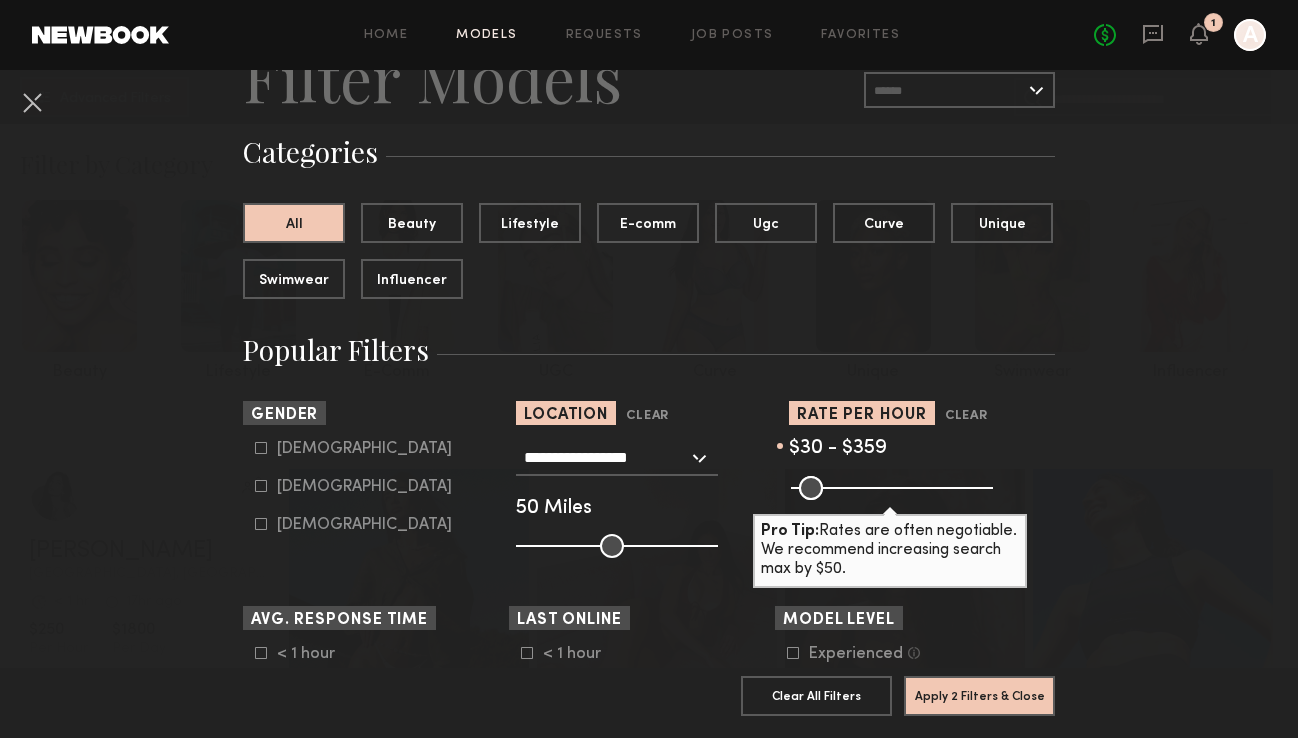 drag, startPoint x: 984, startPoint y: 480, endPoint x: 927, endPoint y: 494, distance: 58.694122 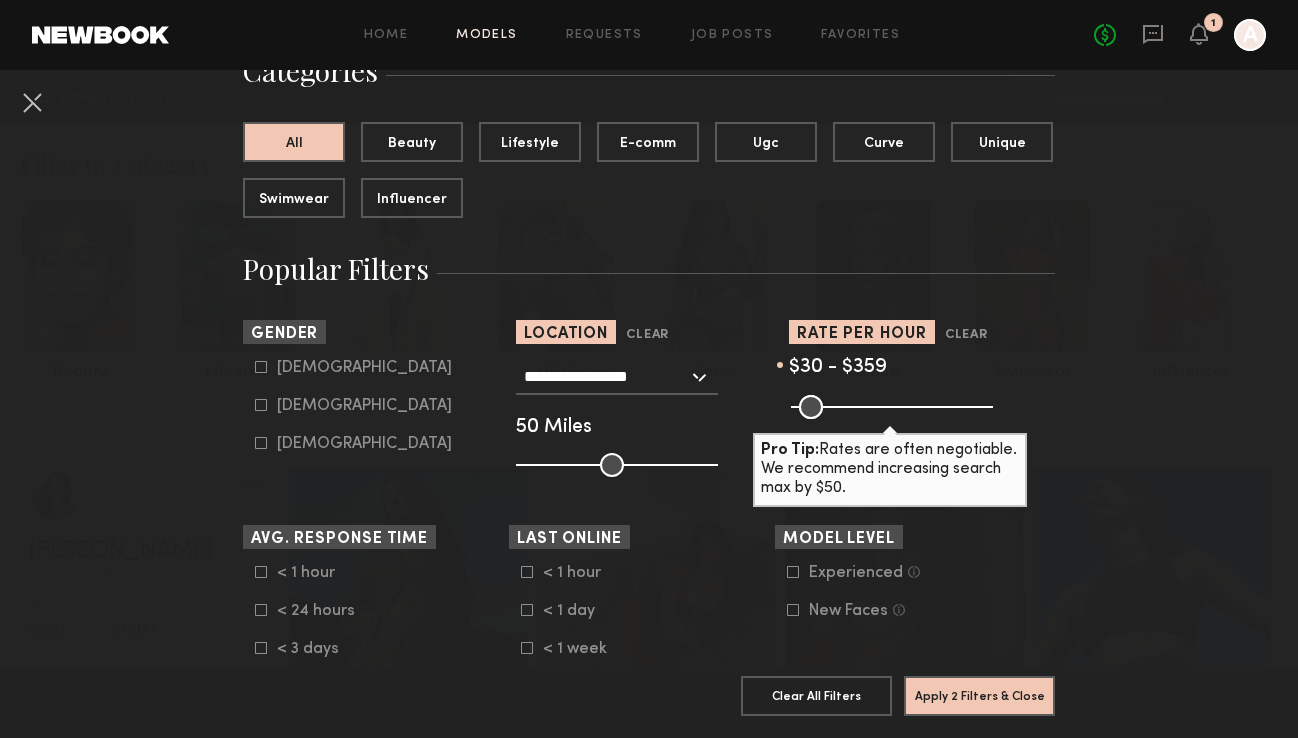 scroll, scrollTop: 179, scrollLeft: 0, axis: vertical 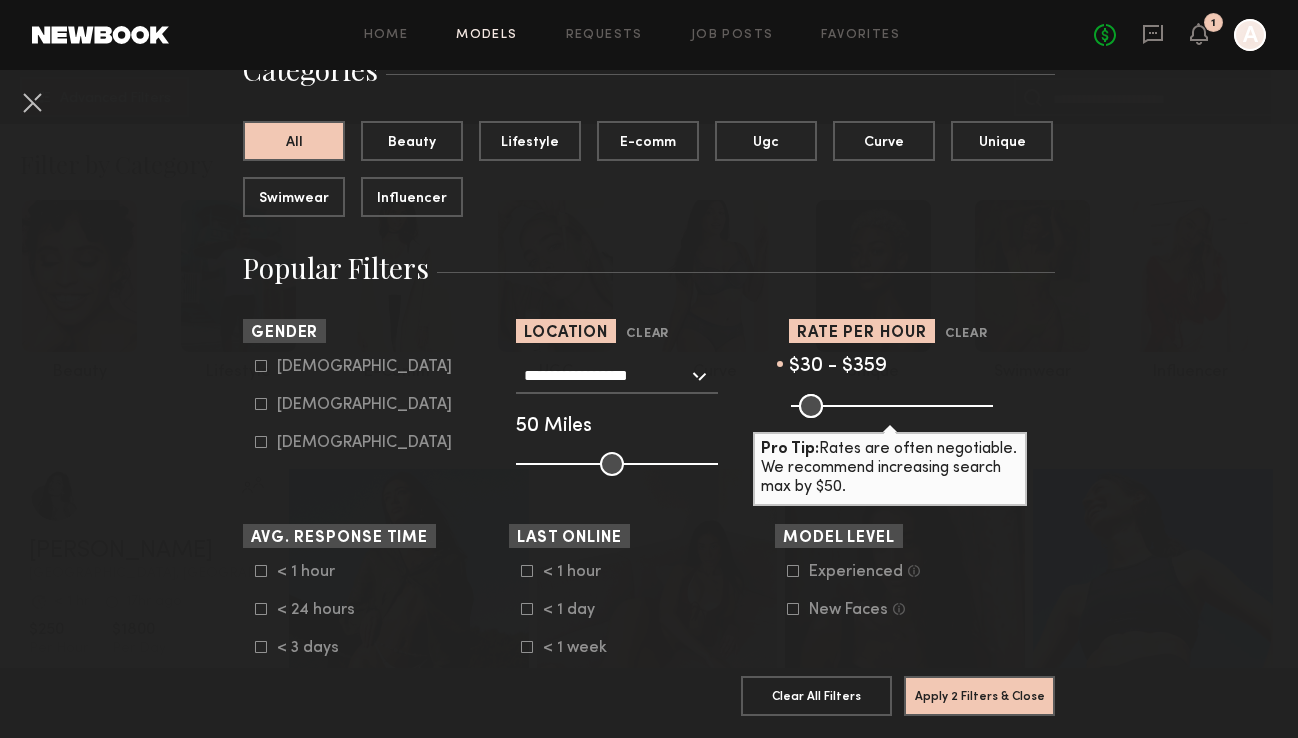 click 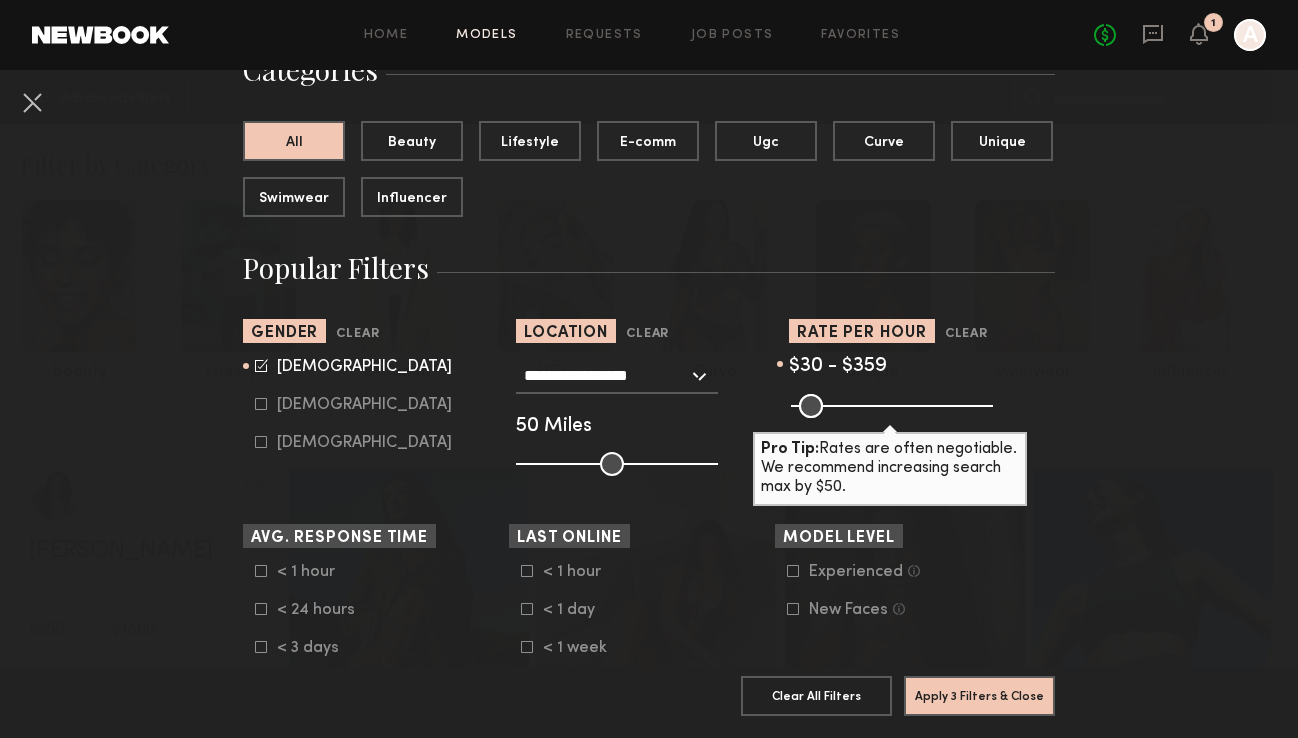click 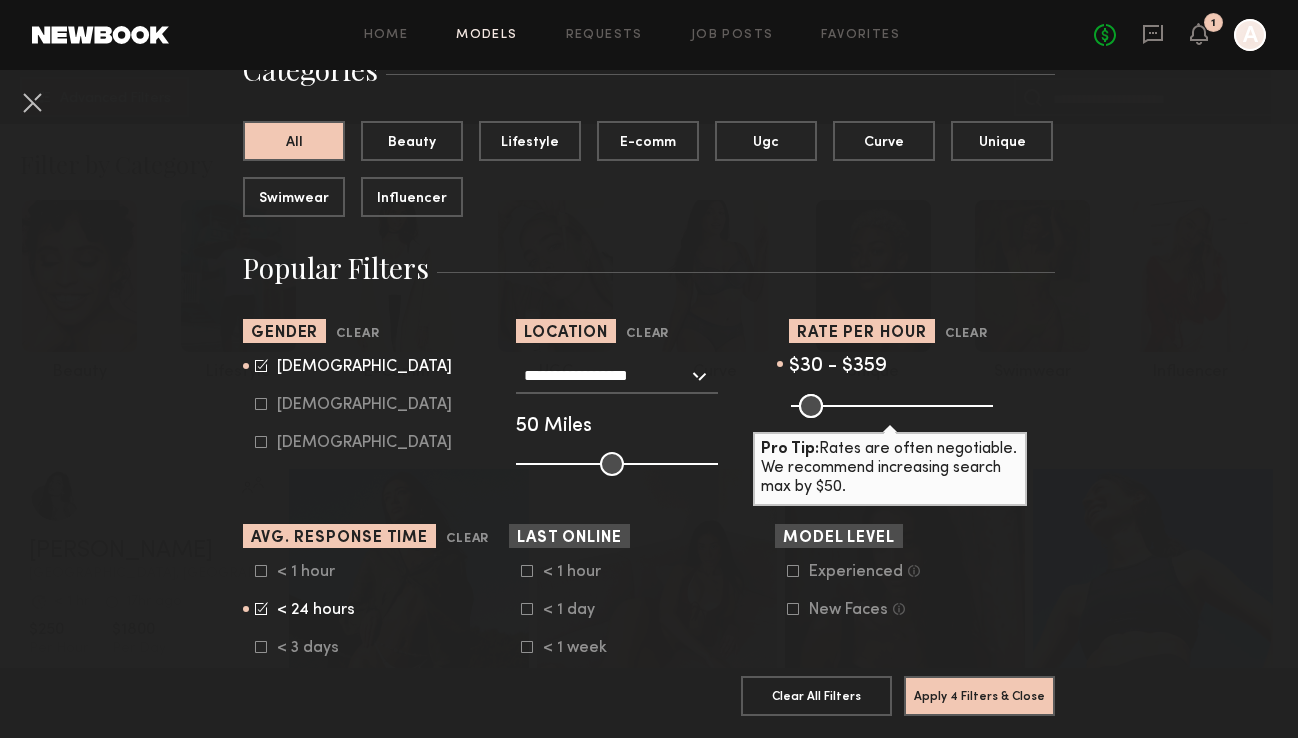 click 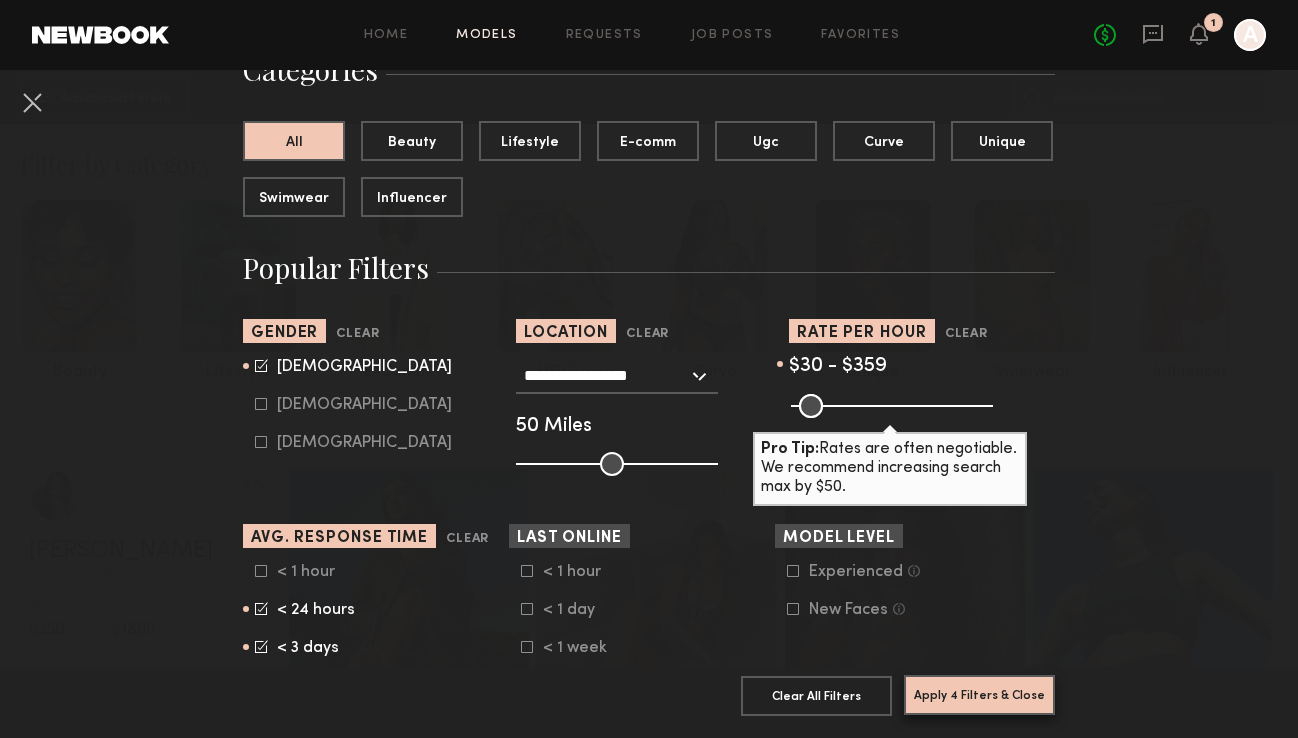 click on "Apply 4 Filters & Close" 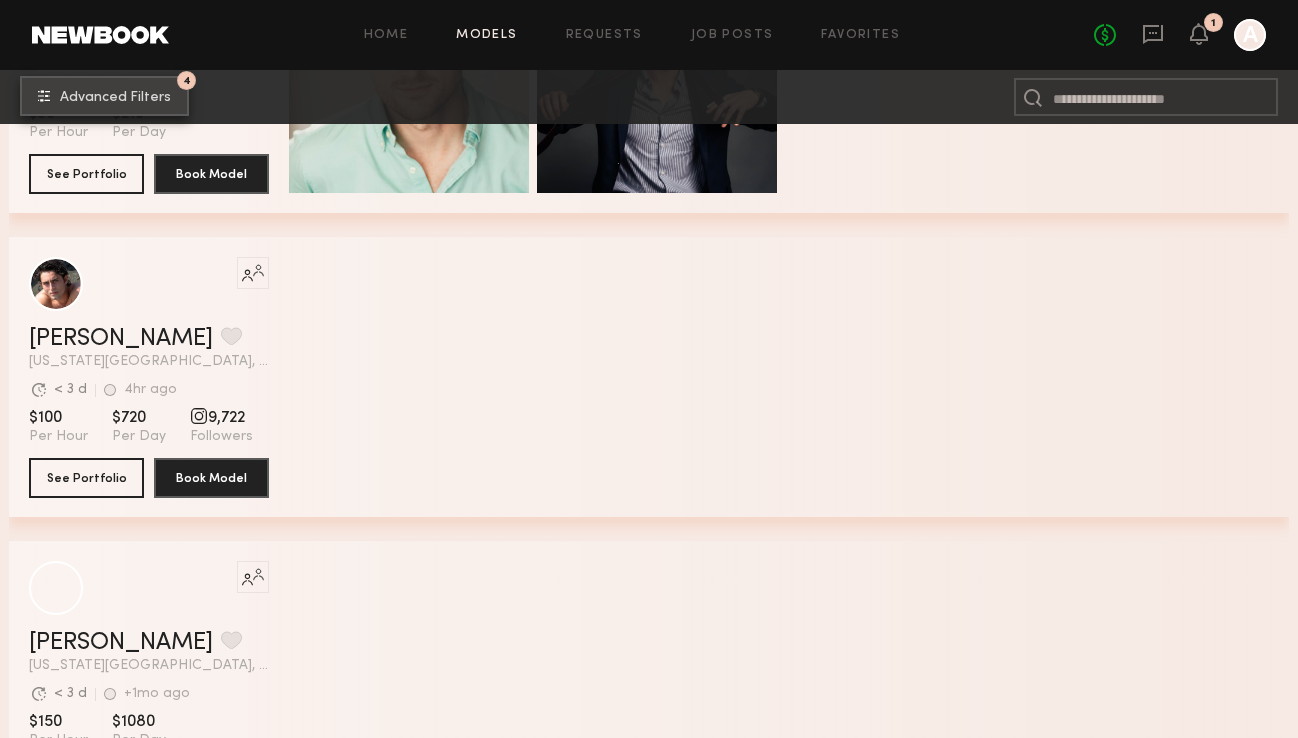 scroll, scrollTop: 7571, scrollLeft: 0, axis: vertical 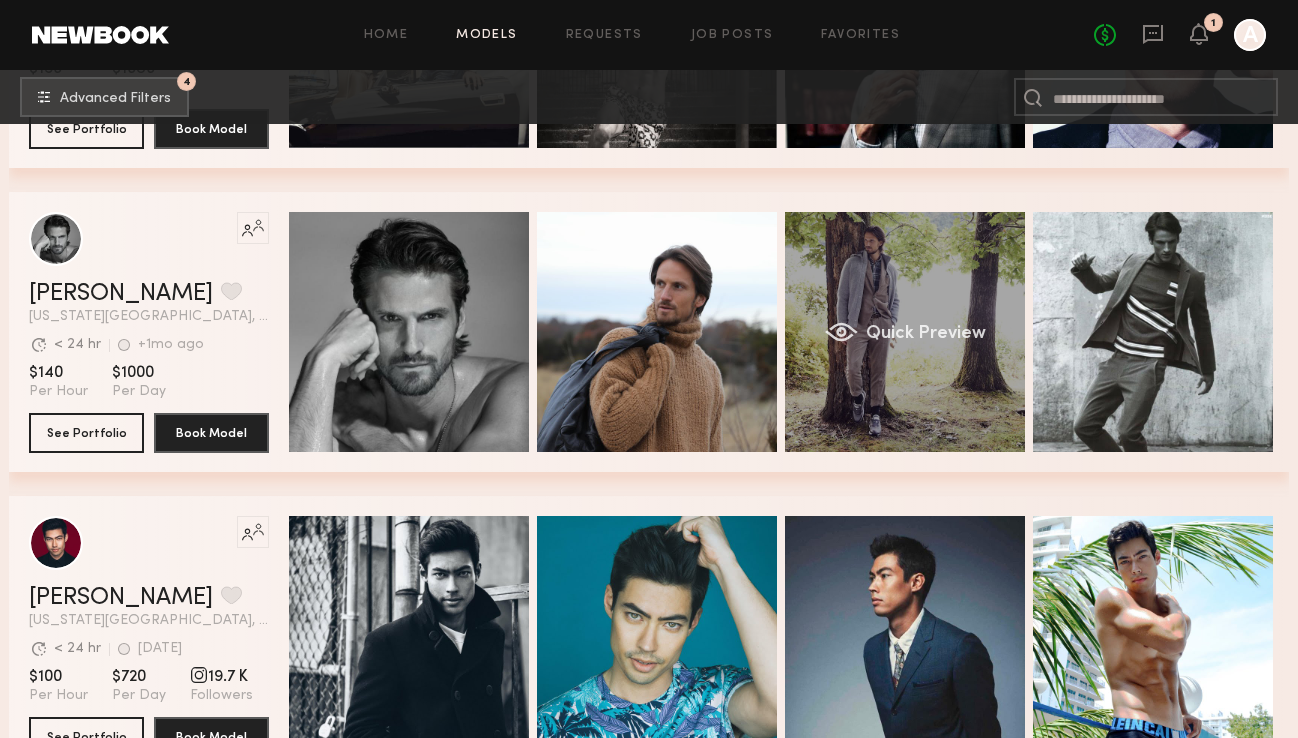 click on "Quick Preview" 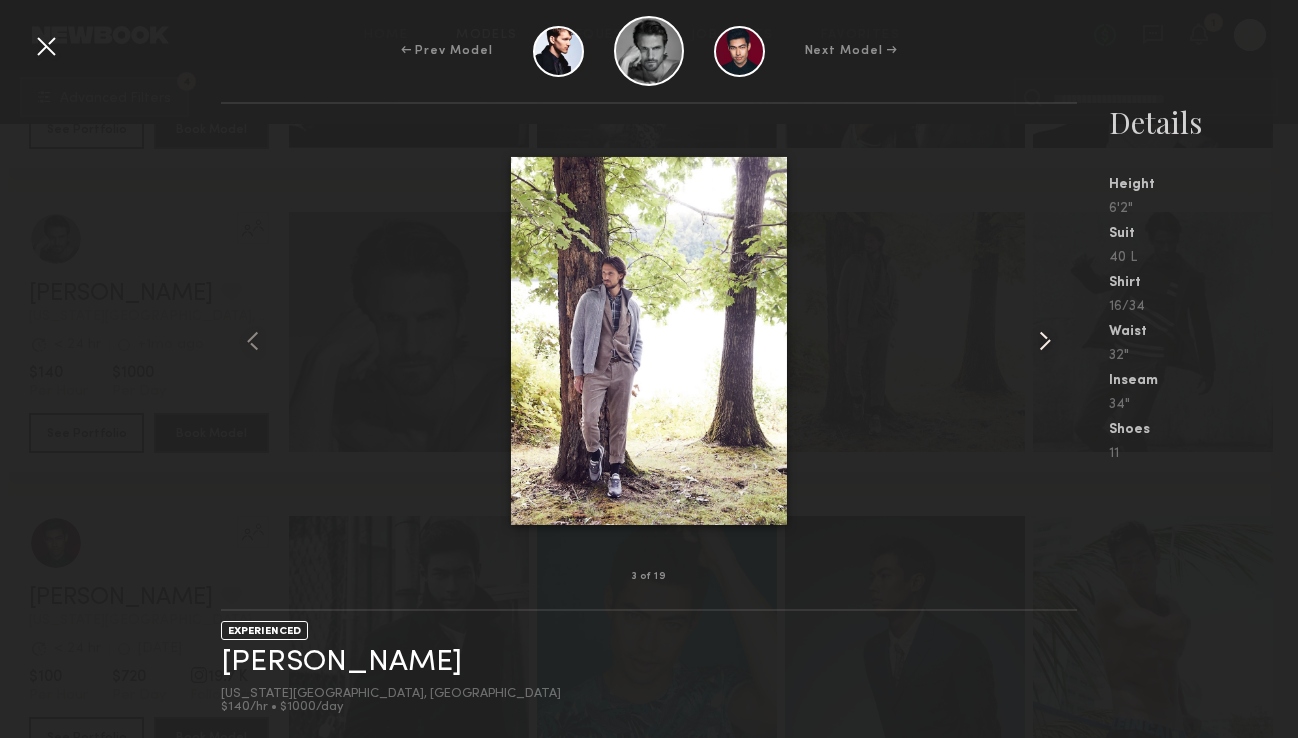 click at bounding box center [1045, 341] 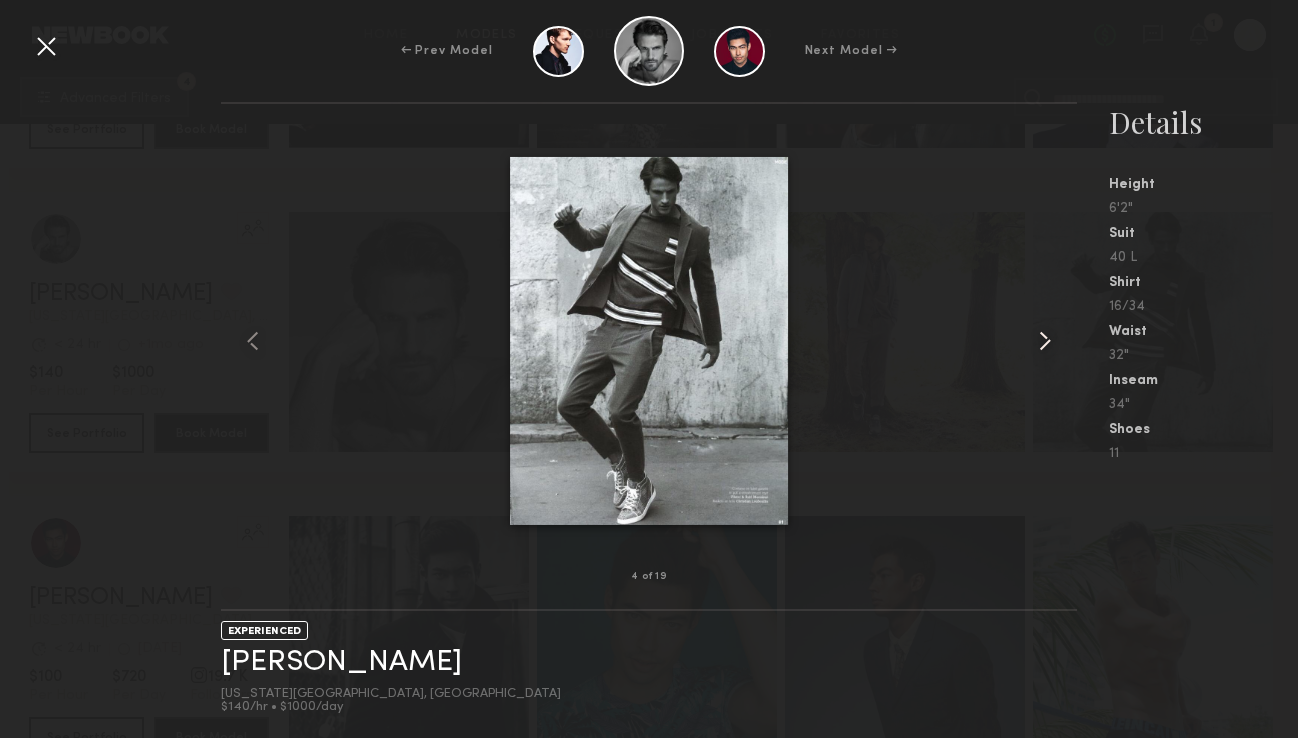 click at bounding box center (1045, 341) 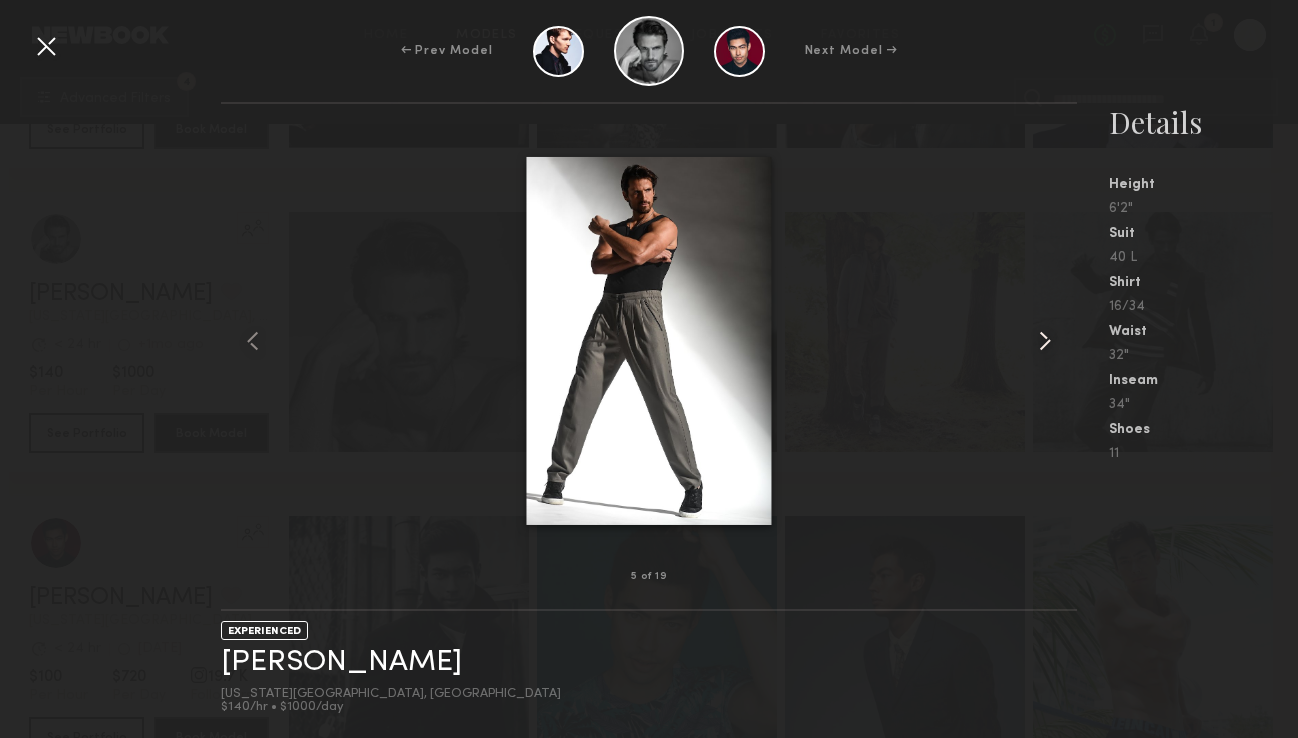 click at bounding box center (1045, 341) 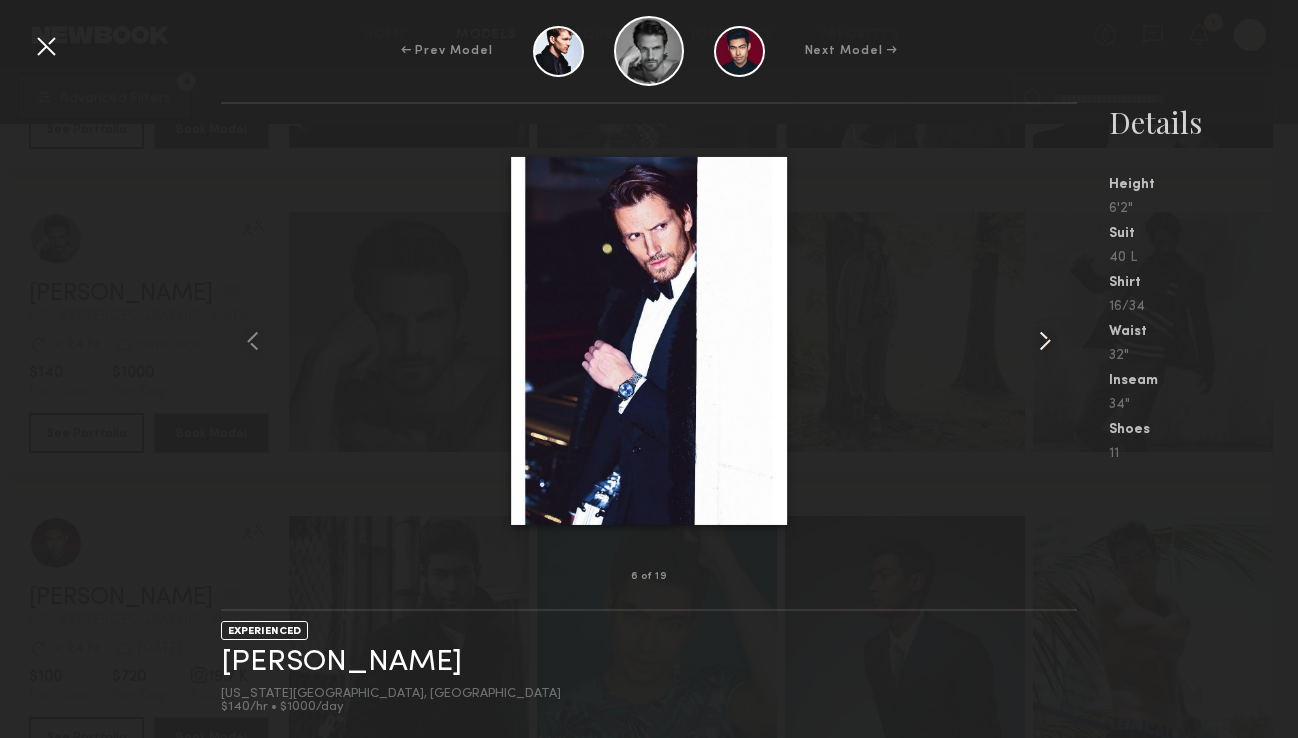 click at bounding box center (1045, 341) 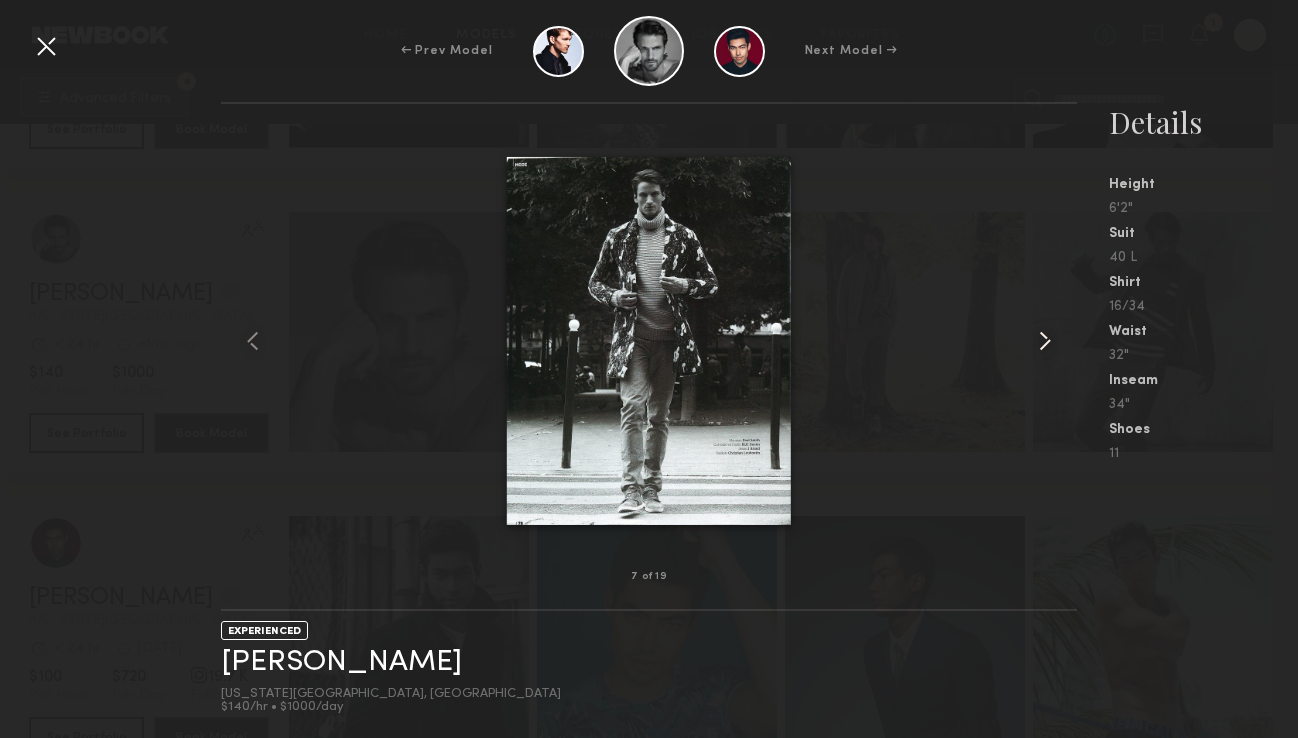 click at bounding box center (1045, 341) 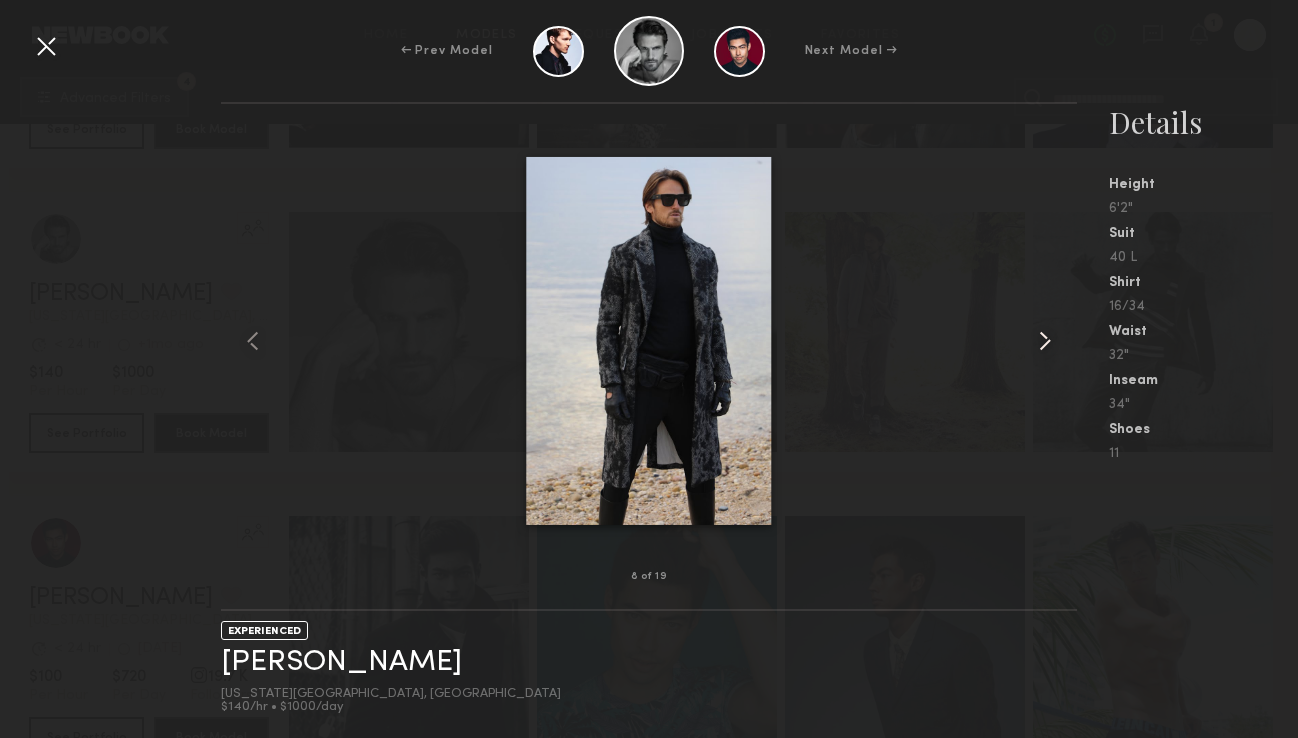 click at bounding box center (1045, 341) 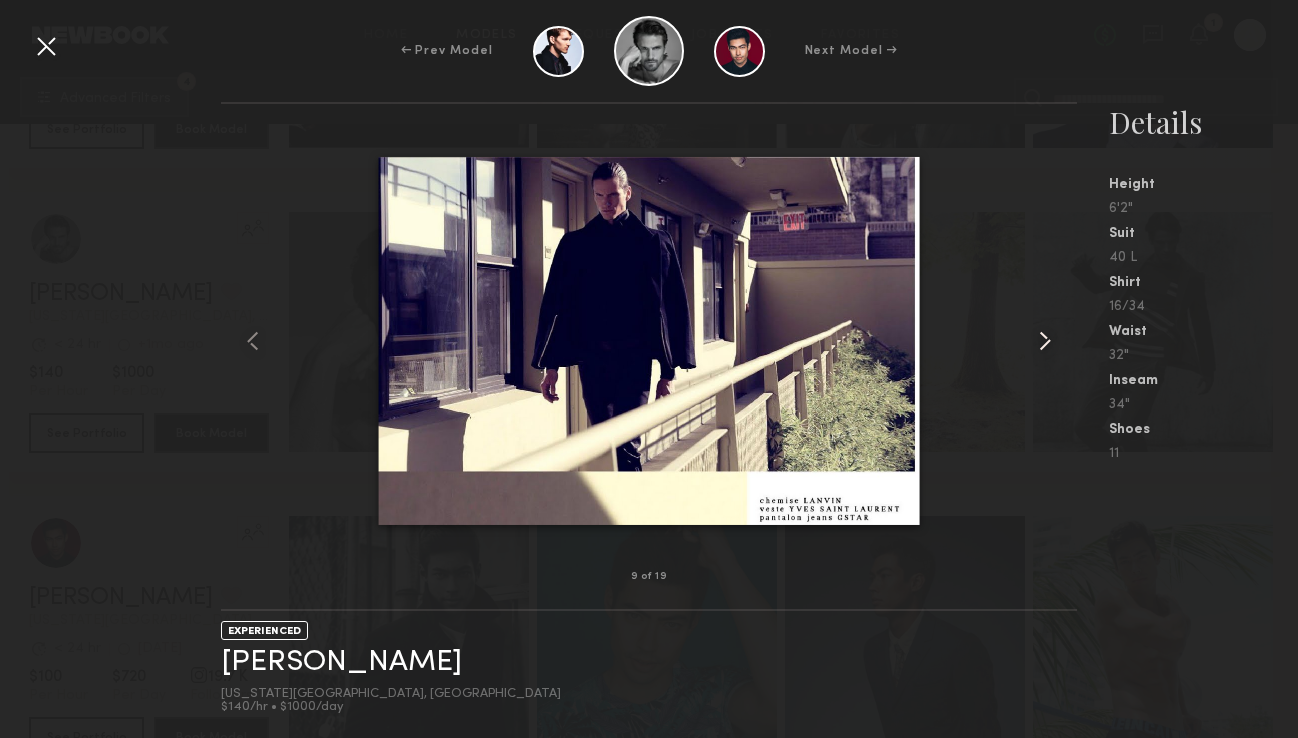 click at bounding box center (1045, 341) 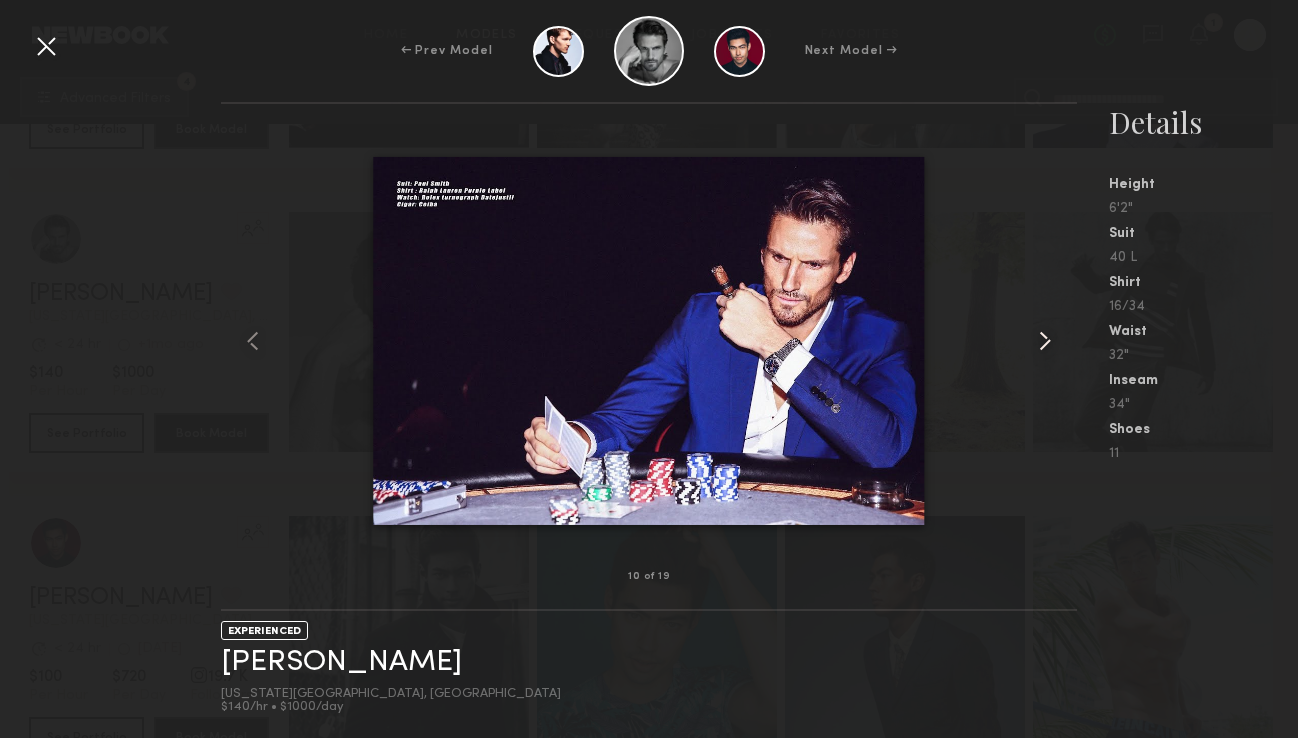 click at bounding box center (1045, 341) 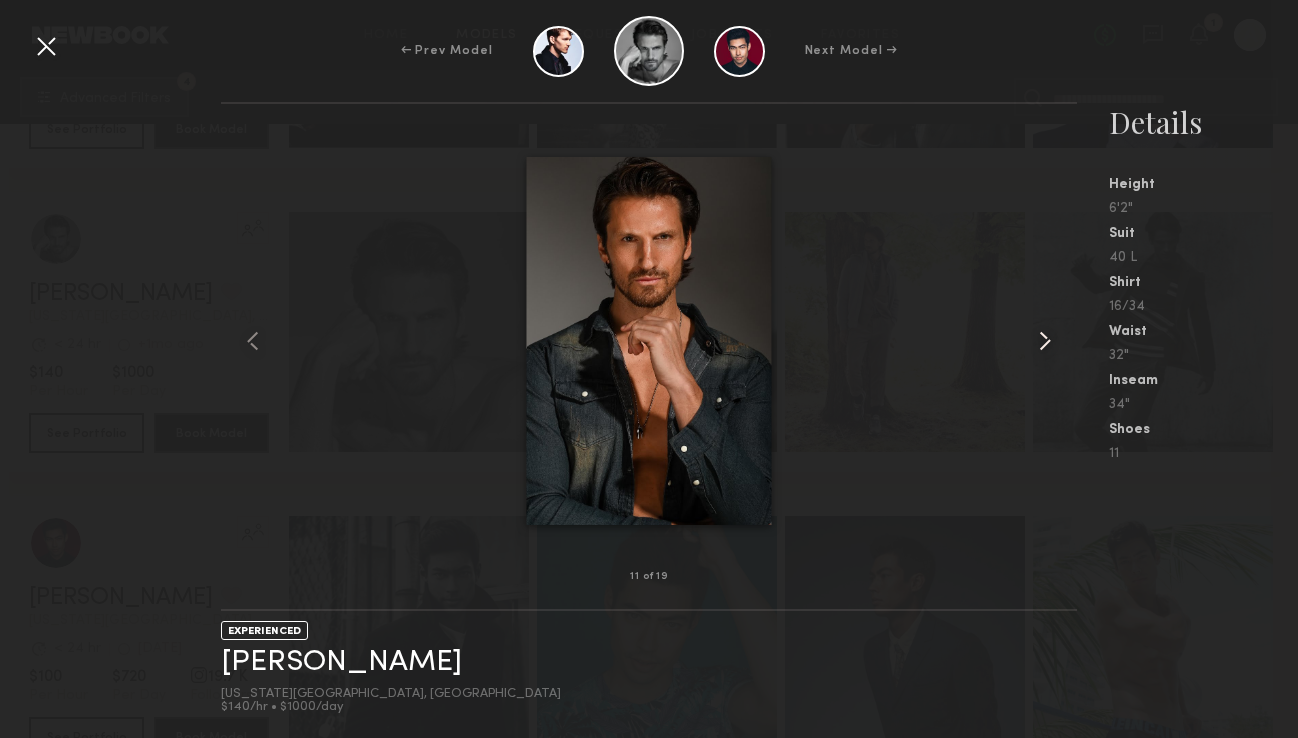 click at bounding box center (1045, 341) 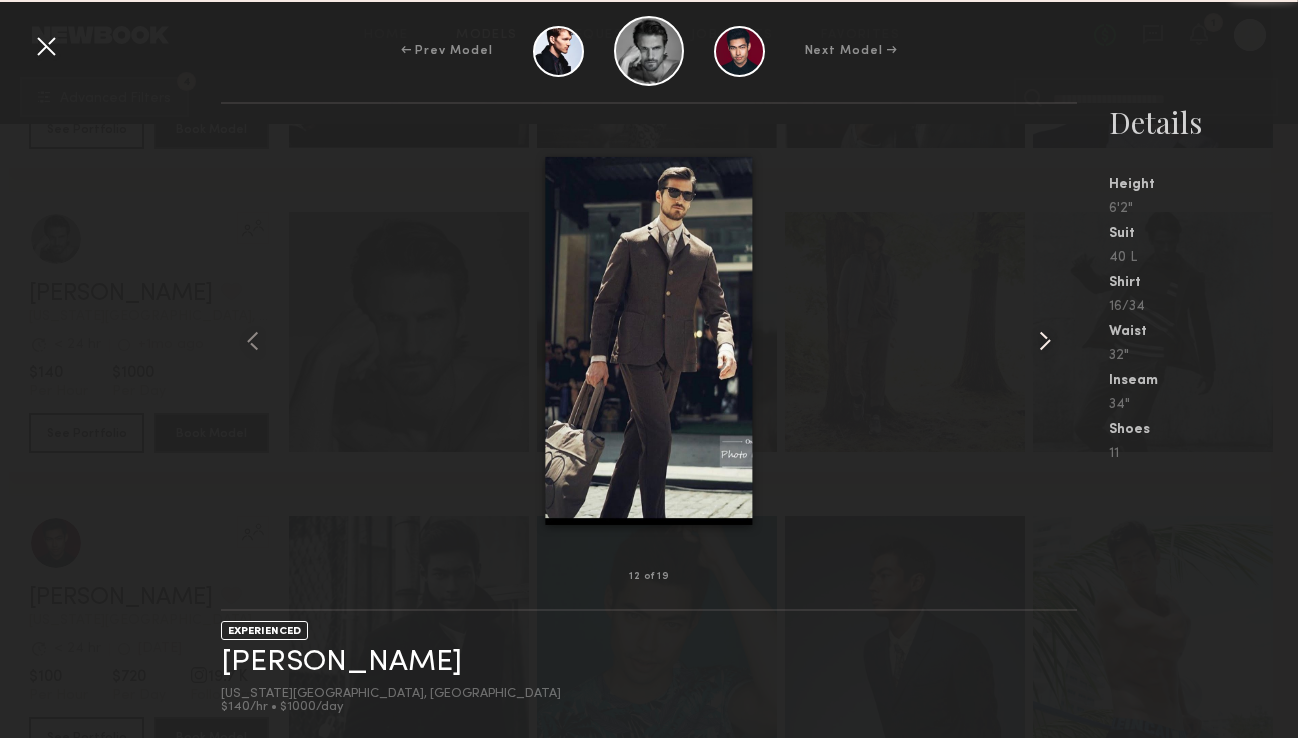 click at bounding box center (1045, 341) 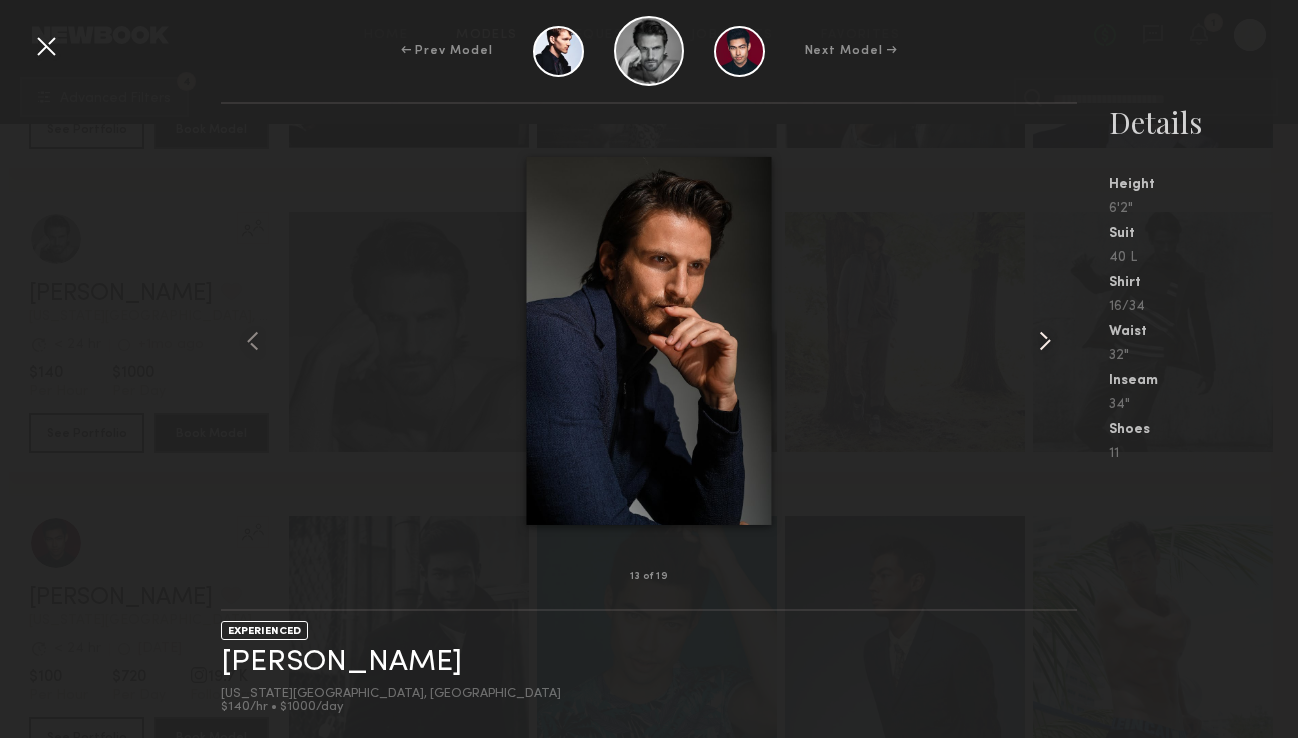 click at bounding box center [1045, 341] 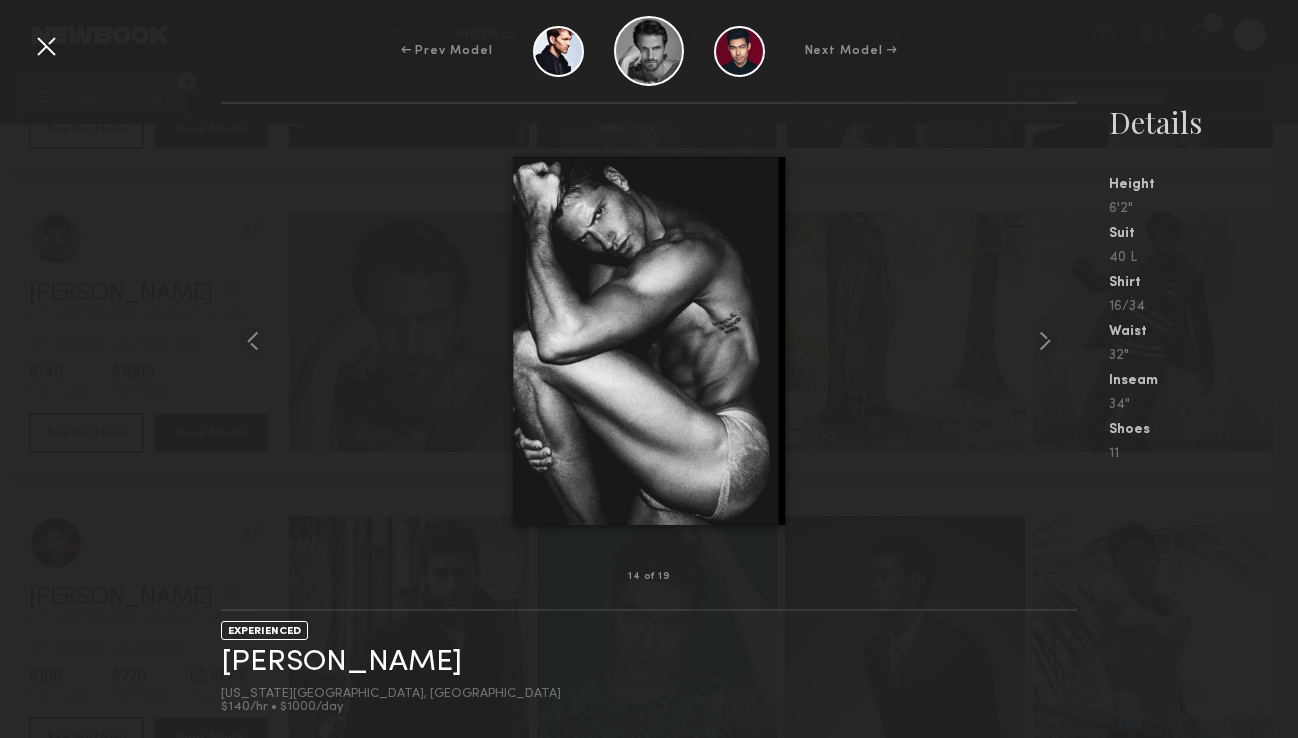 click at bounding box center [46, 46] 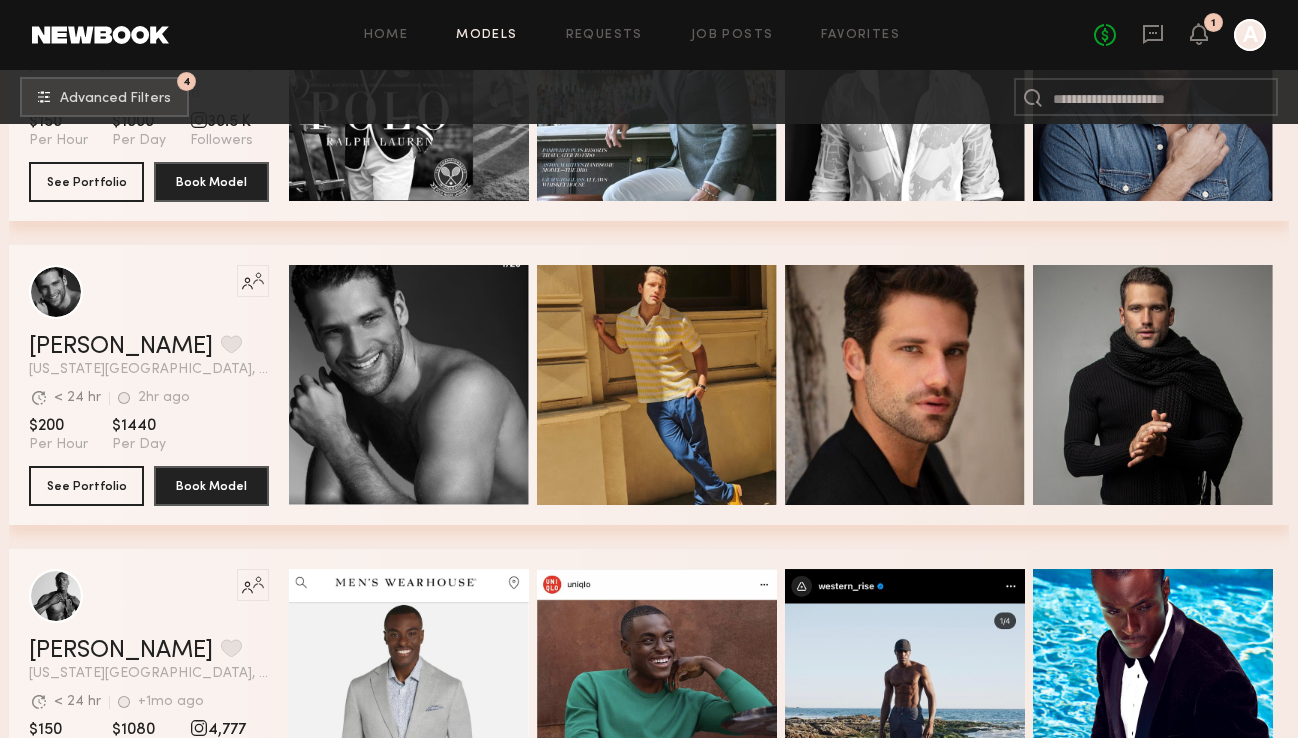 scroll, scrollTop: 8438, scrollLeft: 0, axis: vertical 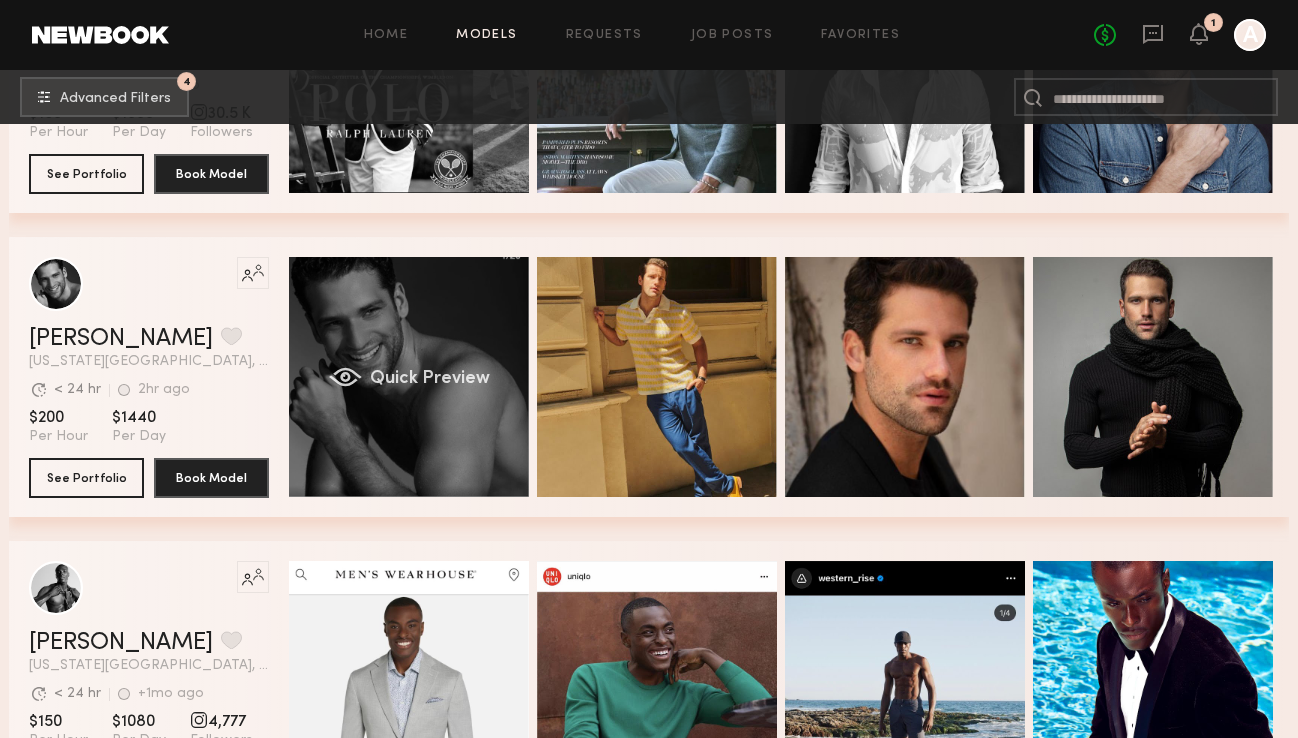 click on "Quick Preview" 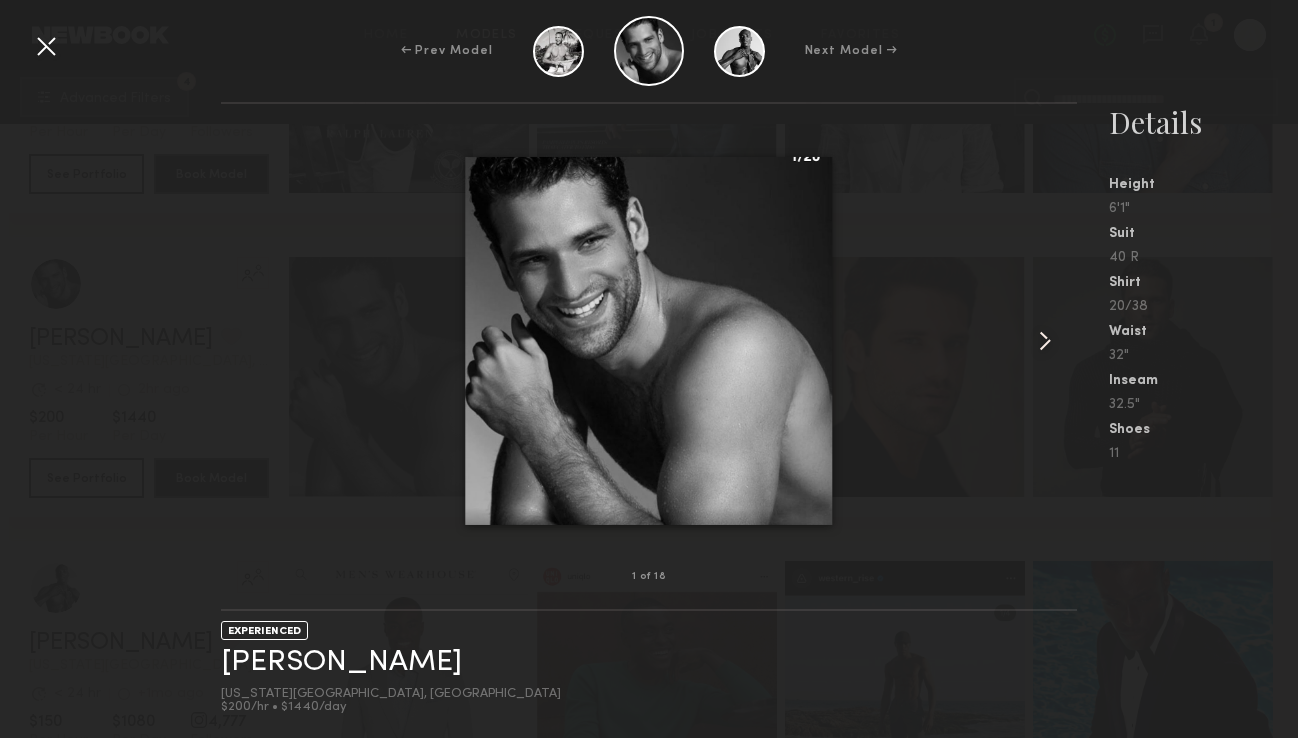 click at bounding box center [1045, 341] 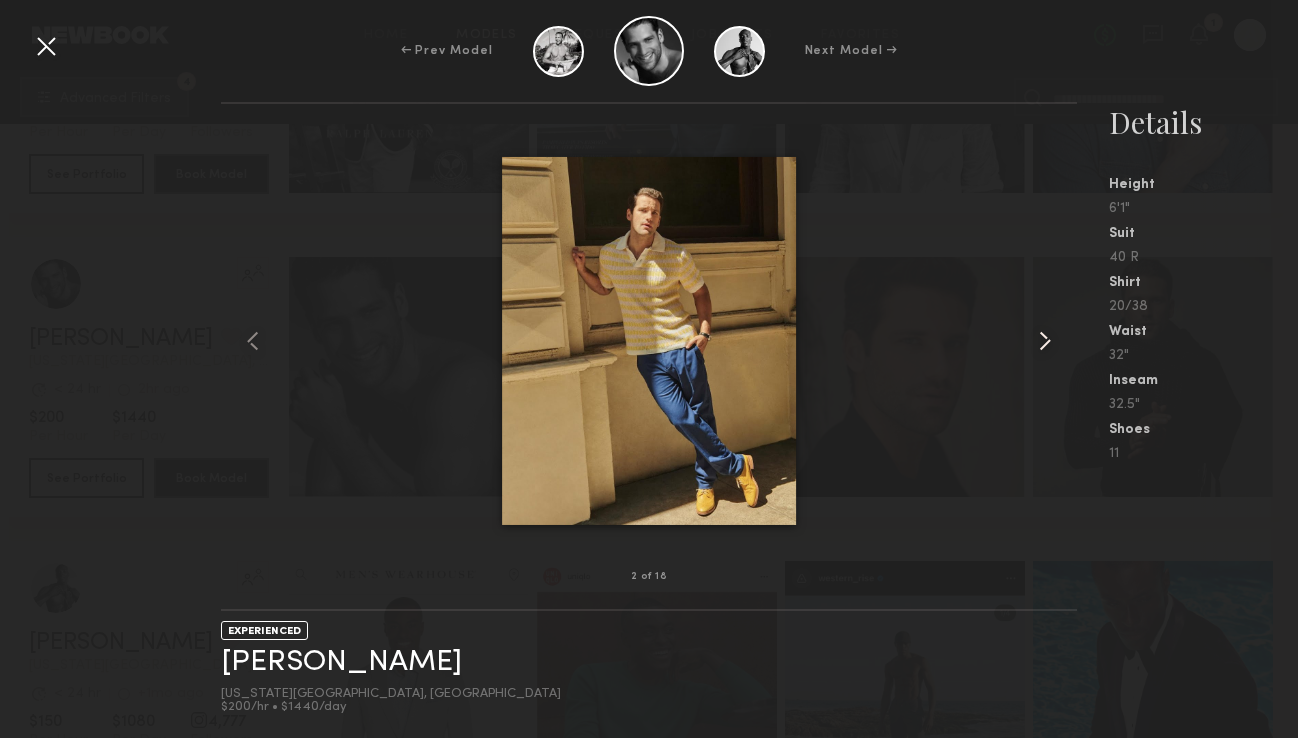 click at bounding box center [1045, 341] 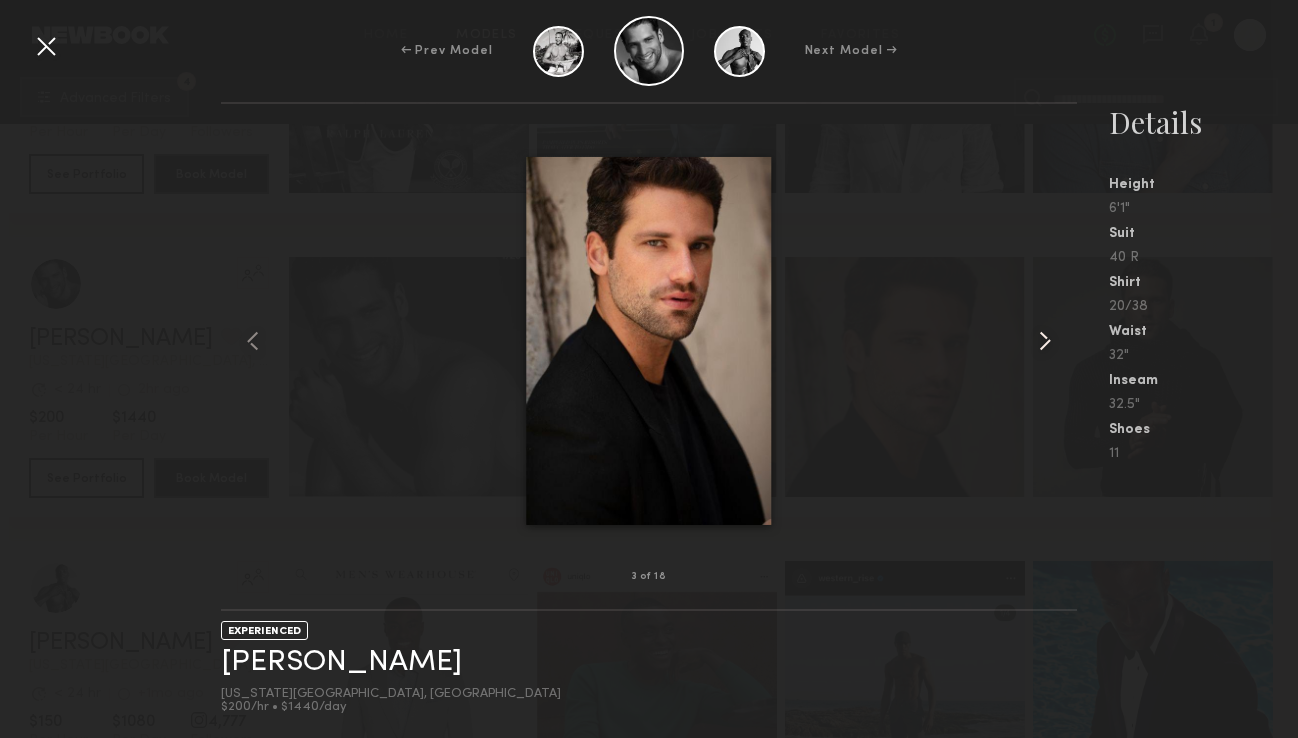 click at bounding box center (1045, 341) 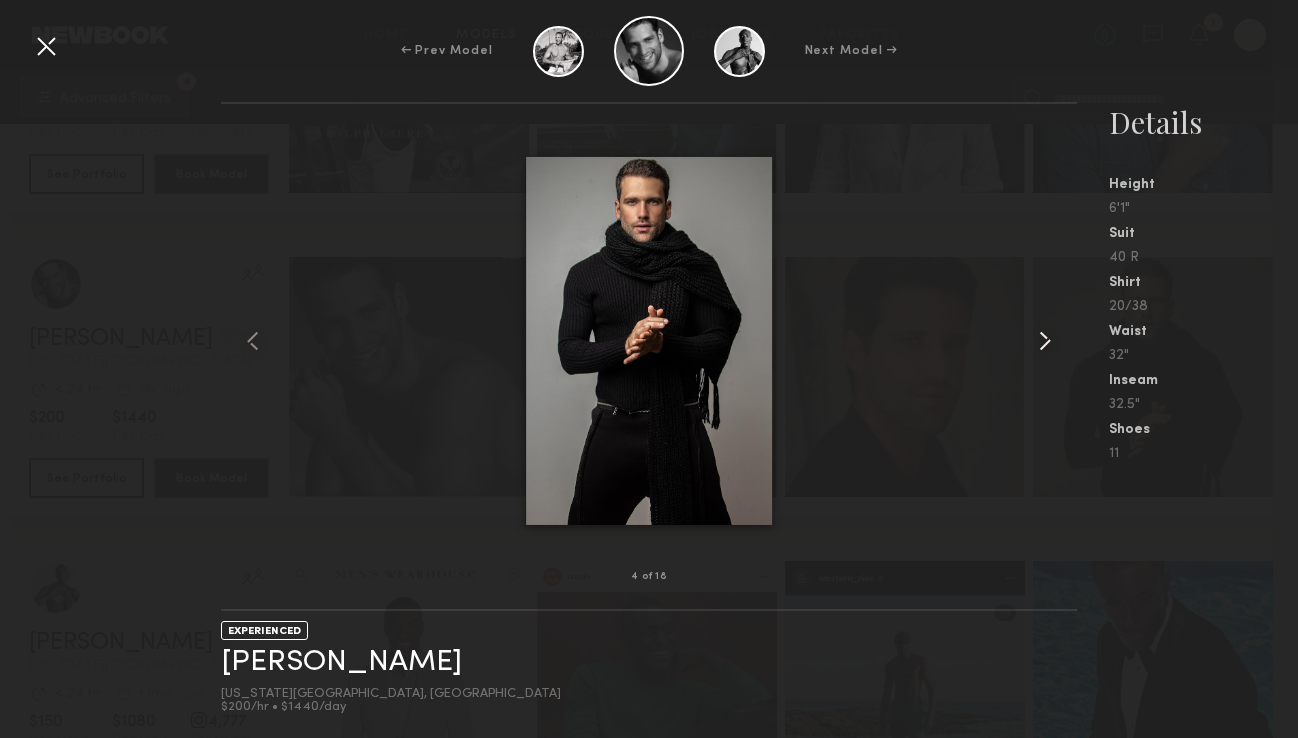 click at bounding box center (1045, 341) 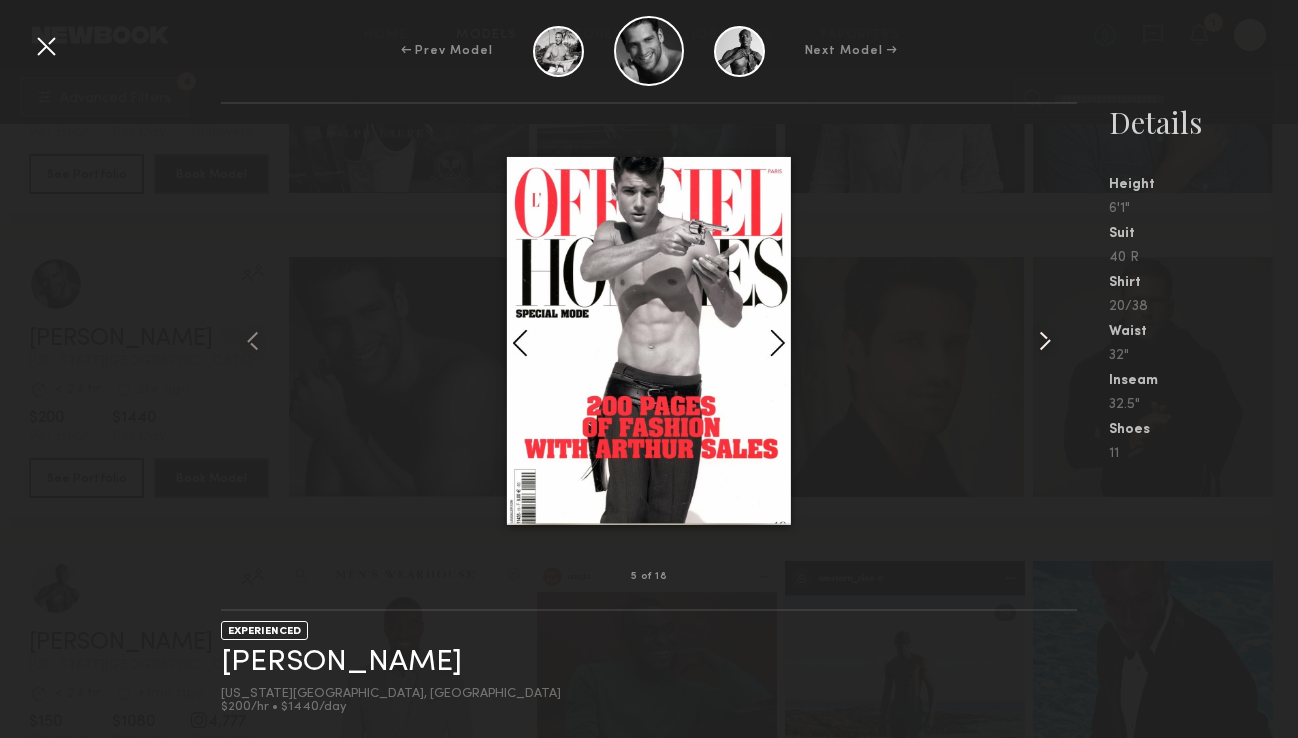 click at bounding box center [1045, 341] 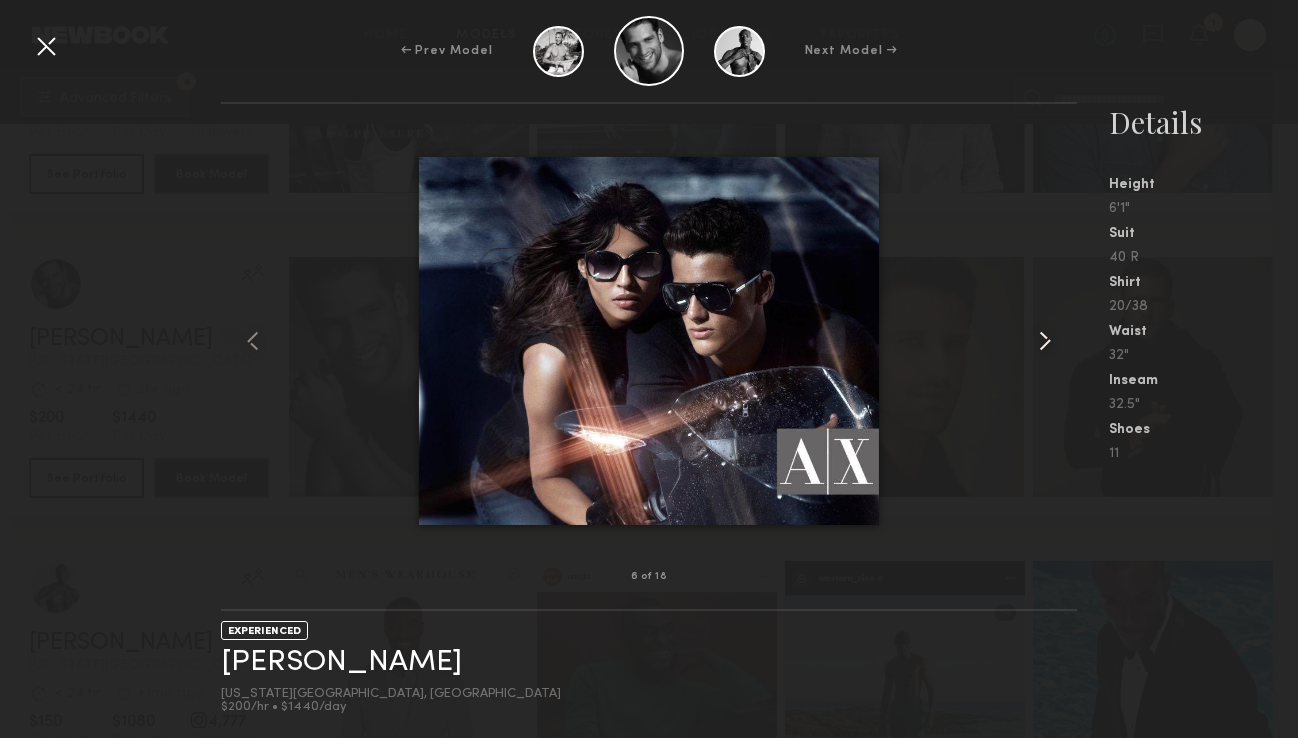 click at bounding box center [1045, 341] 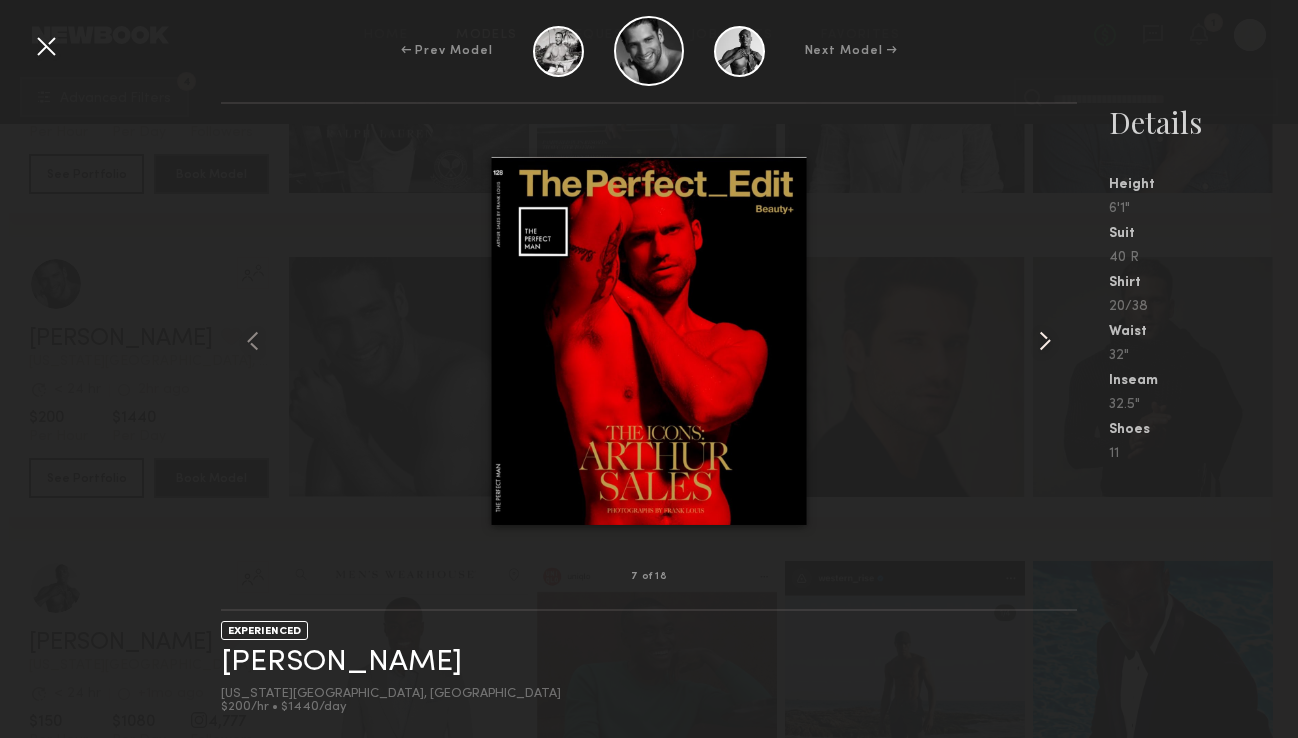 click at bounding box center [1045, 341] 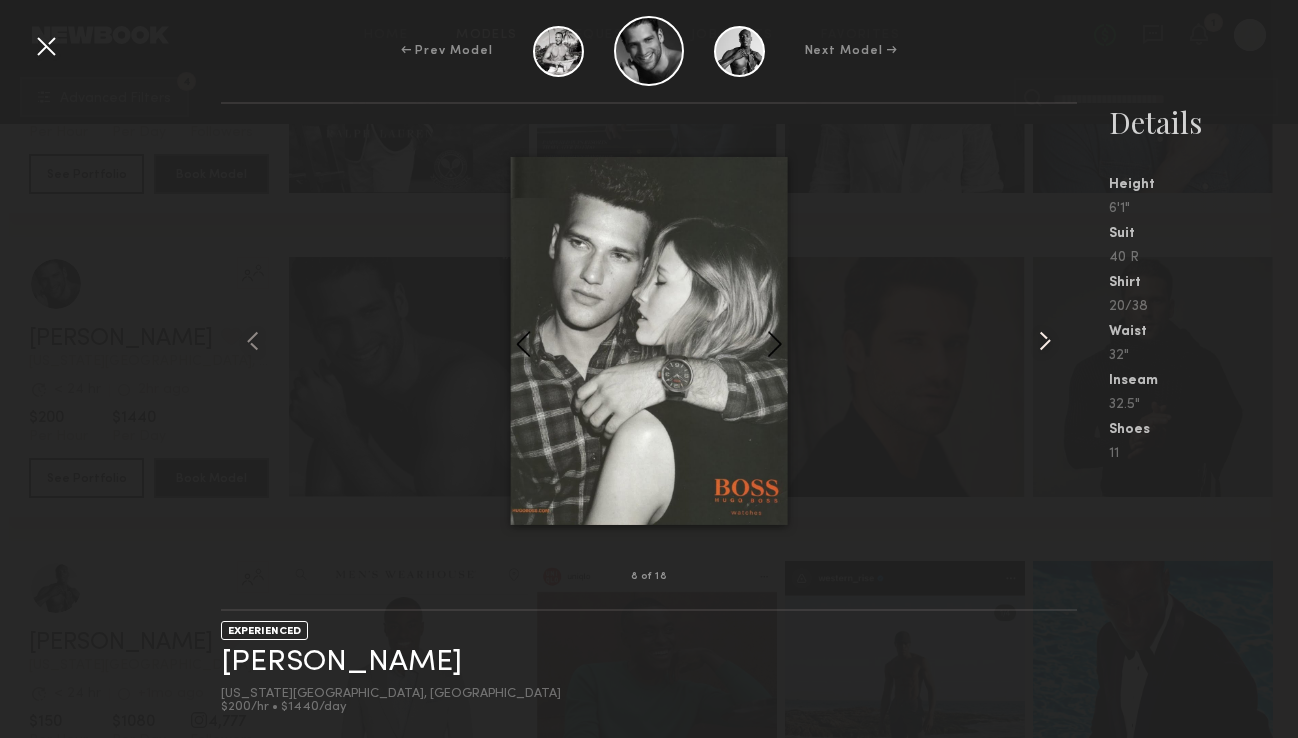 click at bounding box center [1045, 341] 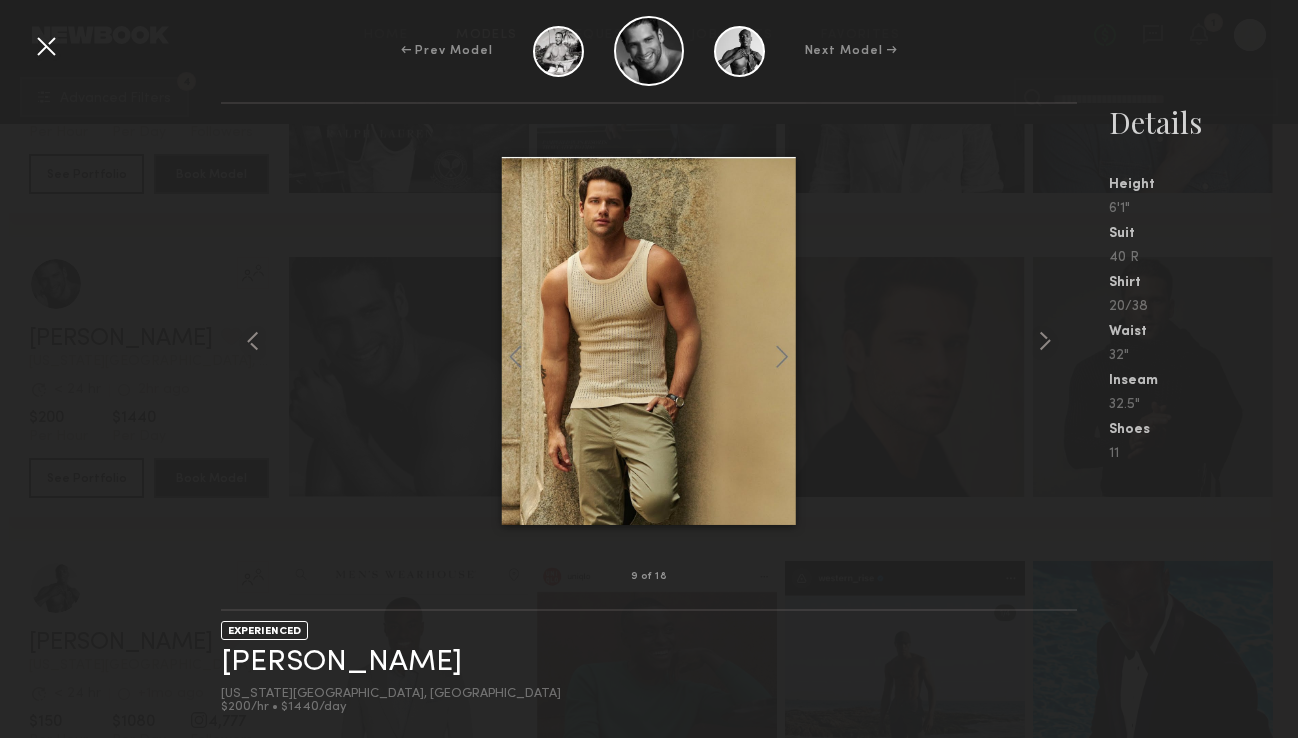 click on "← Prev Model   Next Model →" at bounding box center [649, 51] 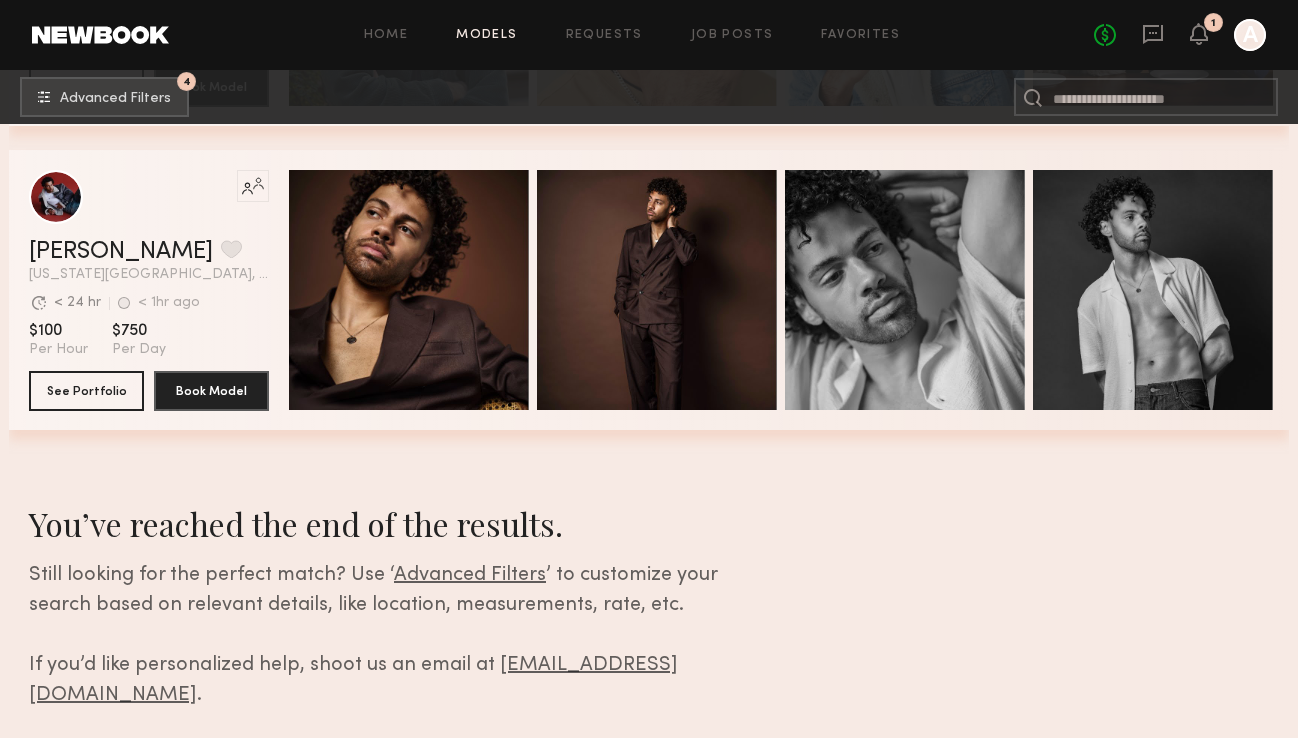 scroll, scrollTop: 10038, scrollLeft: 0, axis: vertical 